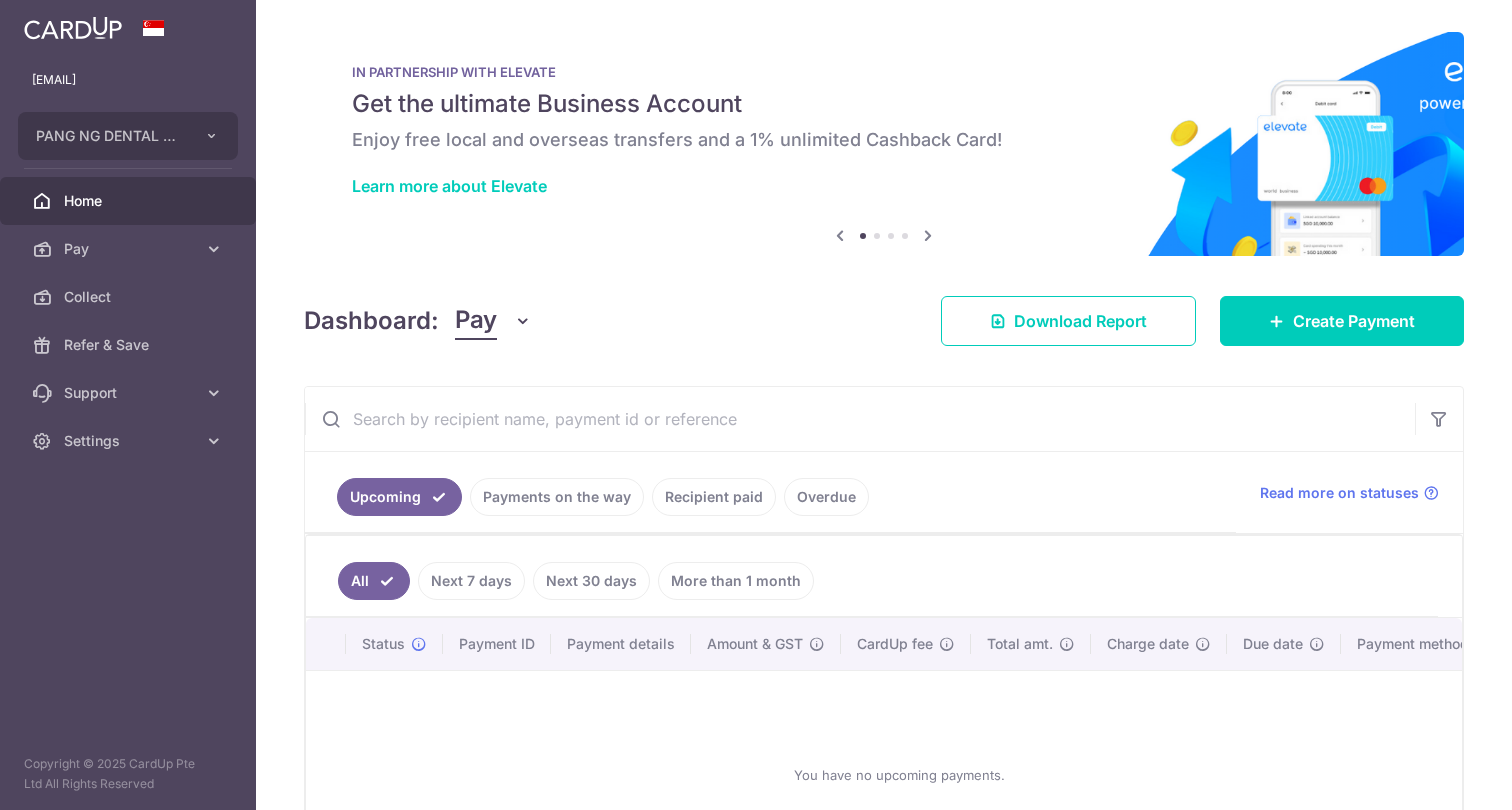 scroll, scrollTop: 0, scrollLeft: 0, axis: both 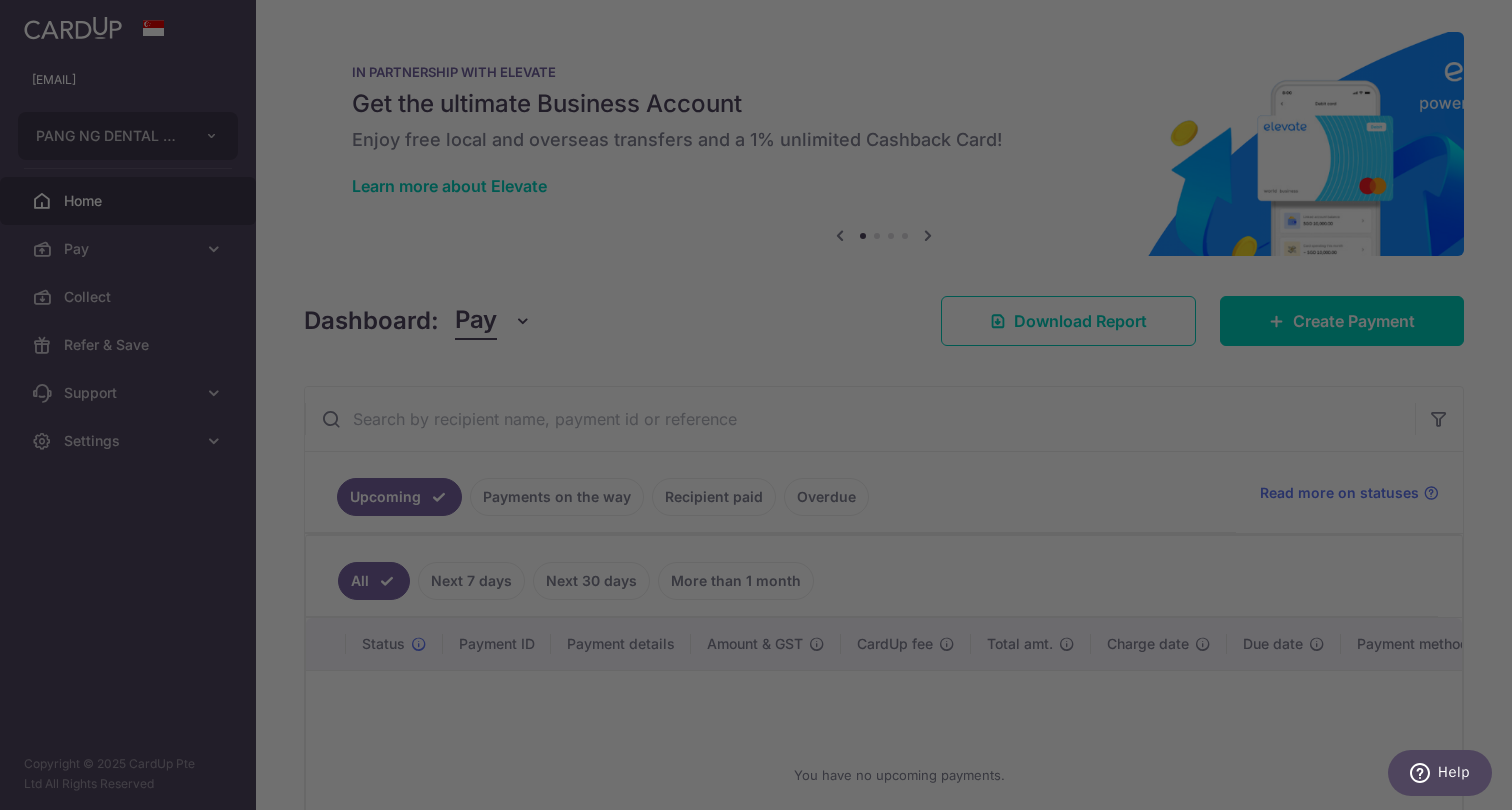 click at bounding box center [0, 810] 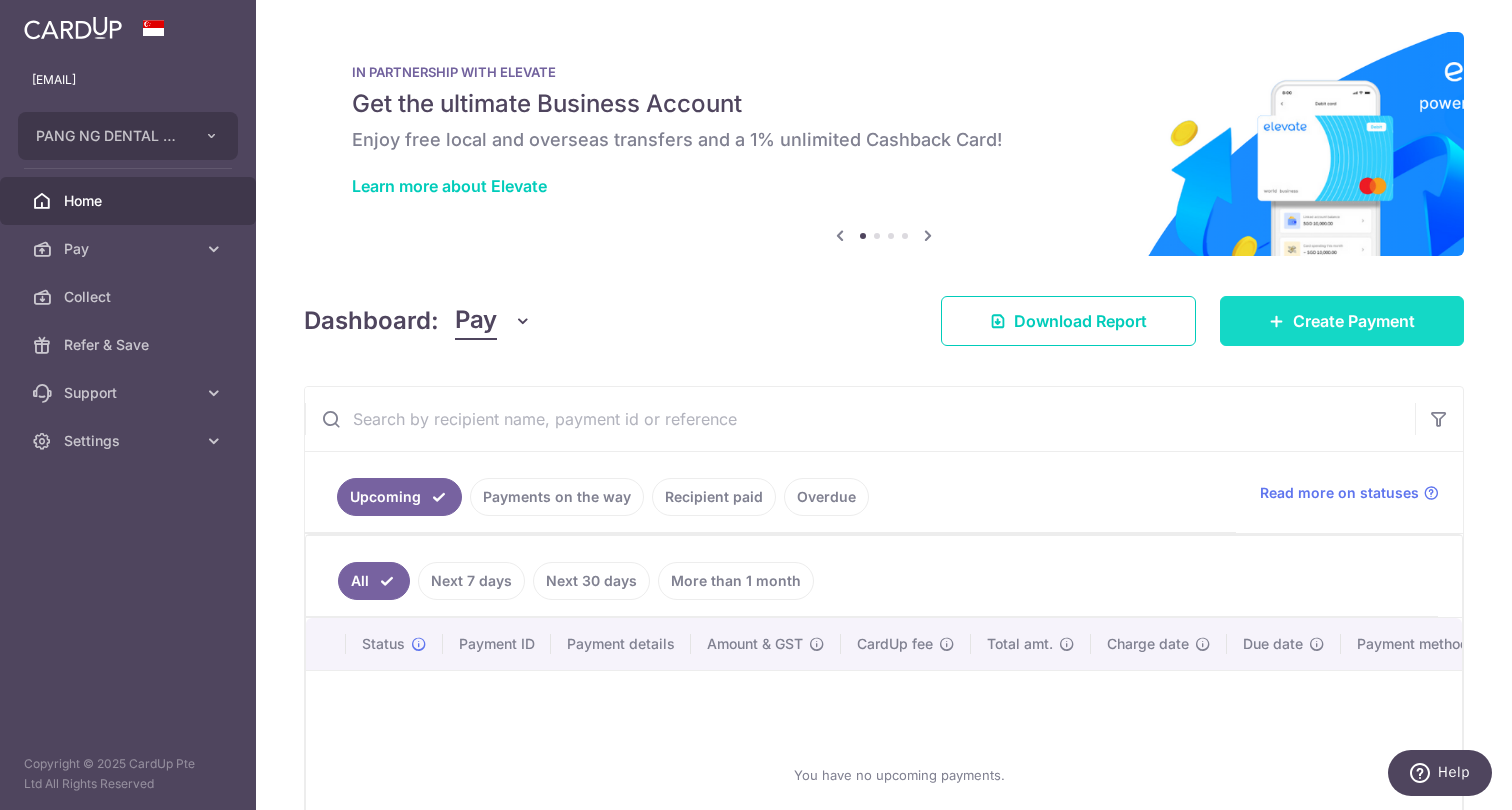 click on "Create Payment" at bounding box center [1342, 321] 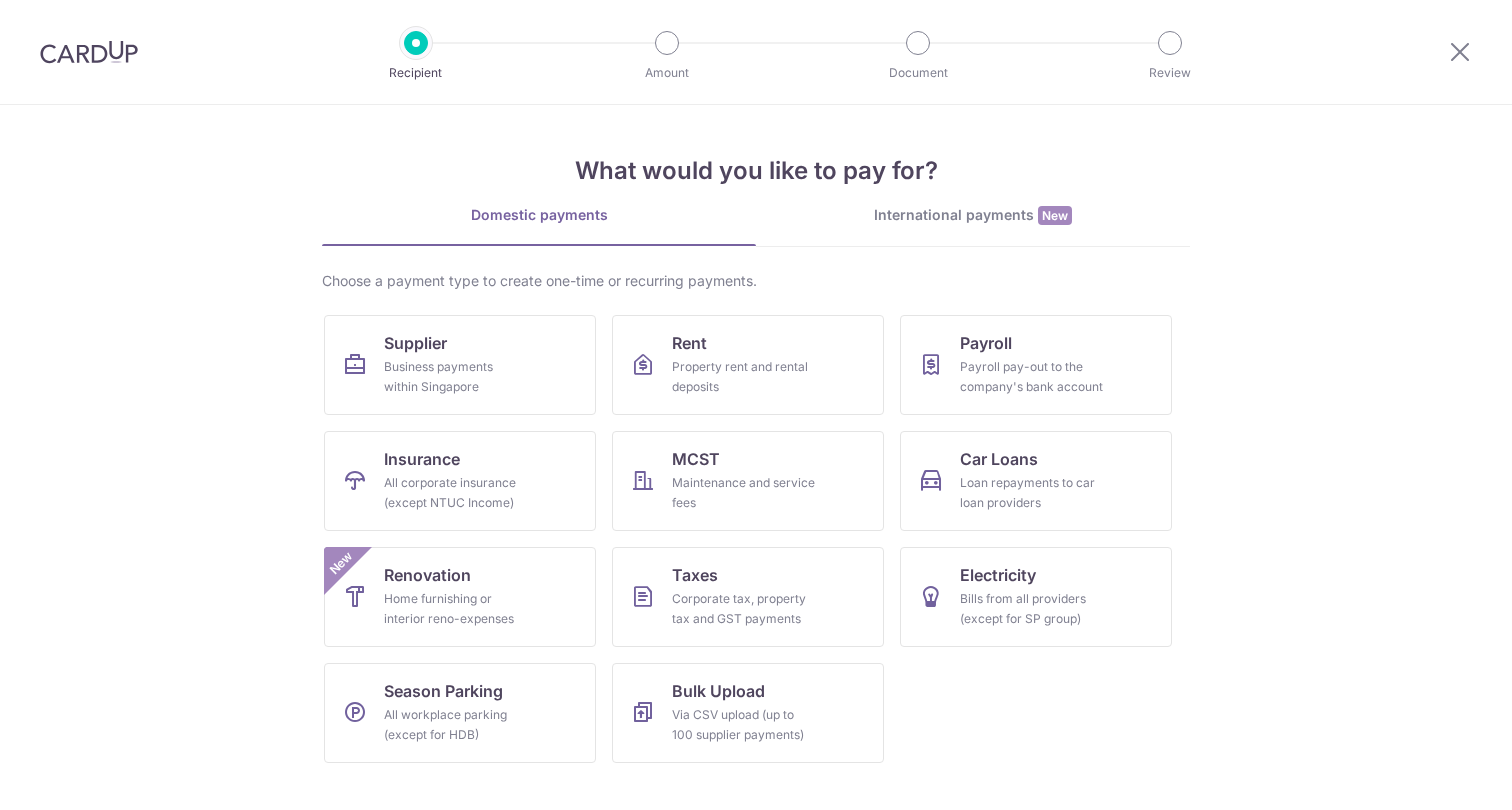 scroll, scrollTop: 0, scrollLeft: 0, axis: both 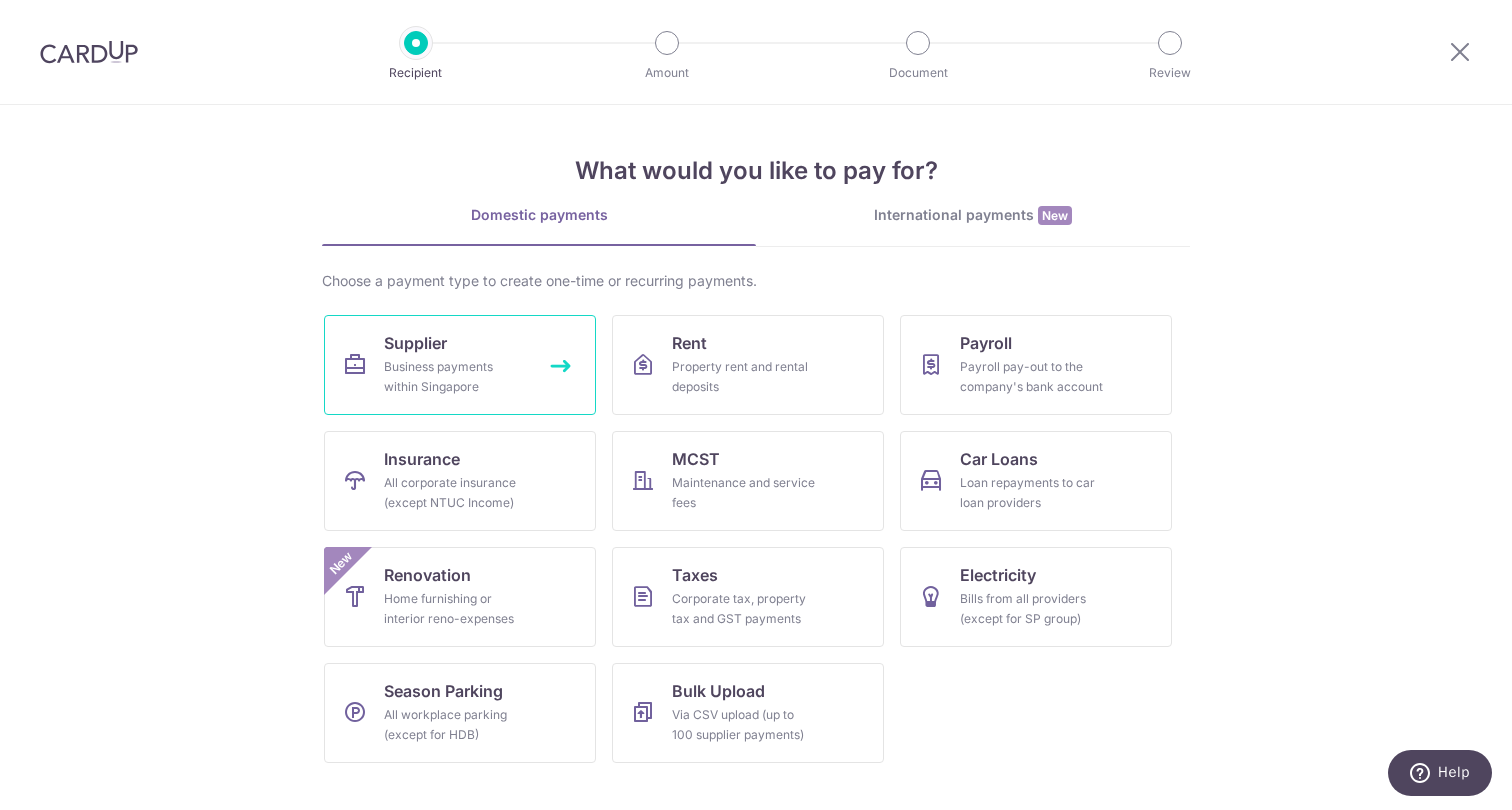 click on "Supplier Business payments within Singapore" at bounding box center (460, 365) 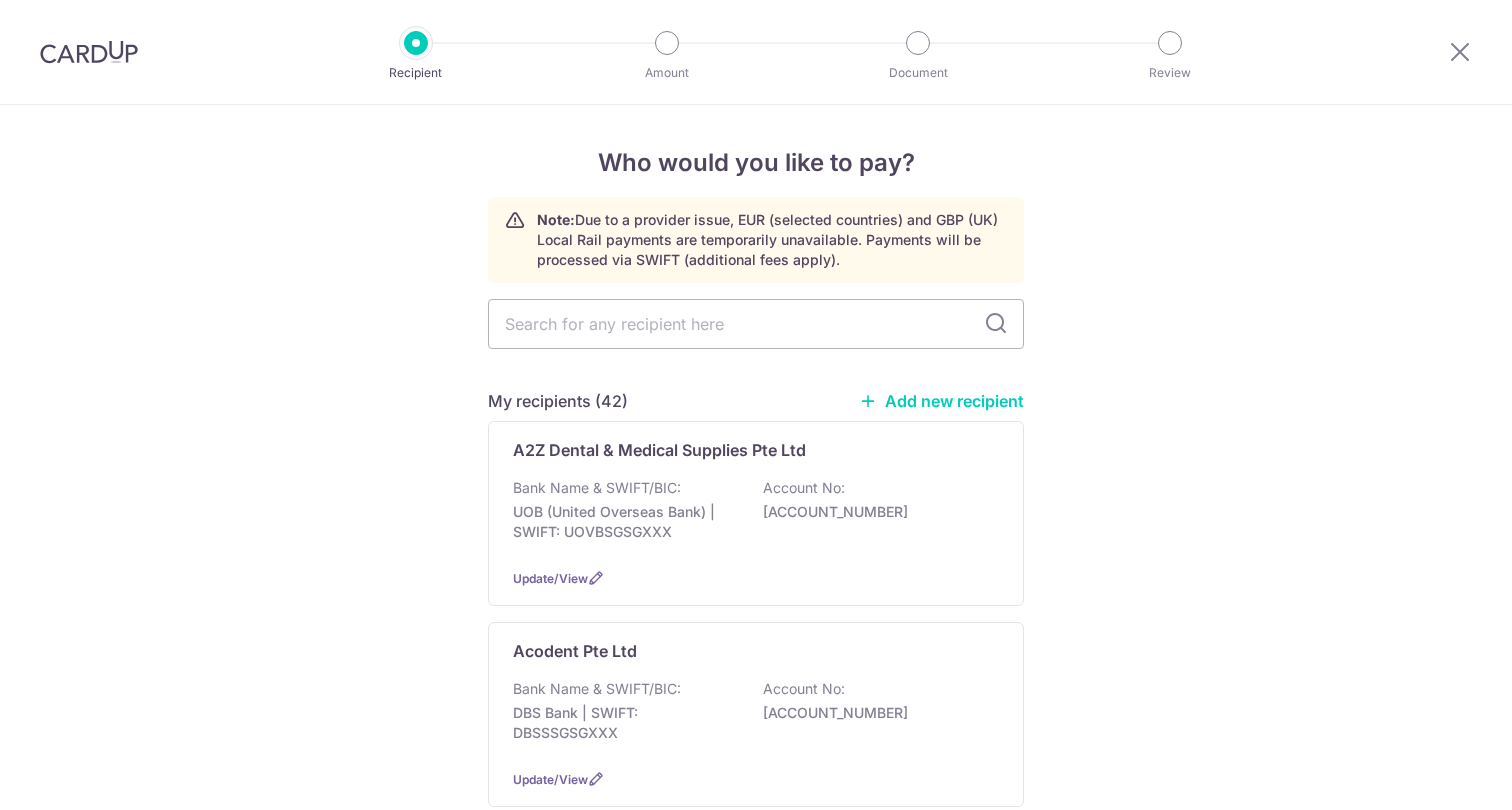 scroll, scrollTop: 0, scrollLeft: 0, axis: both 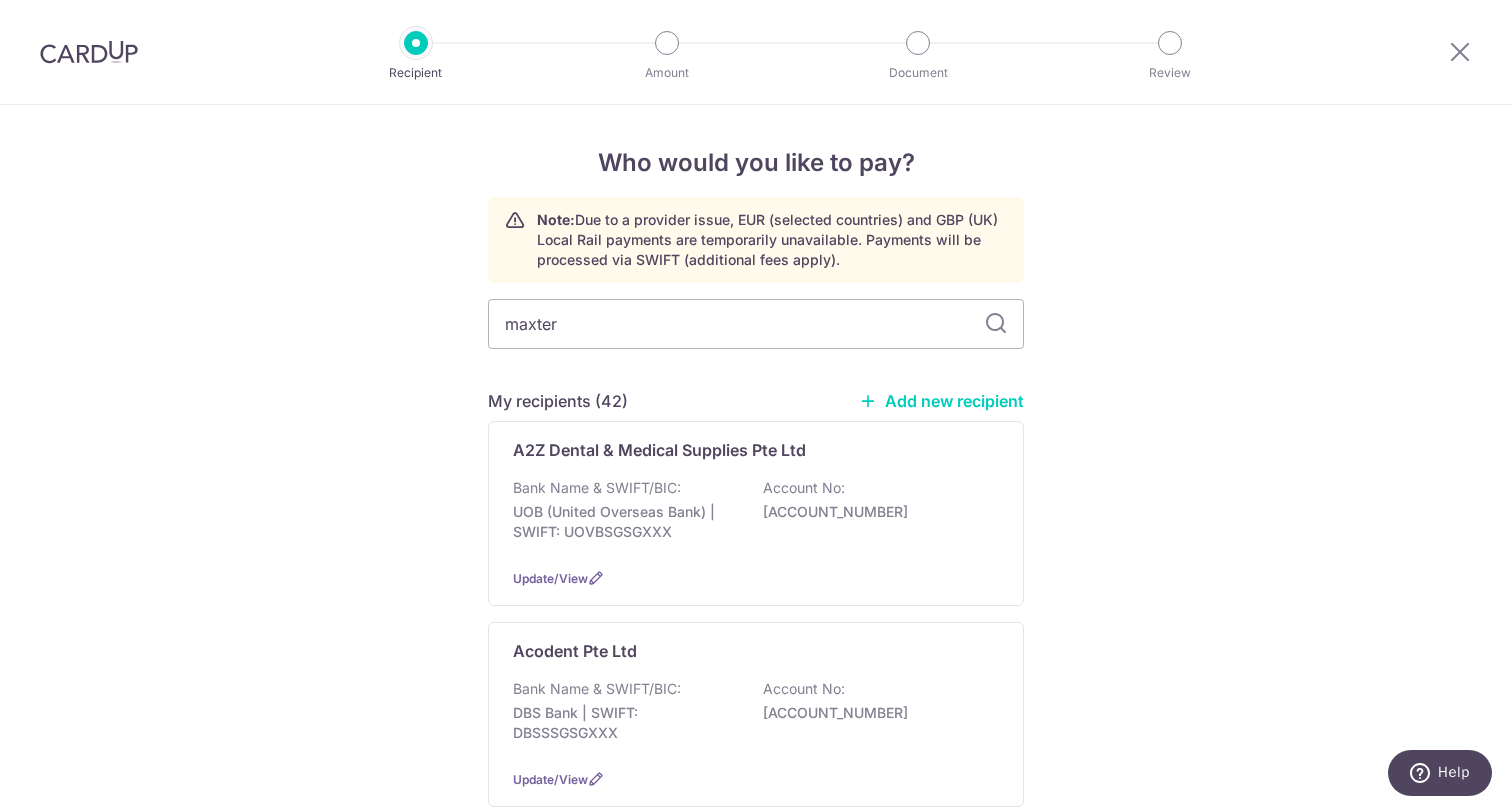 type on "maxter" 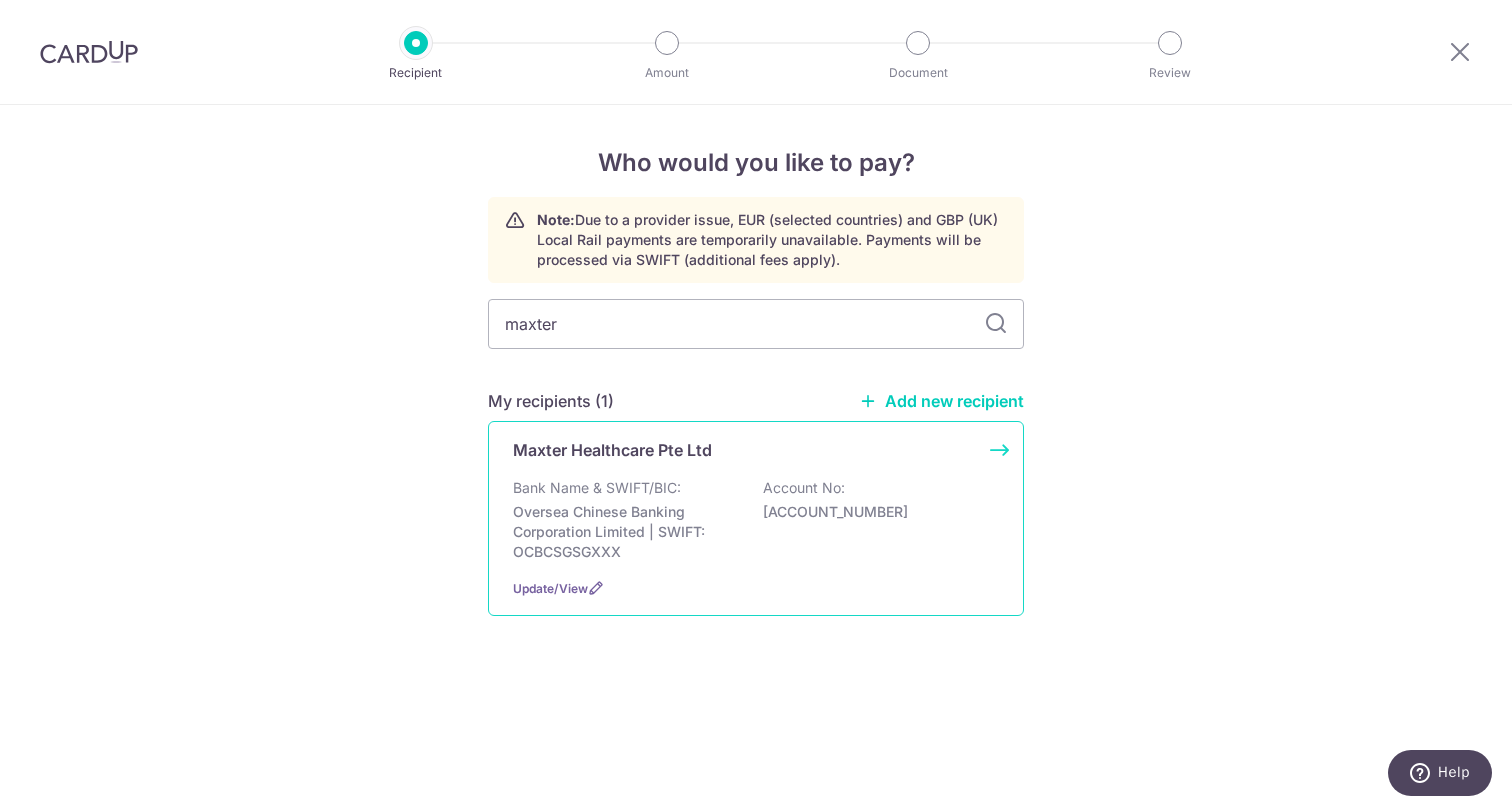 click on "Bank Name & SWIFT/BIC:
Oversea Chinese Banking Corporation Limited | SWIFT: OCBCSGSGXXX
Account No:
695751891001" at bounding box center [756, 520] 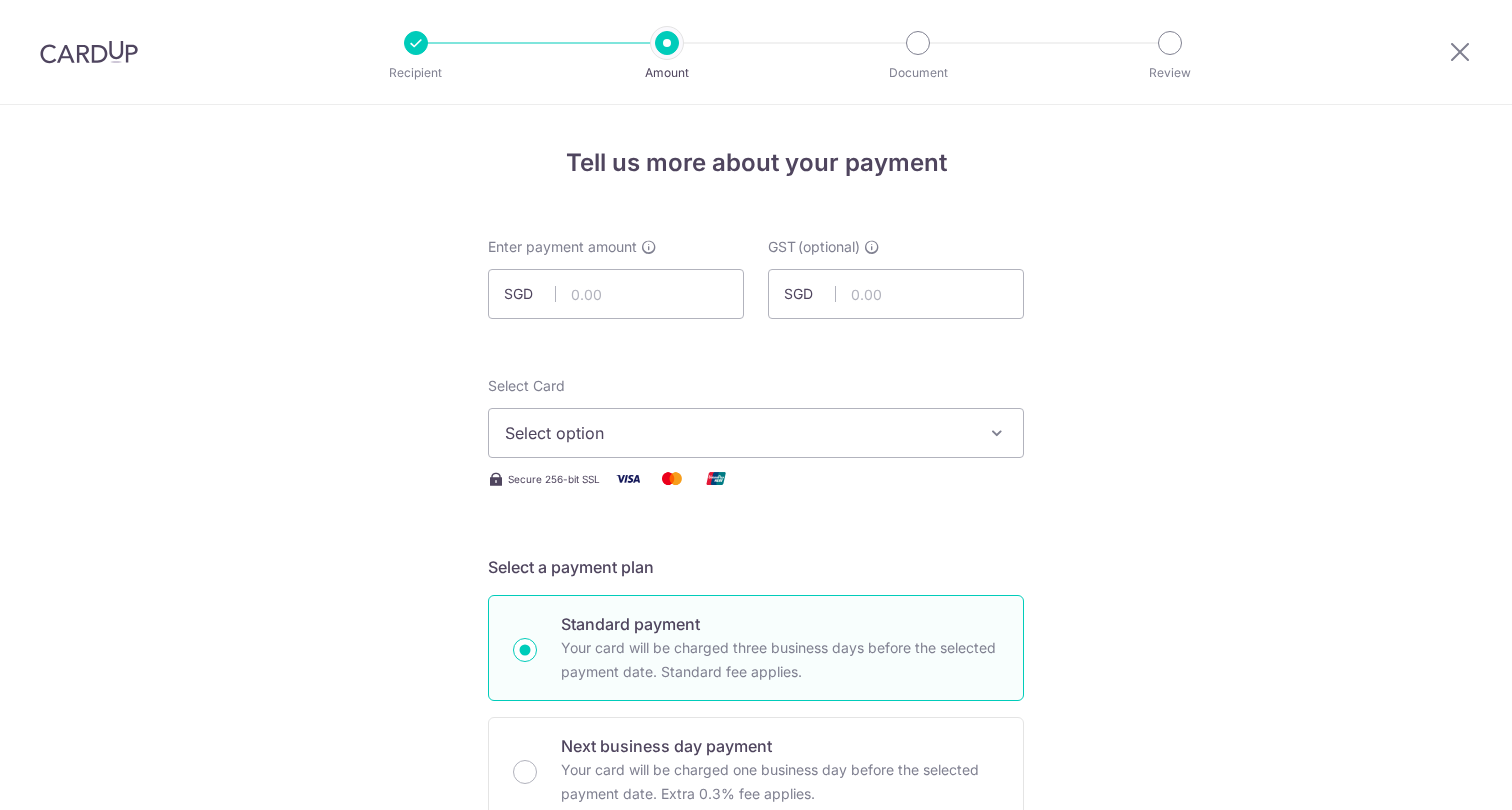 scroll, scrollTop: 0, scrollLeft: 0, axis: both 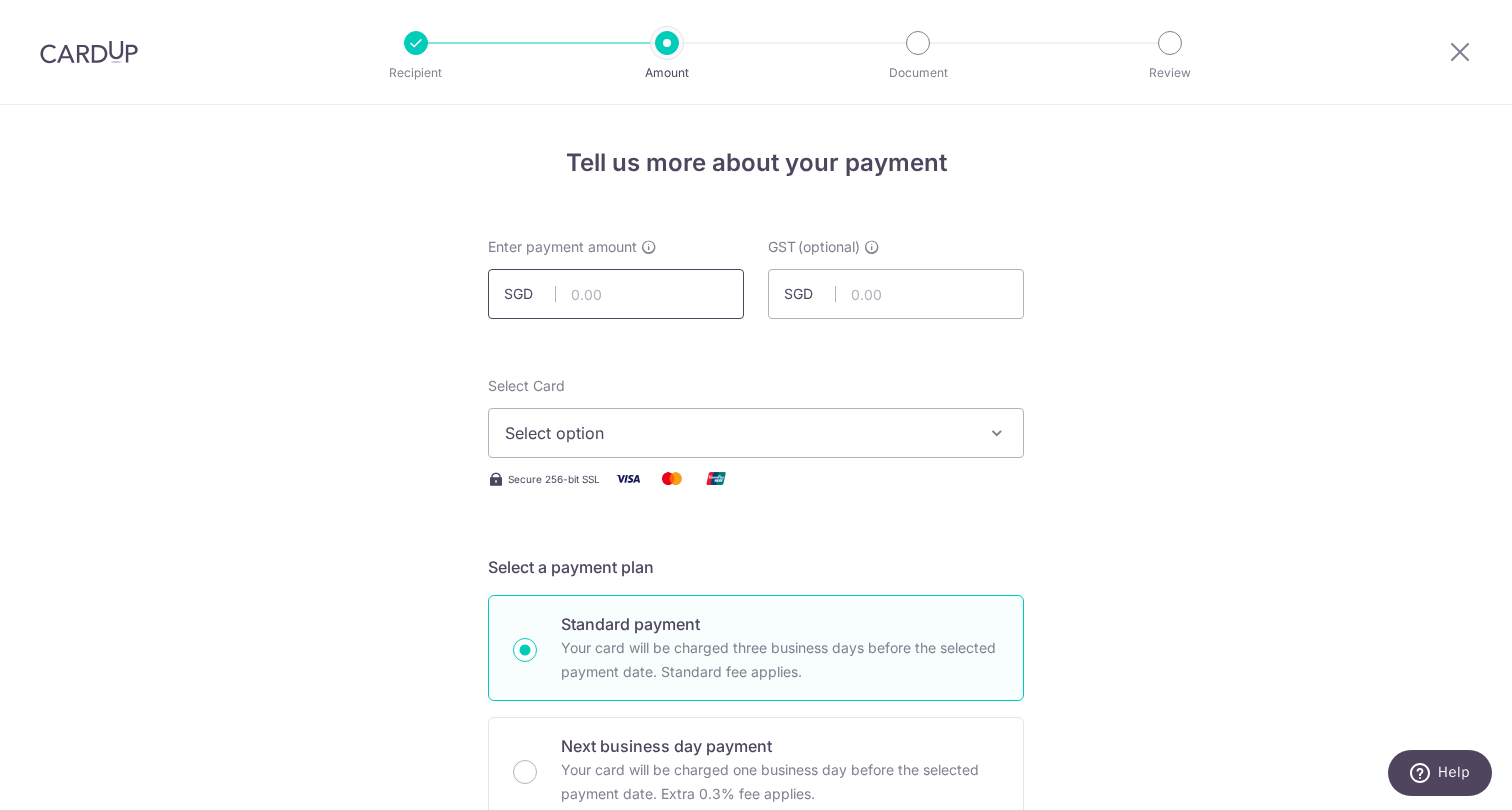 click at bounding box center [616, 294] 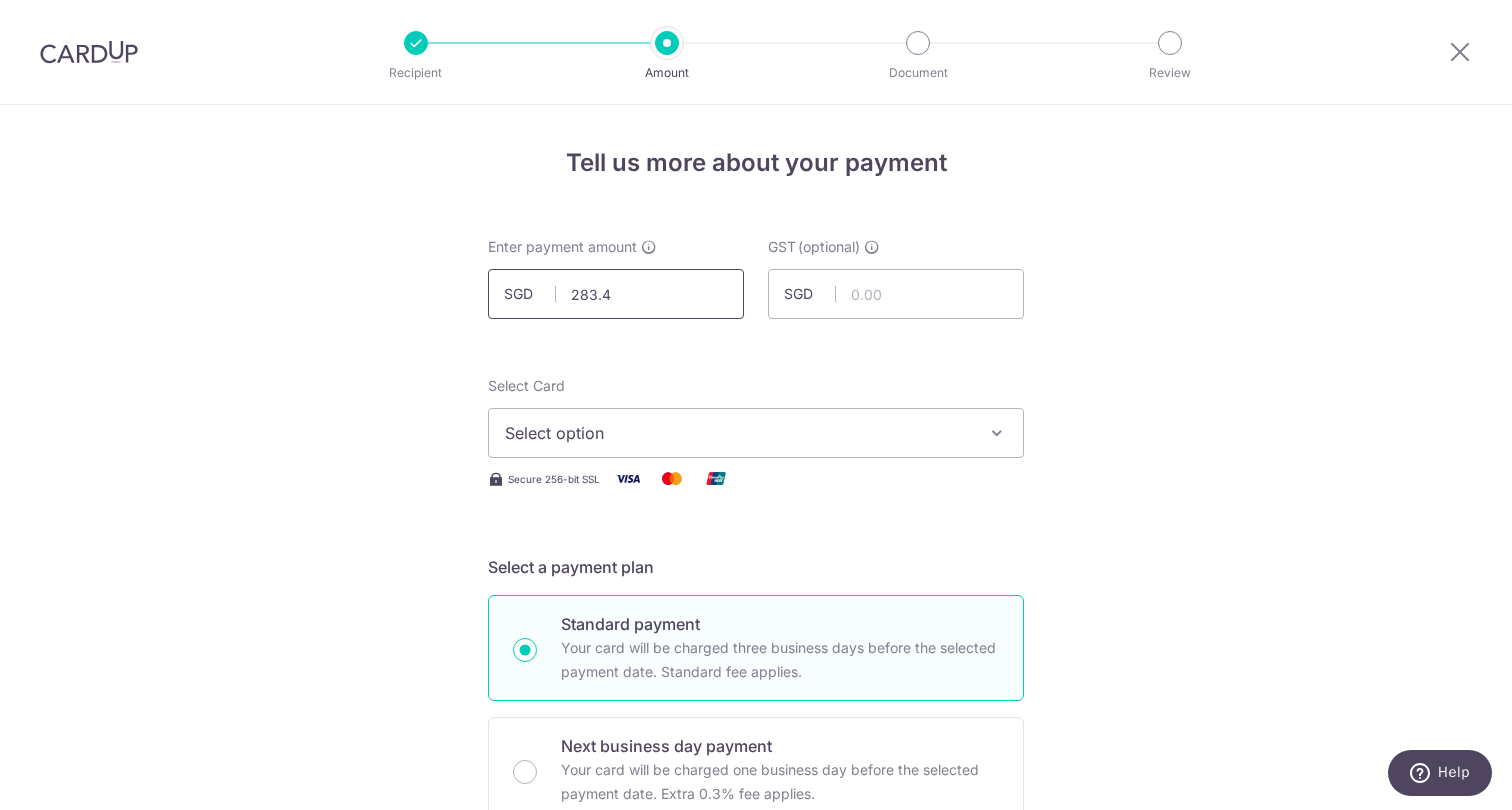 type on "283.40" 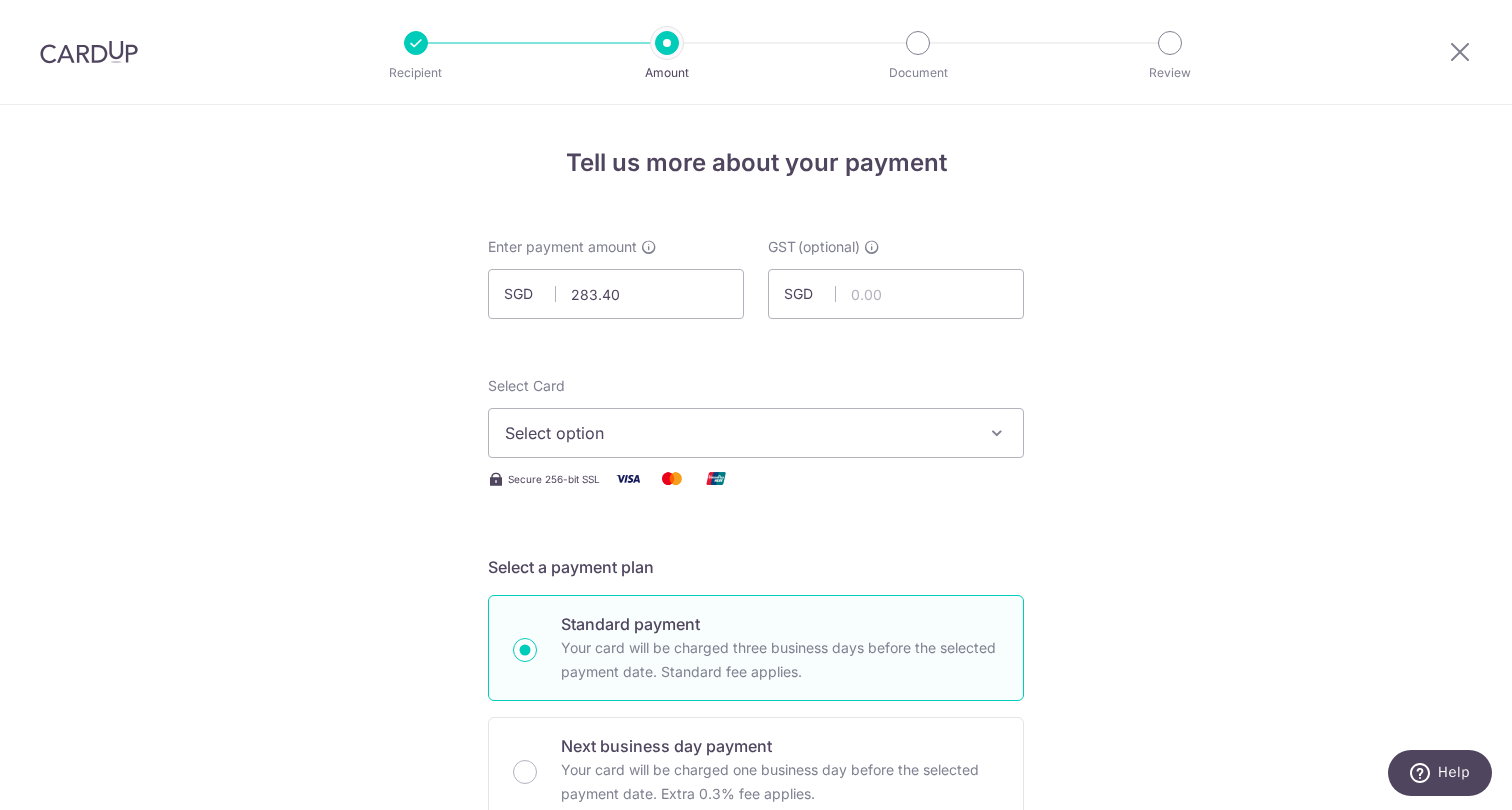 click on "Select option" at bounding box center (738, 433) 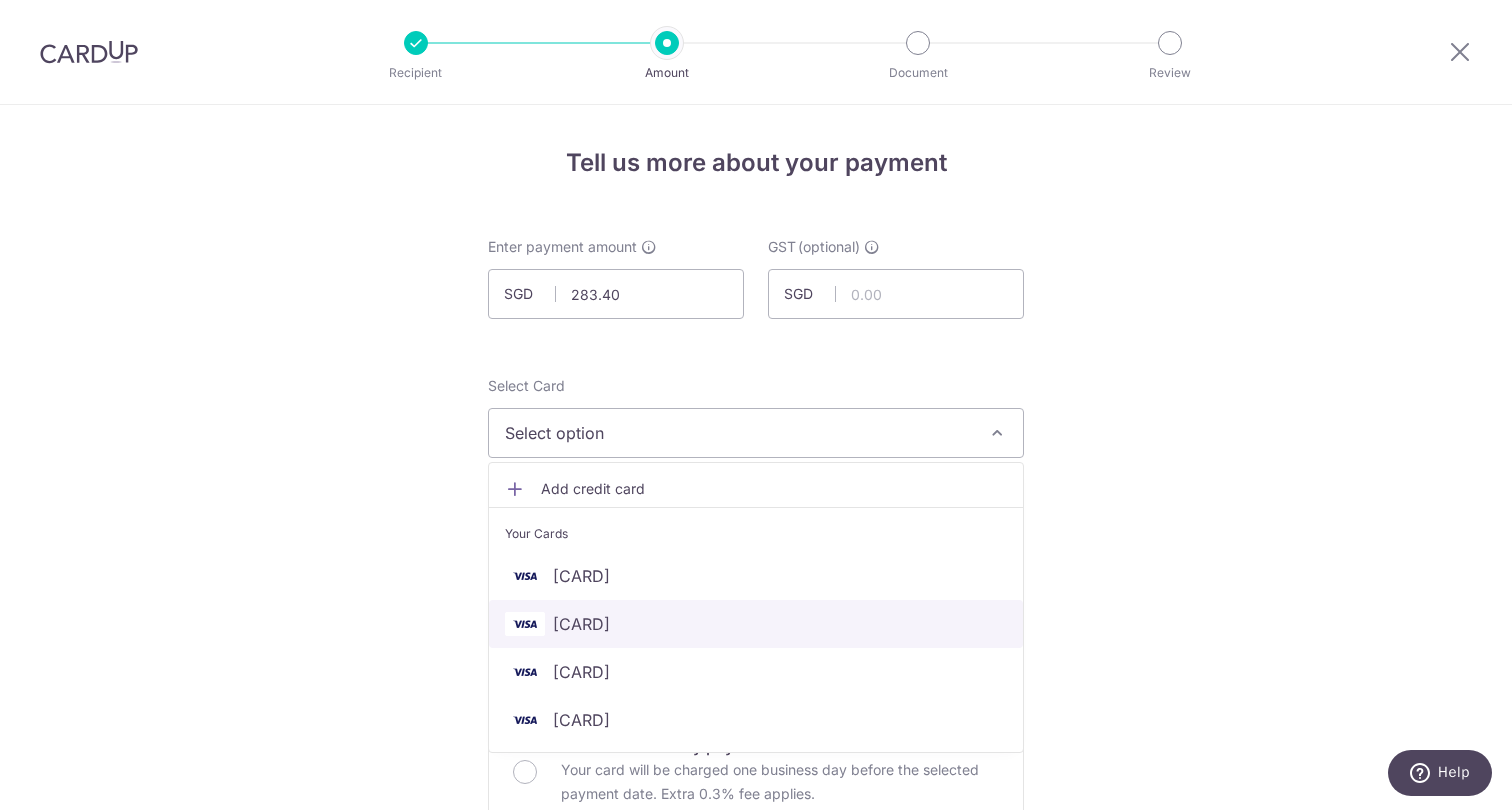 click on "**** 5832" at bounding box center (756, 624) 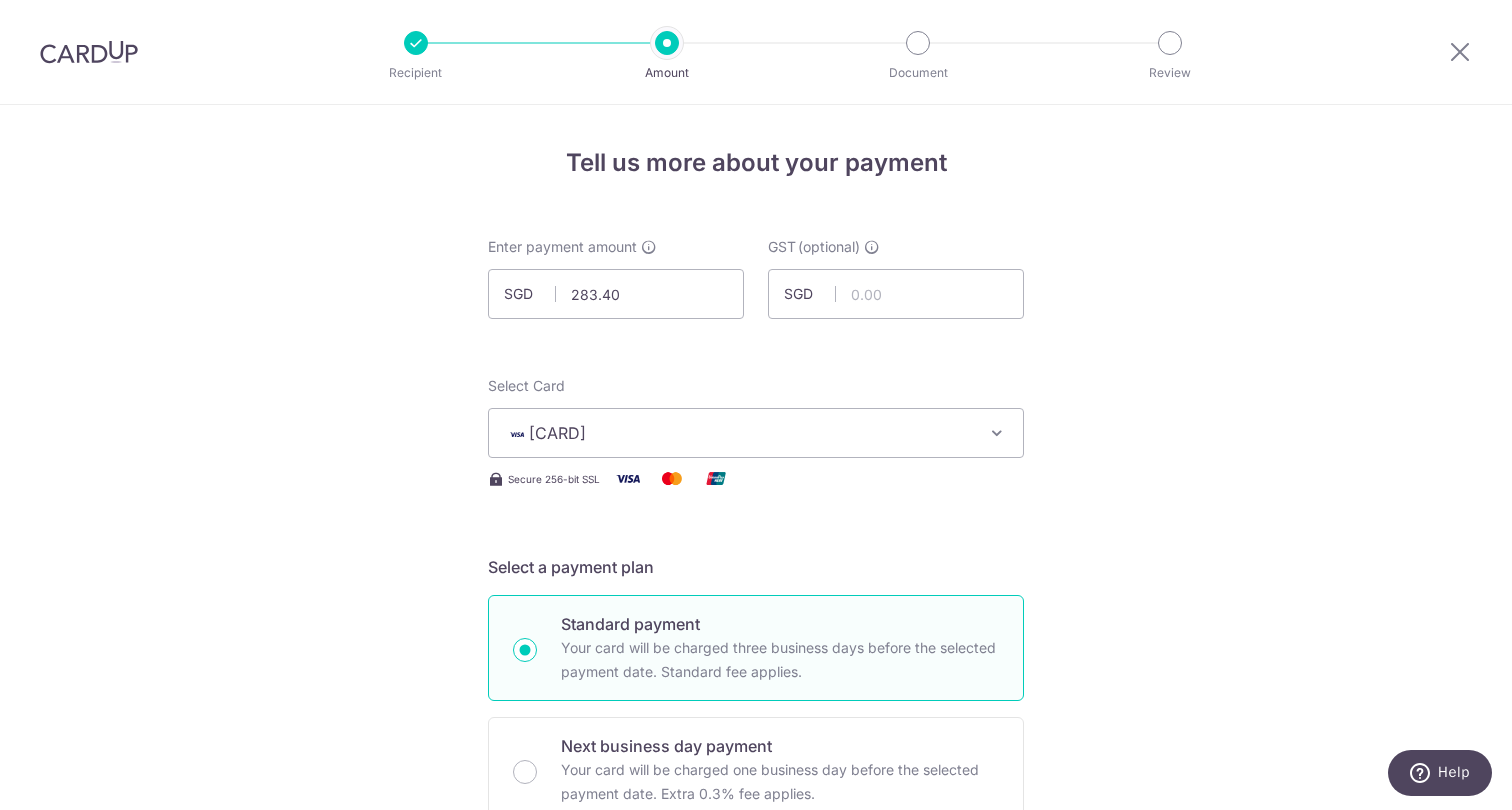 click on "Tell us more about your payment
Enter payment amount
SGD
283.40
283.40
GST
(optional)
SGD
Select Card
**** 5832
Add credit card
Your Cards
**** 4965
**** 5832
**** 7367
**** 6005
Secure 256-bit SSL" at bounding box center [756, 1076] 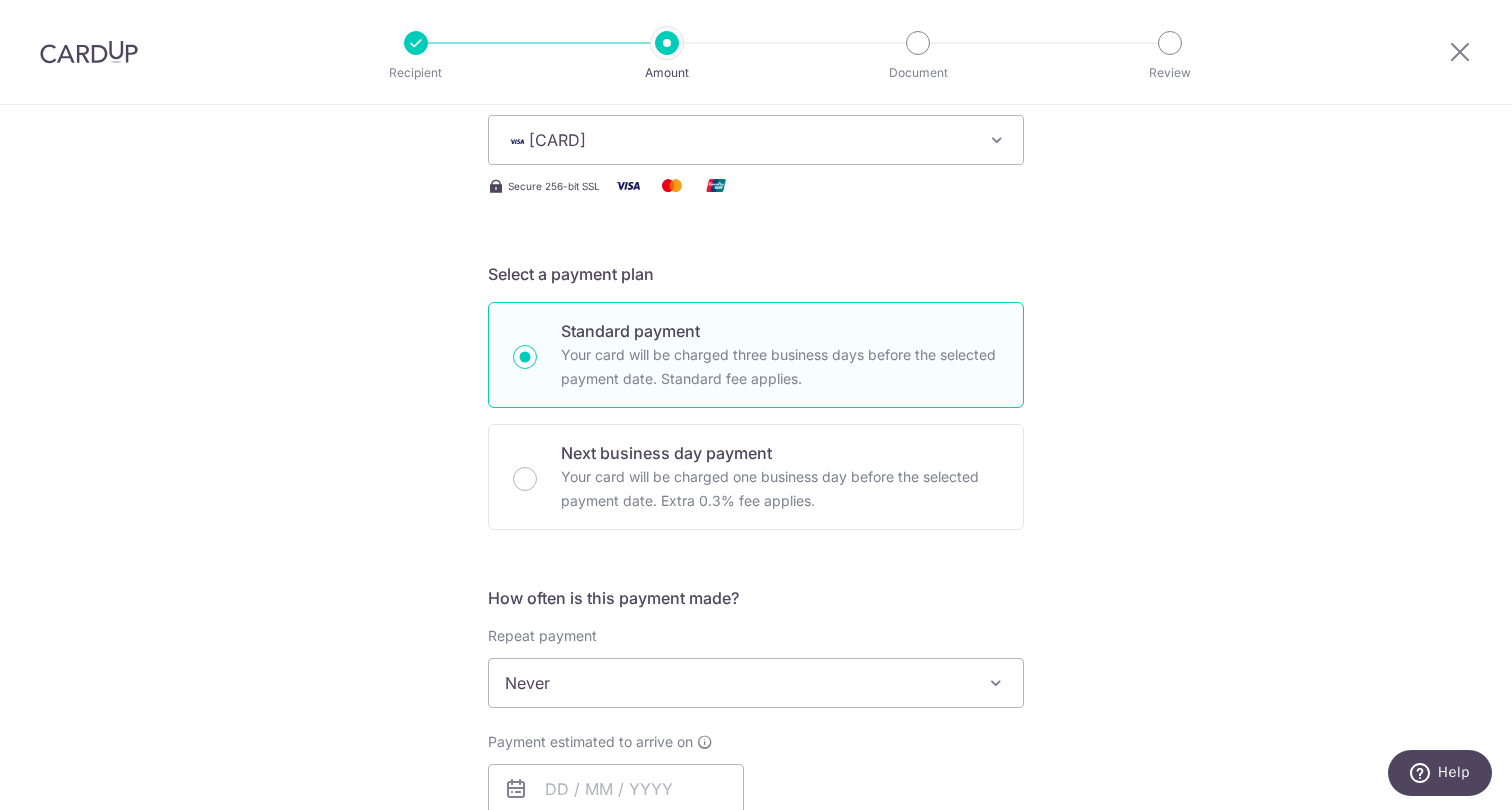 scroll, scrollTop: 467, scrollLeft: 0, axis: vertical 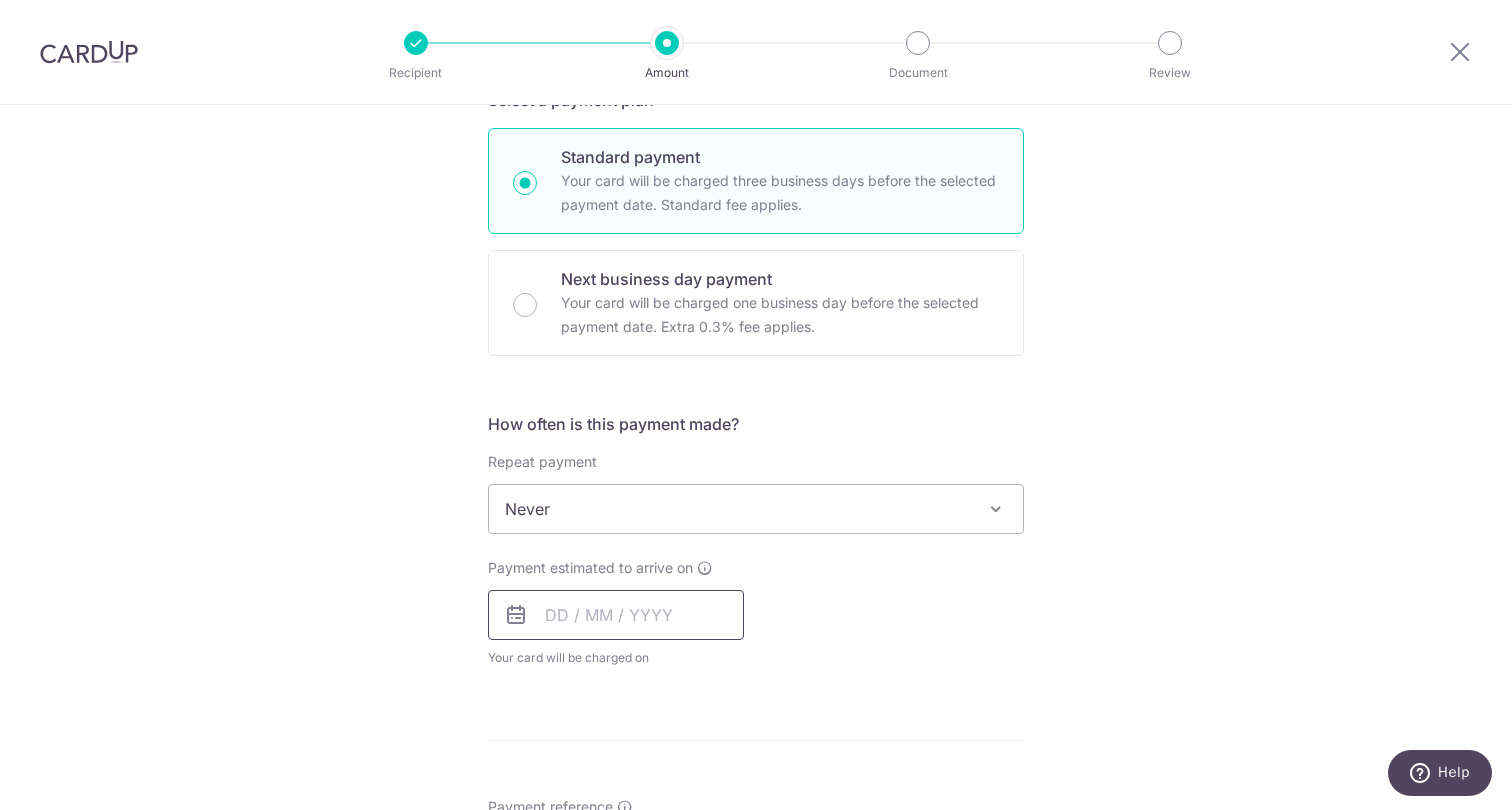 click at bounding box center [616, 615] 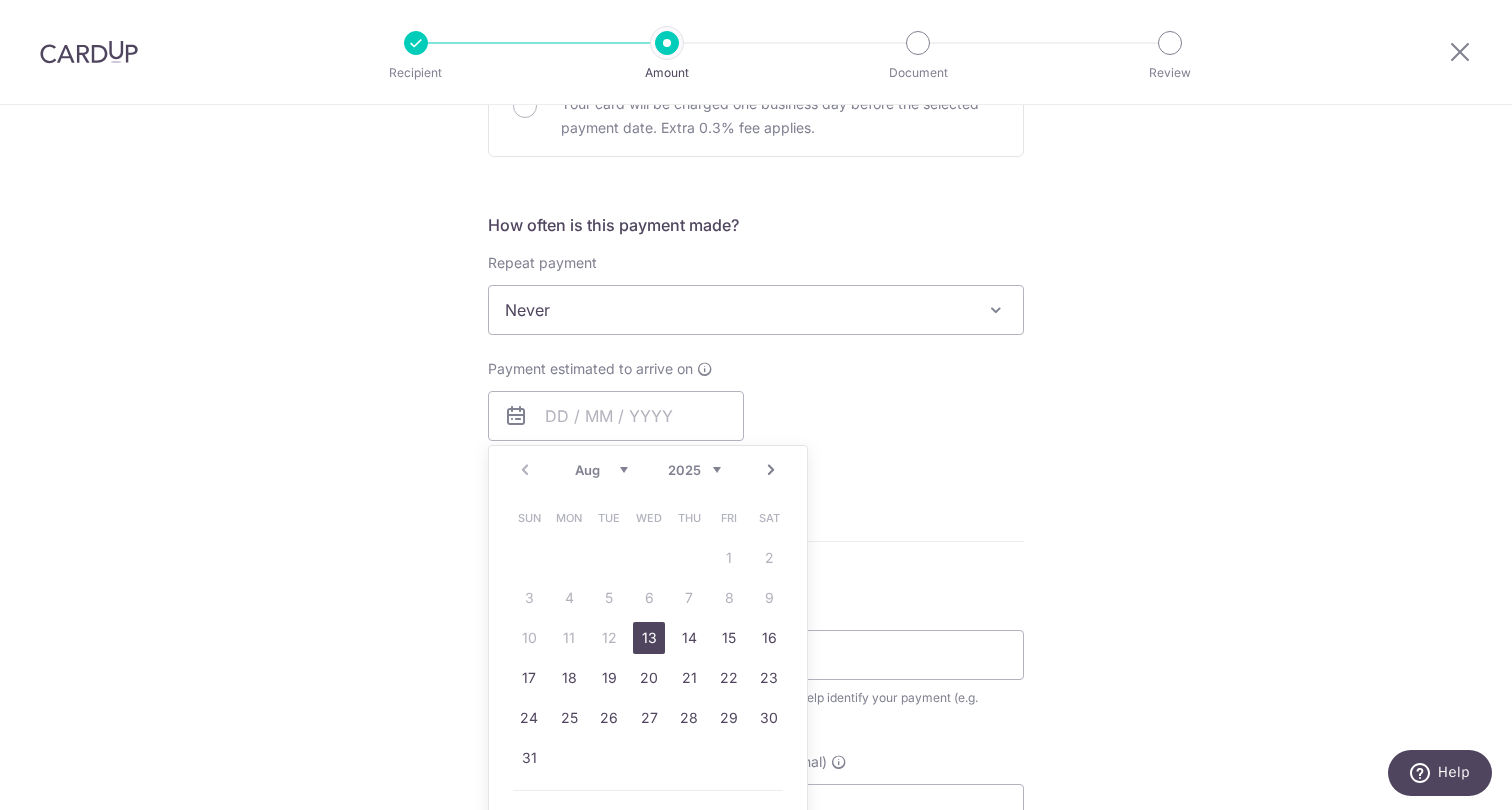 click on "13" at bounding box center [649, 638] 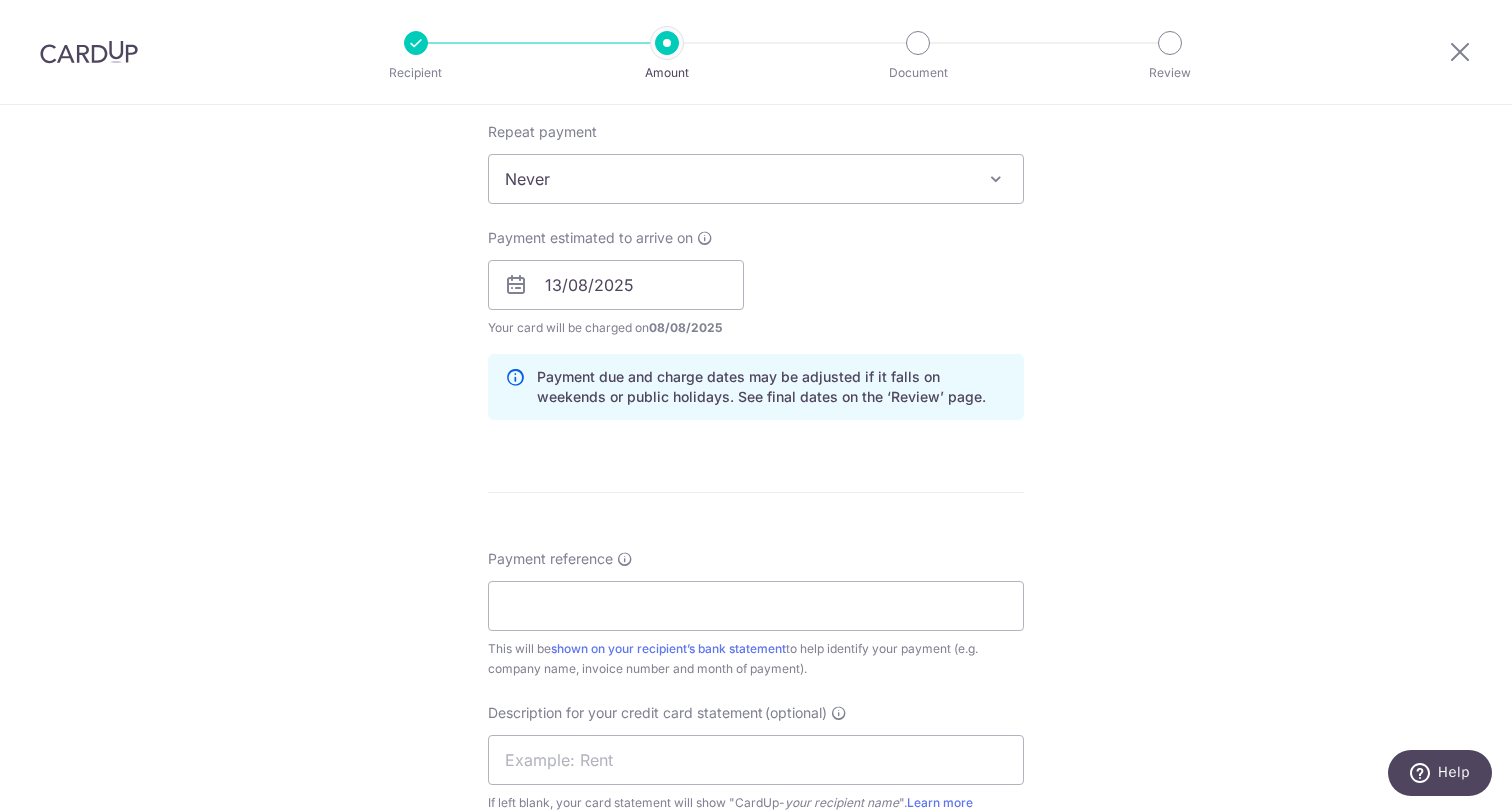 scroll, scrollTop: 806, scrollLeft: 0, axis: vertical 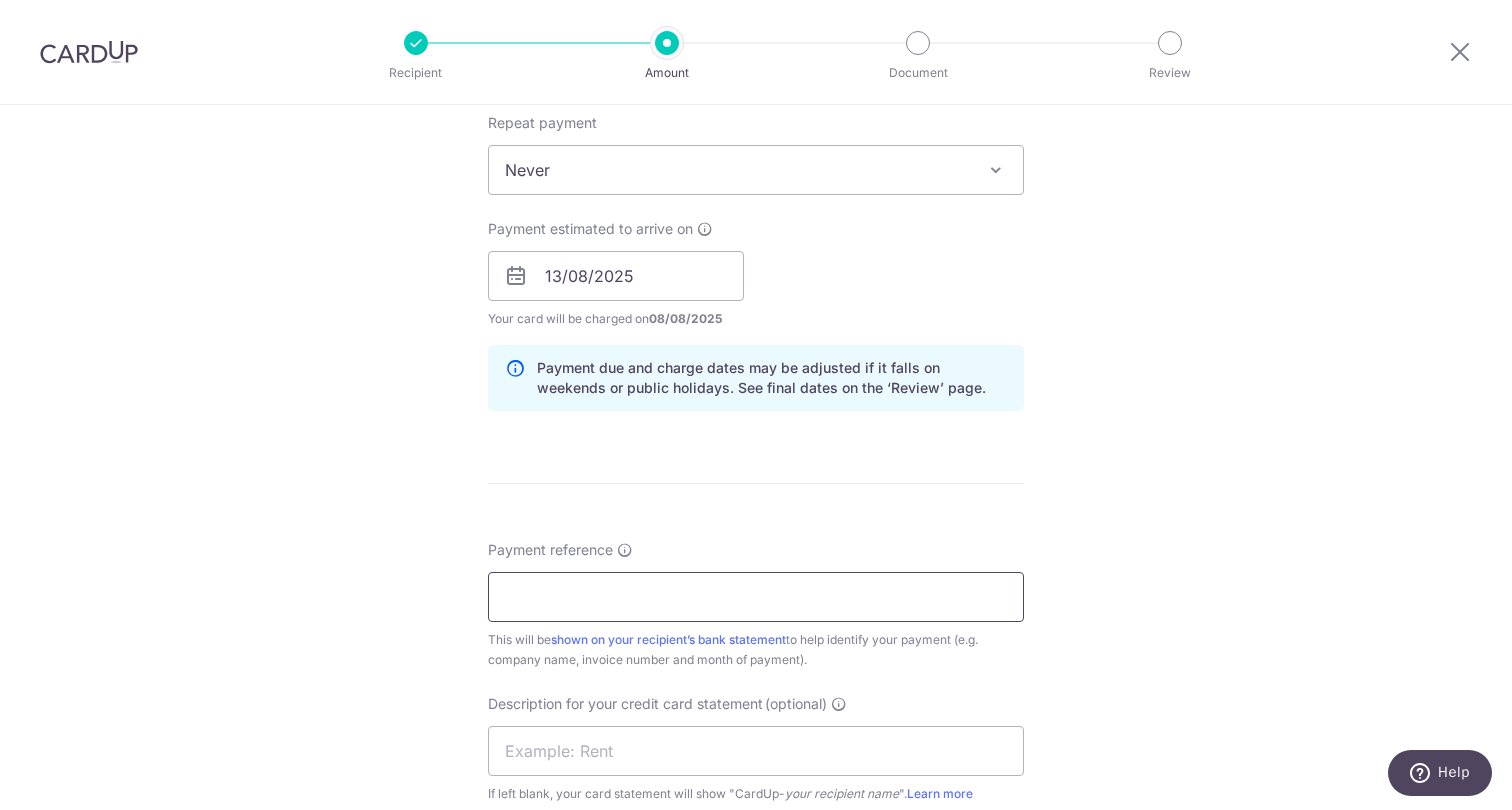 click on "Payment reference" at bounding box center [756, 597] 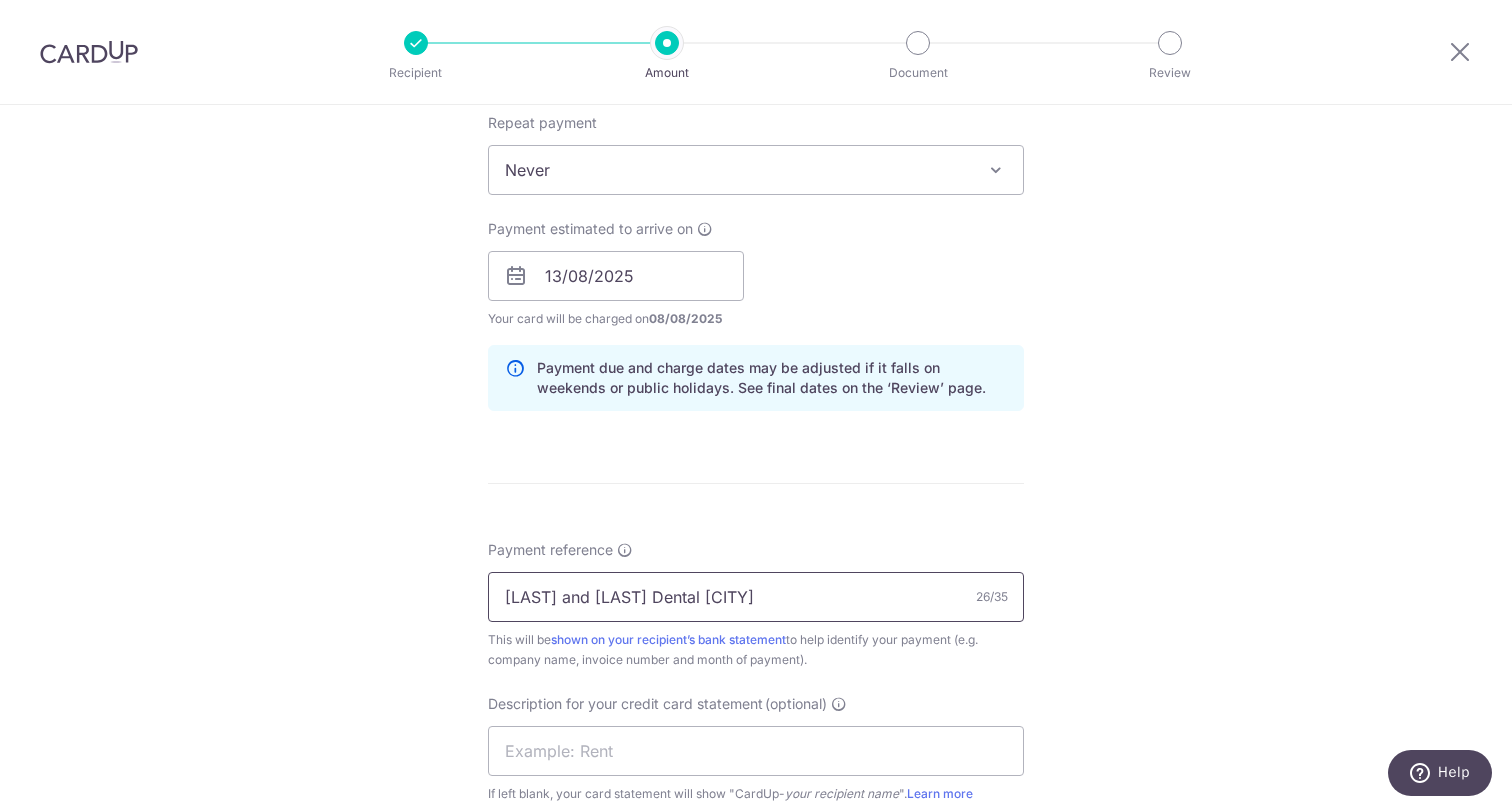 type on "Pang and Ng Dental Hougang" 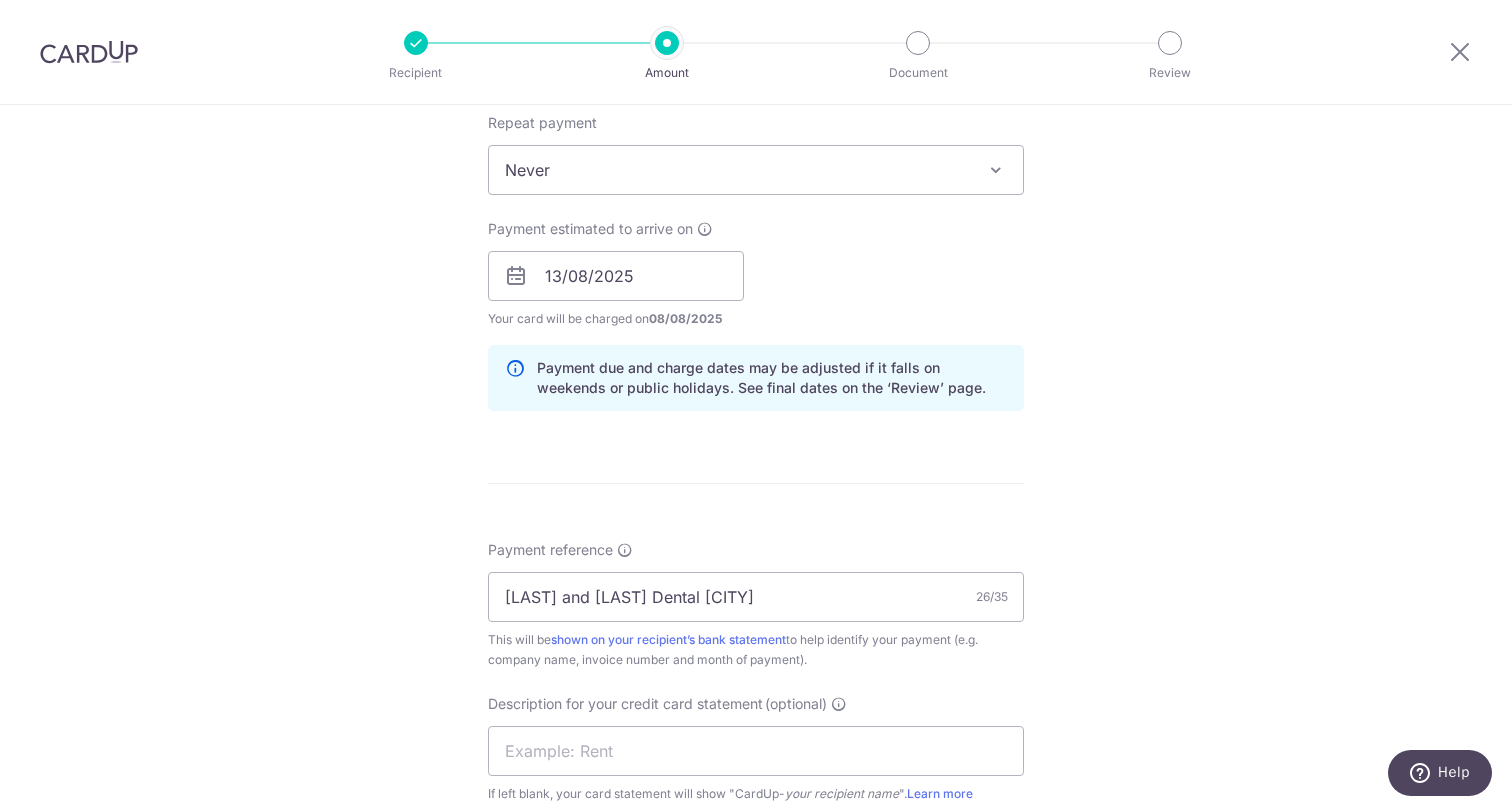 scroll, scrollTop: 1234, scrollLeft: 0, axis: vertical 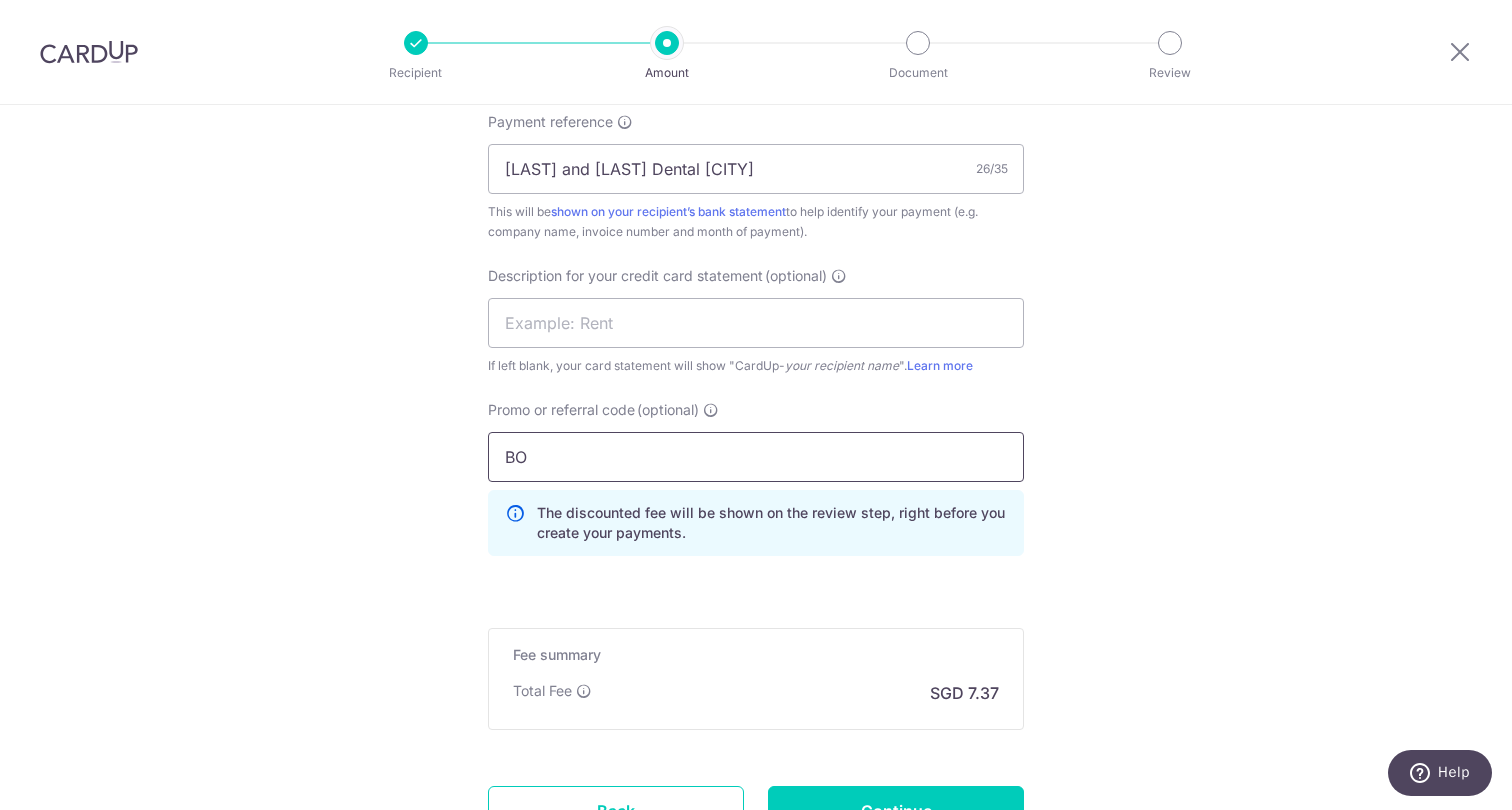 type on "BOFF185" 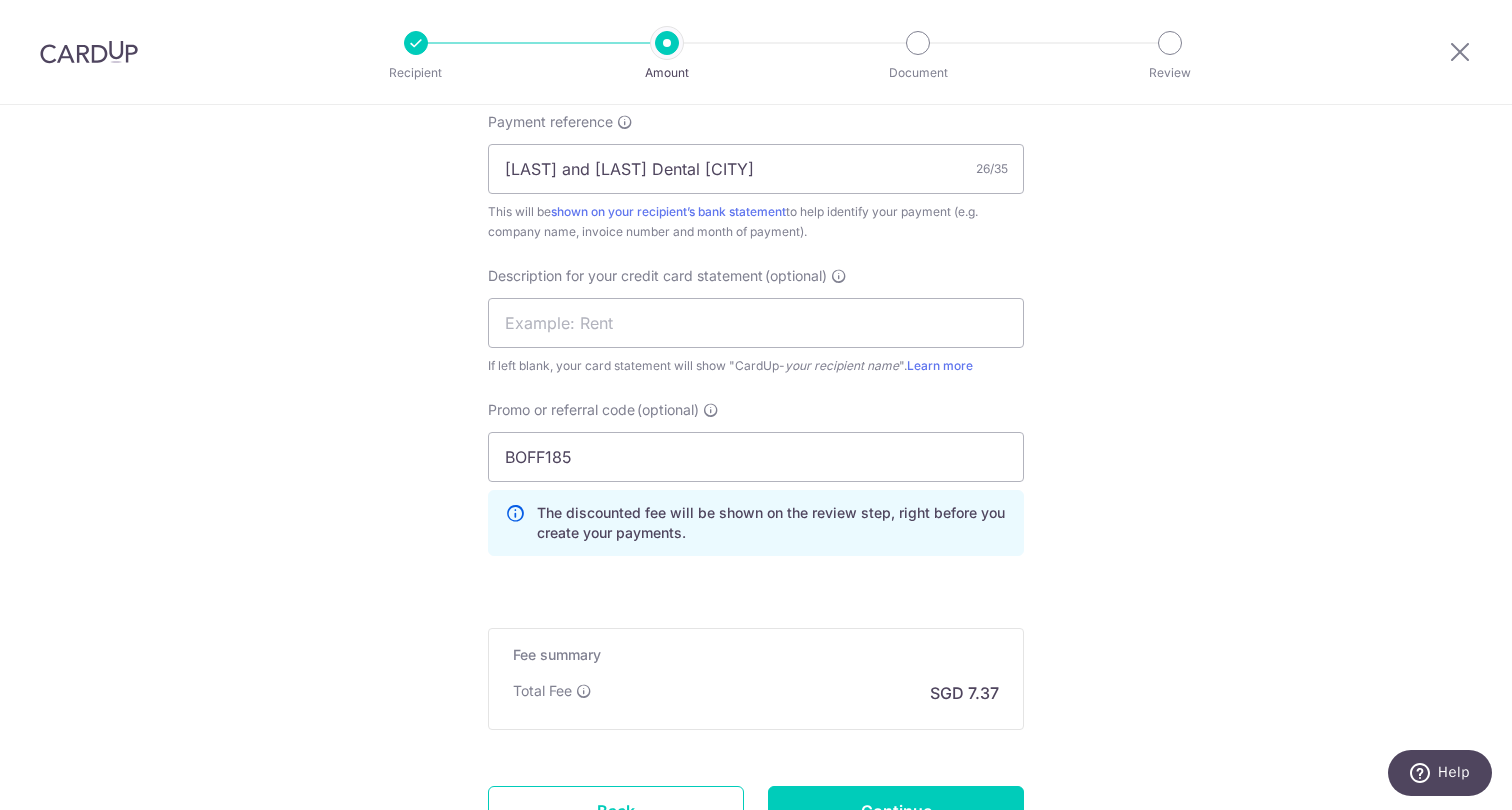 click on "Promo or referral code
(optional)
BOFF185
The discounted fee will be shown on the review step, right before you create your payments.
Add" at bounding box center (756, 486) 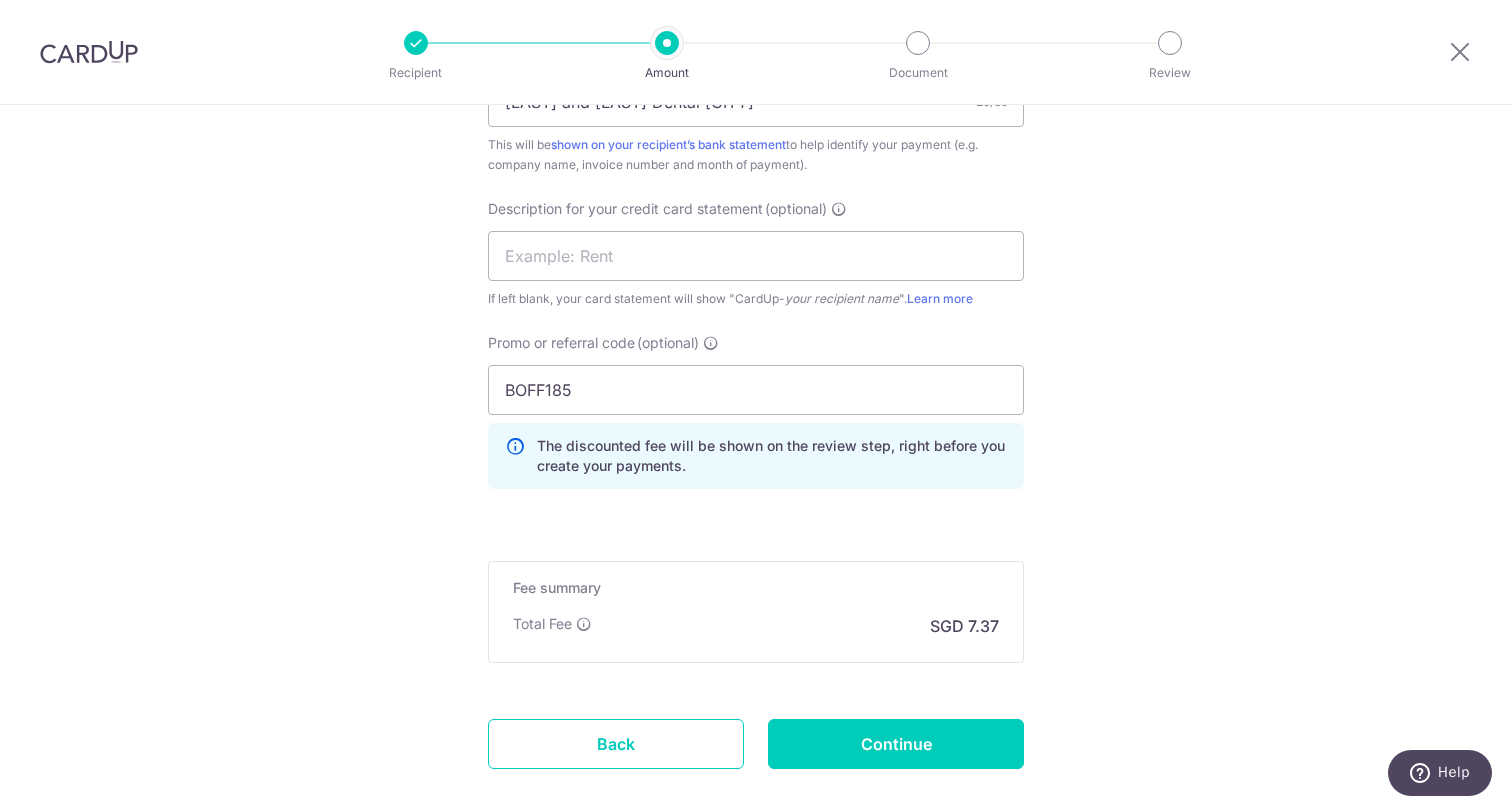 scroll, scrollTop: 1305, scrollLeft: 0, axis: vertical 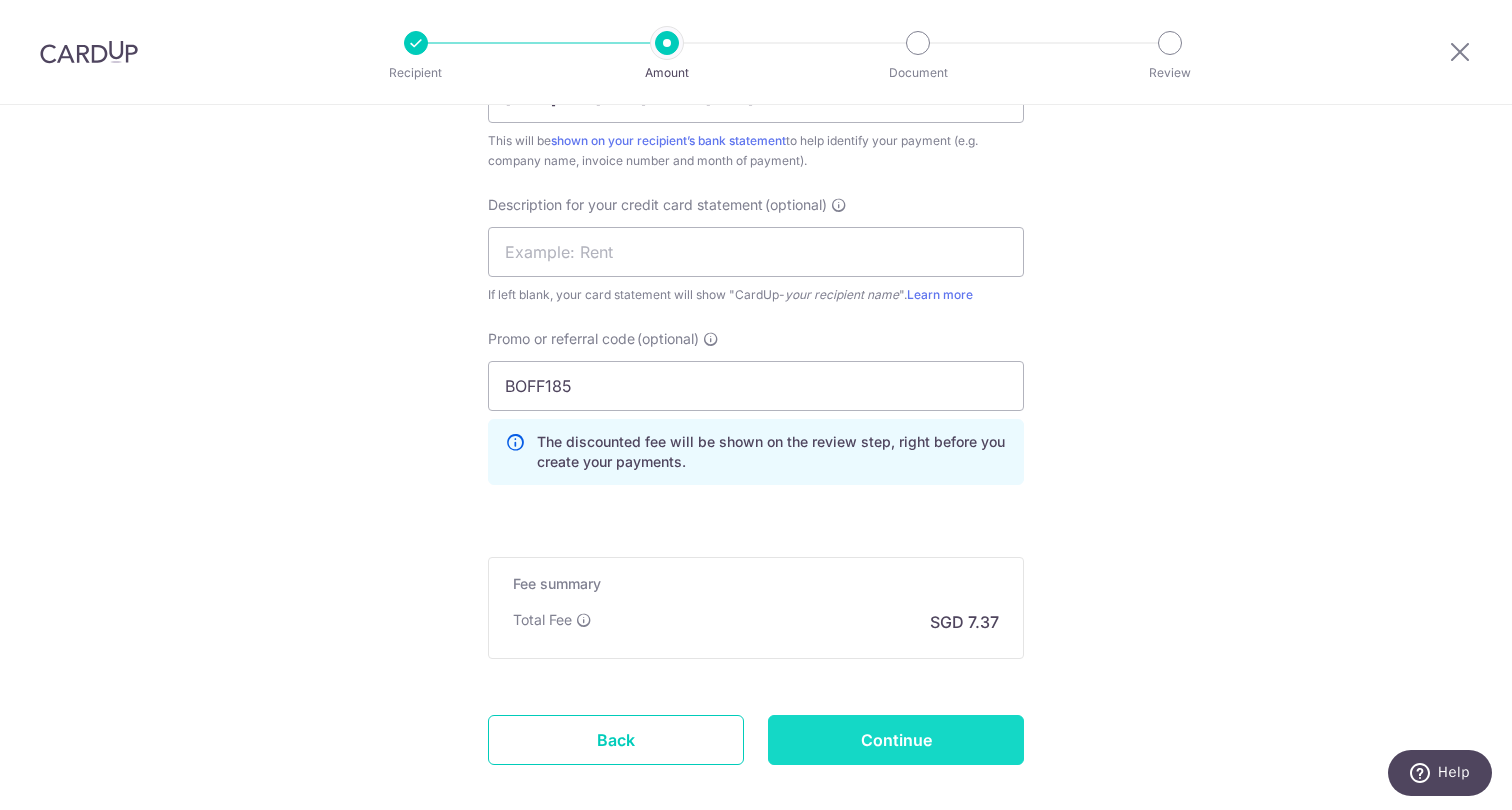 click on "Continue" at bounding box center (896, 740) 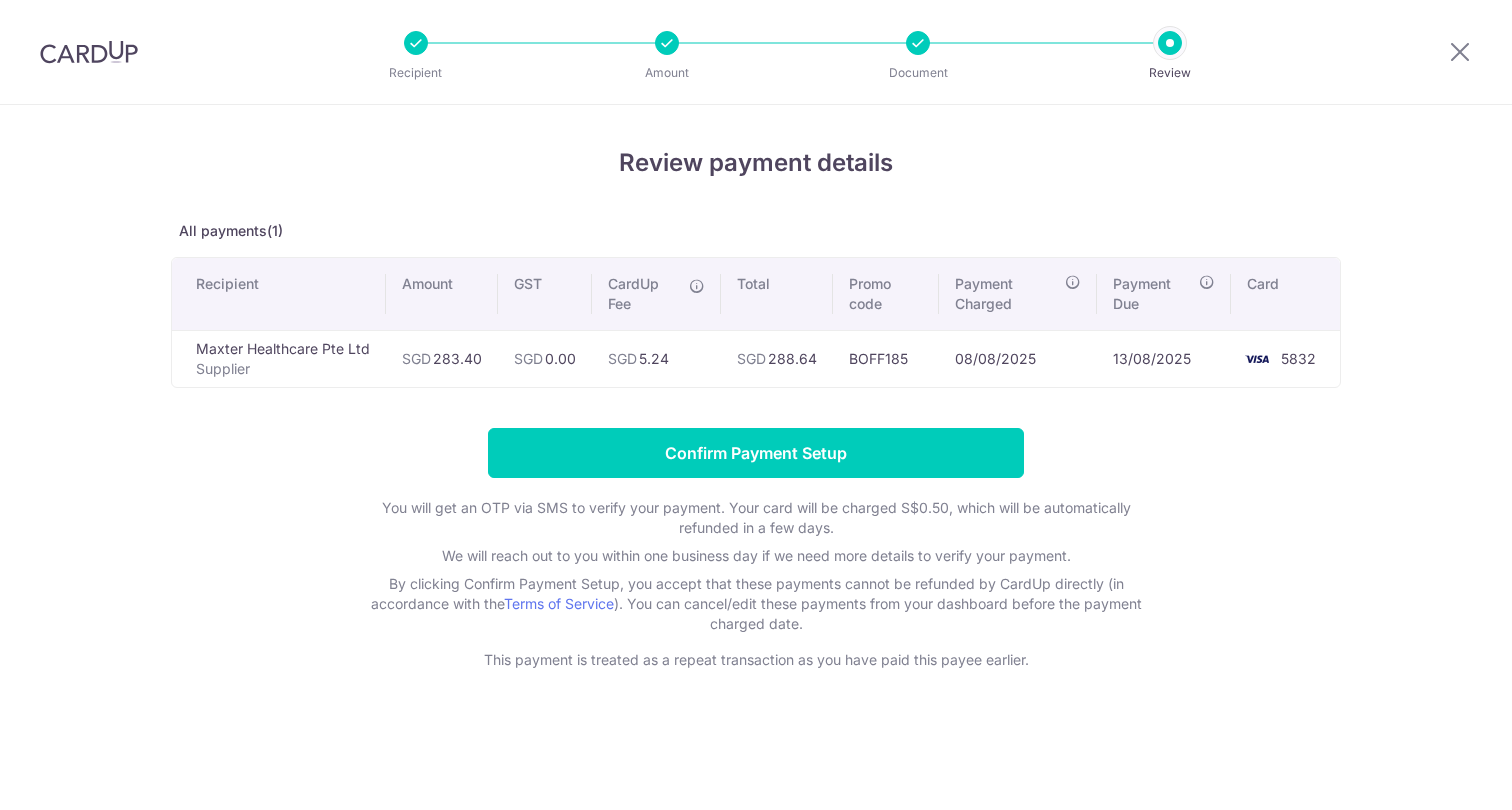 scroll, scrollTop: 0, scrollLeft: 0, axis: both 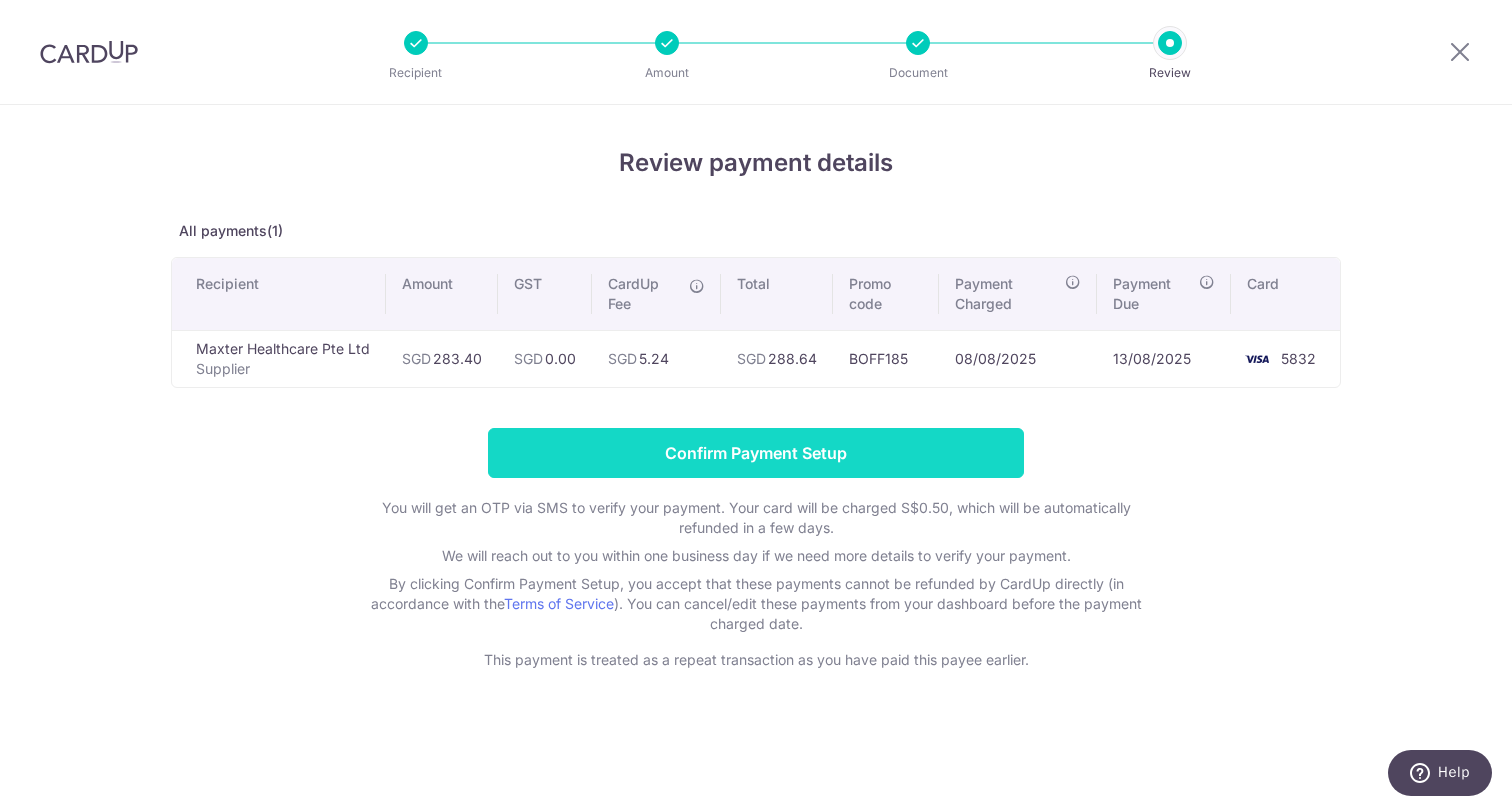 click on "Confirm Payment Setup" at bounding box center [756, 453] 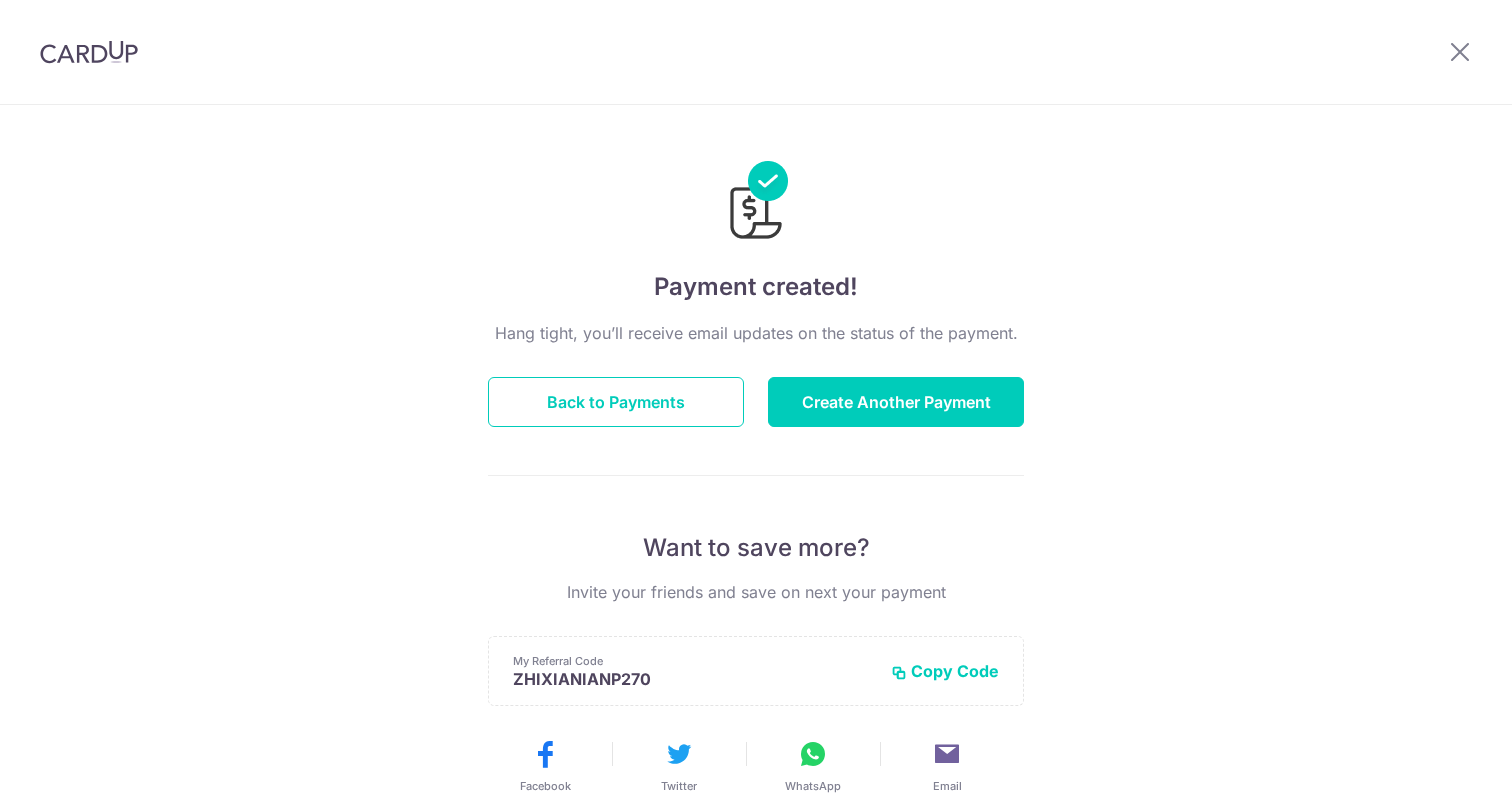 scroll, scrollTop: 0, scrollLeft: 0, axis: both 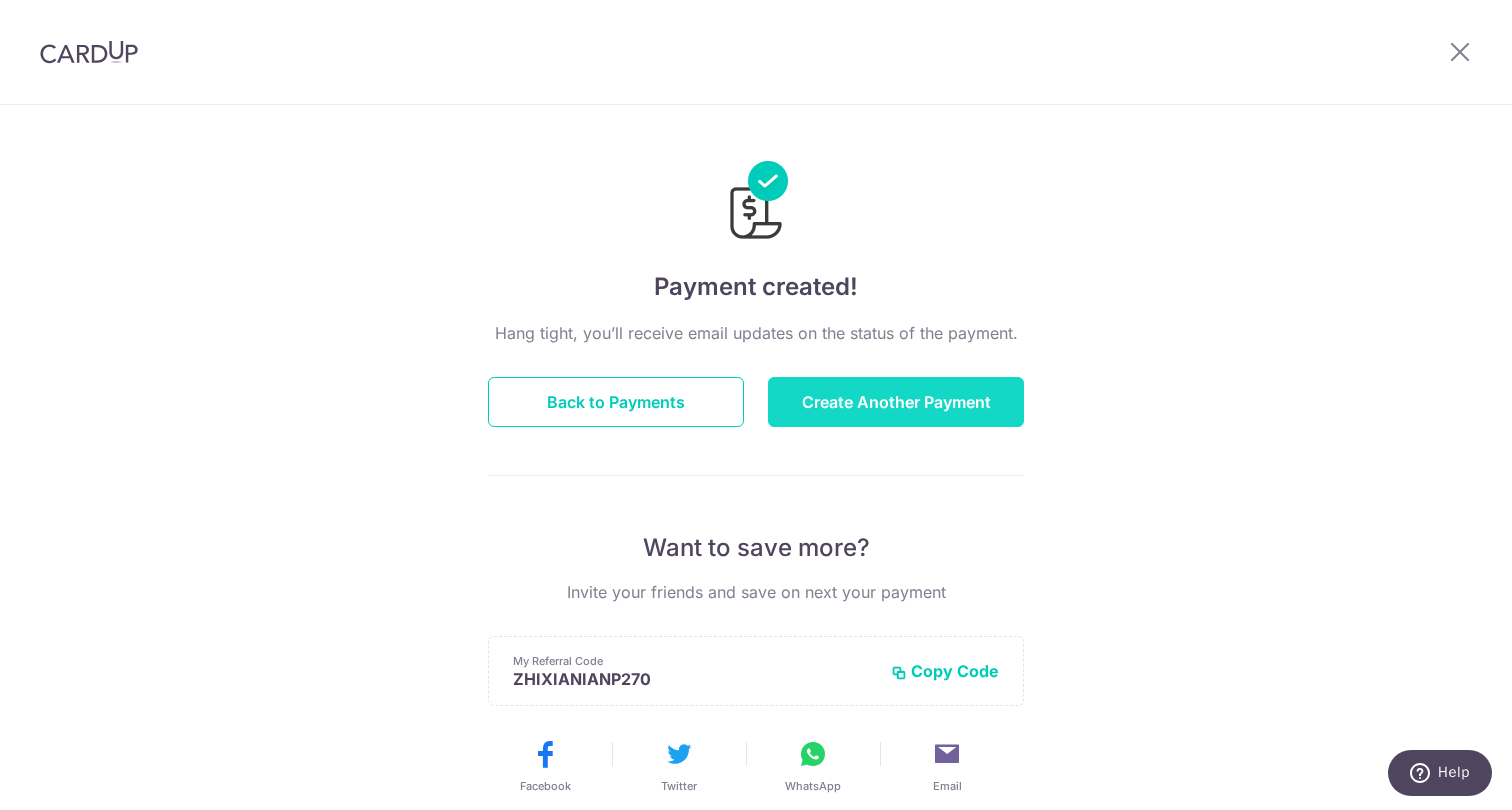 click on "Create Another Payment" at bounding box center [896, 402] 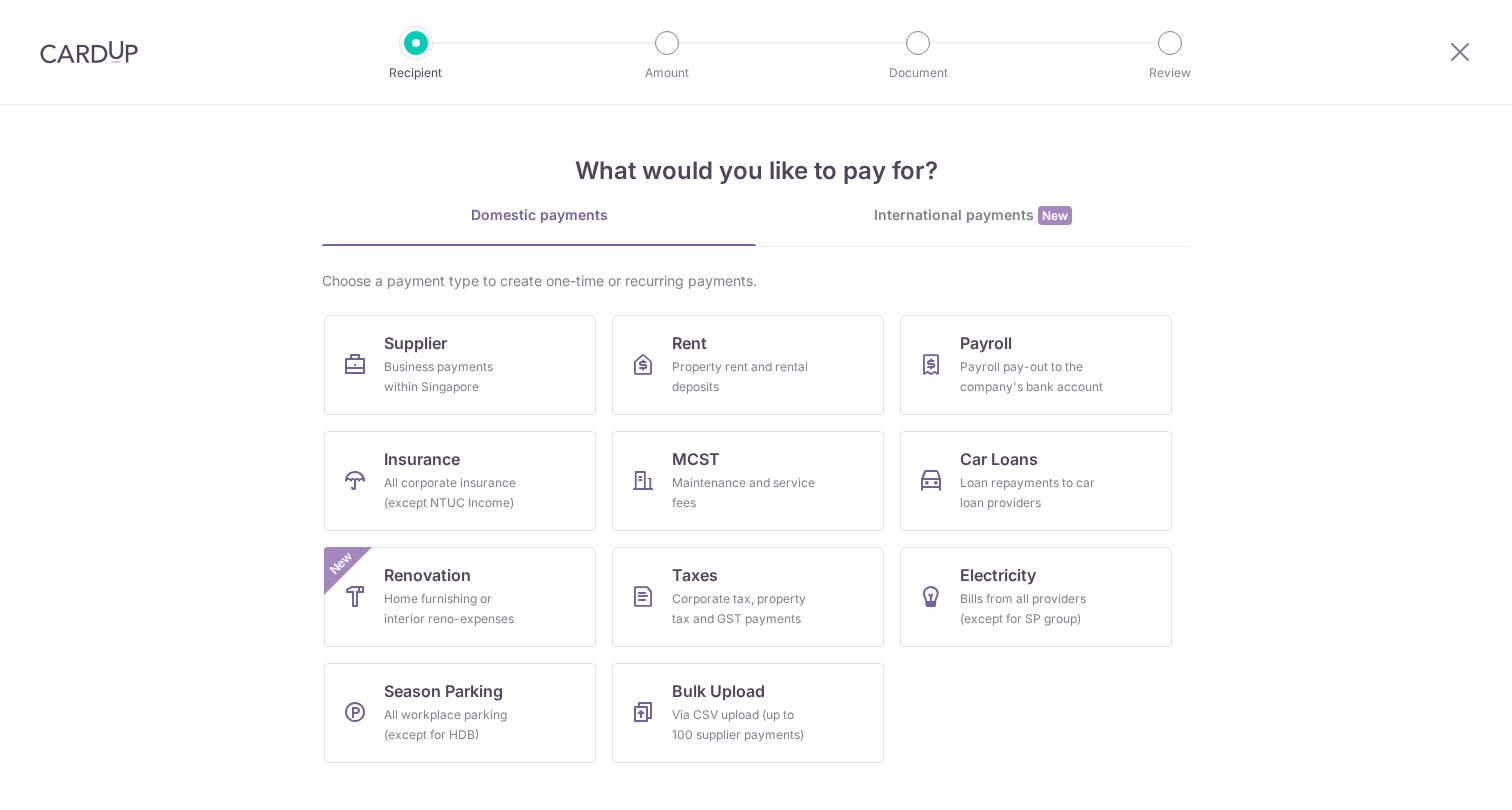 scroll, scrollTop: 0, scrollLeft: 0, axis: both 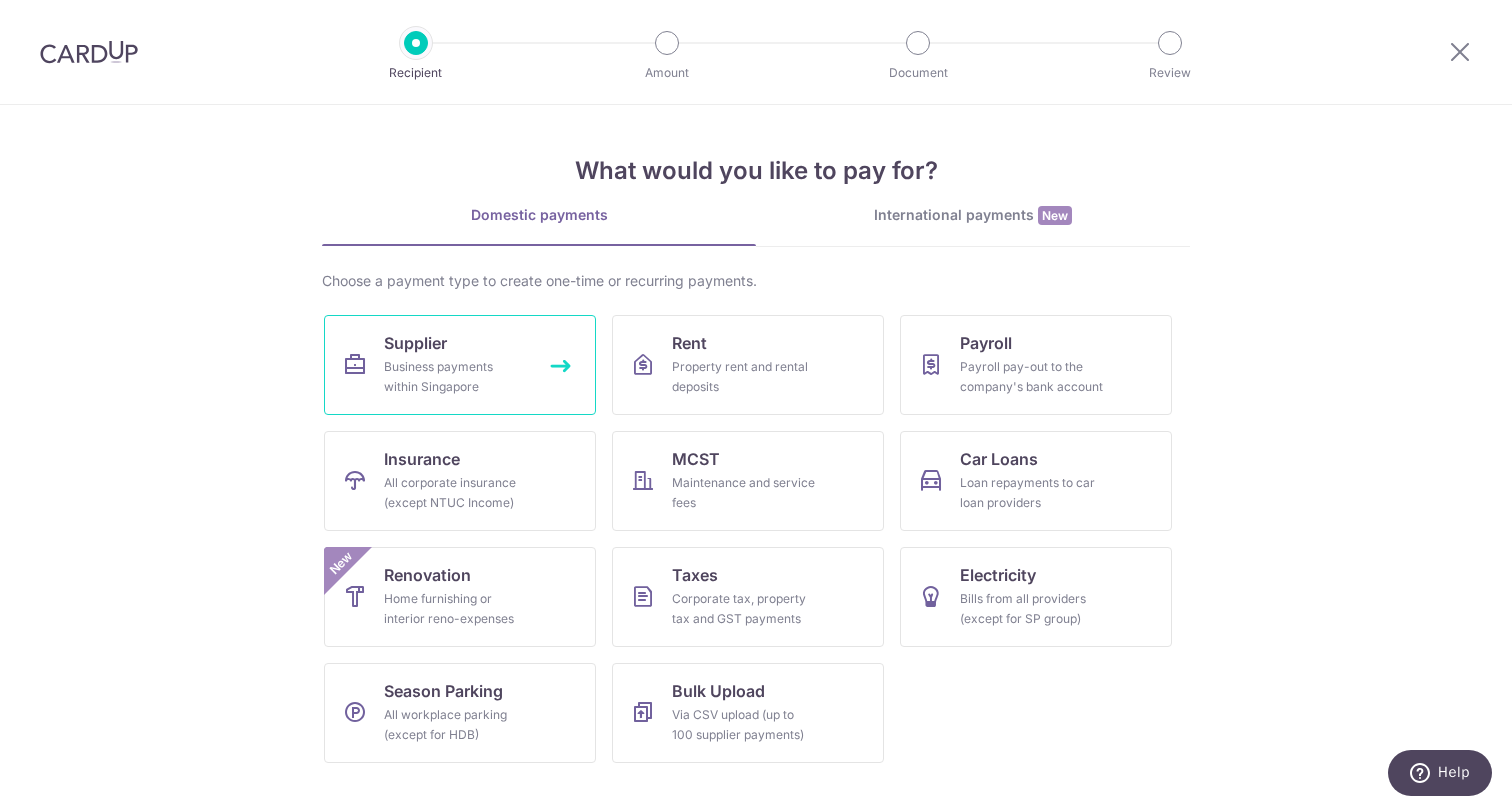 click on "Business payments within Singapore" at bounding box center (456, 377) 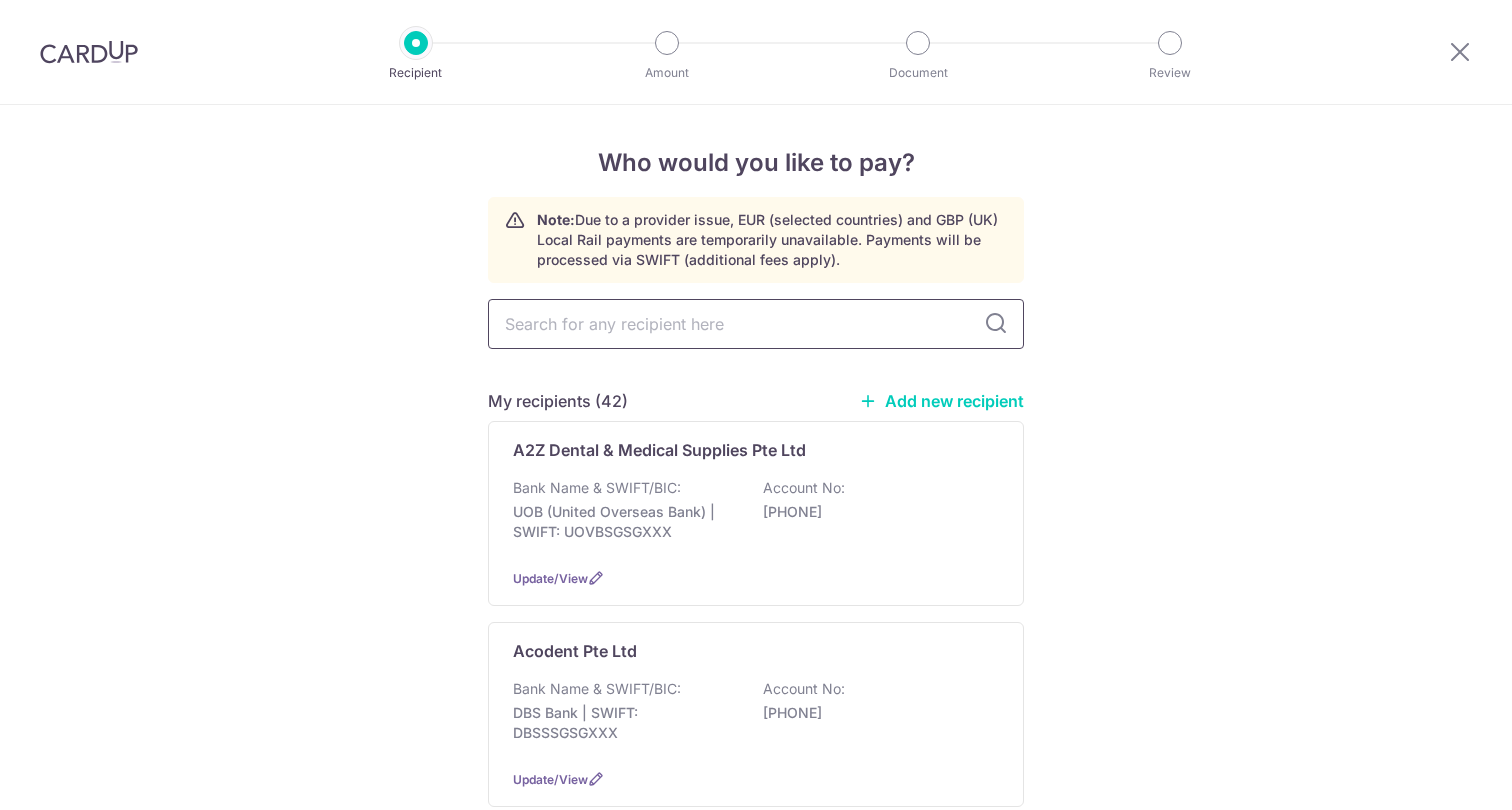 scroll, scrollTop: 0, scrollLeft: 0, axis: both 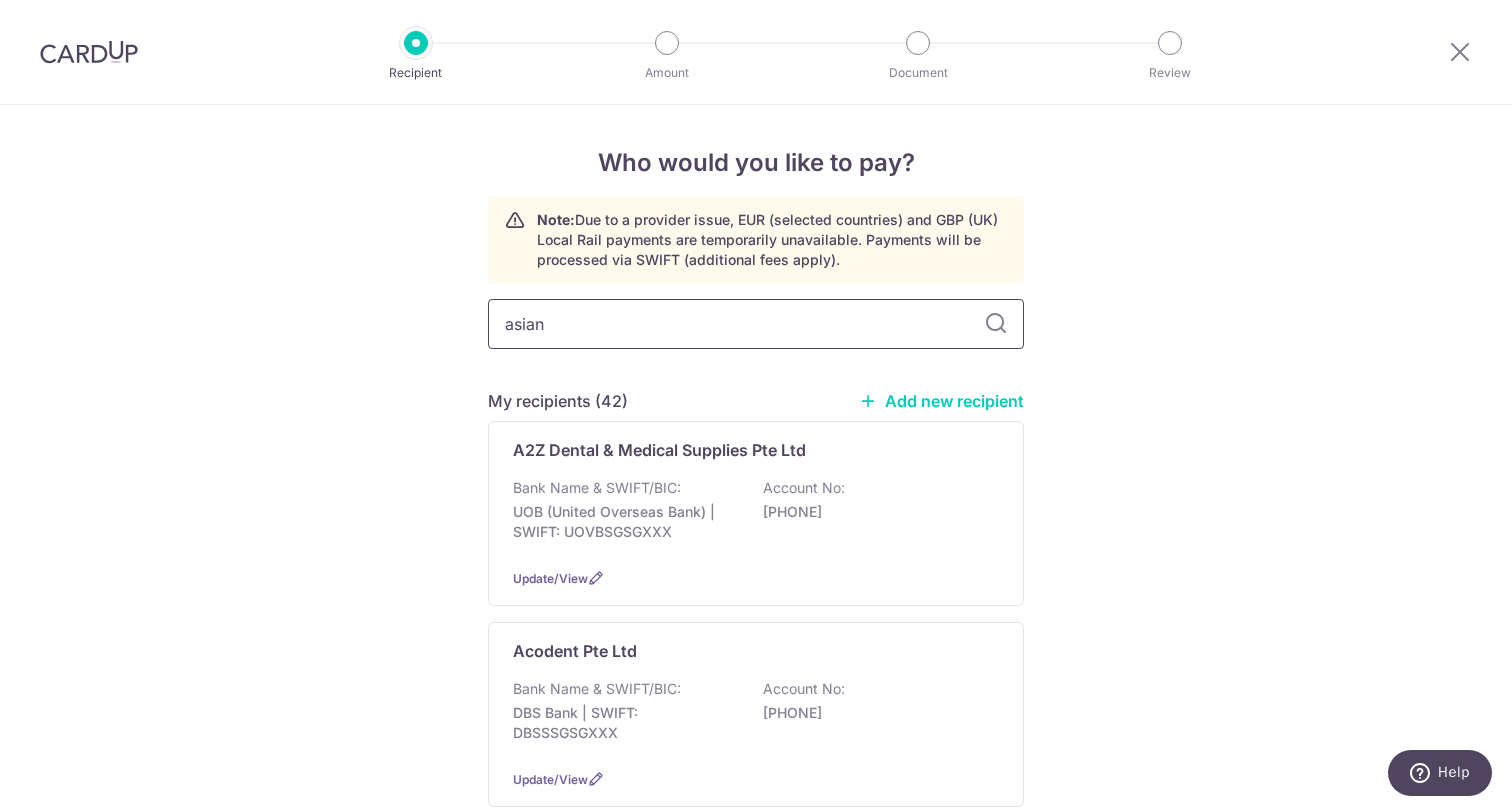 type on "asian" 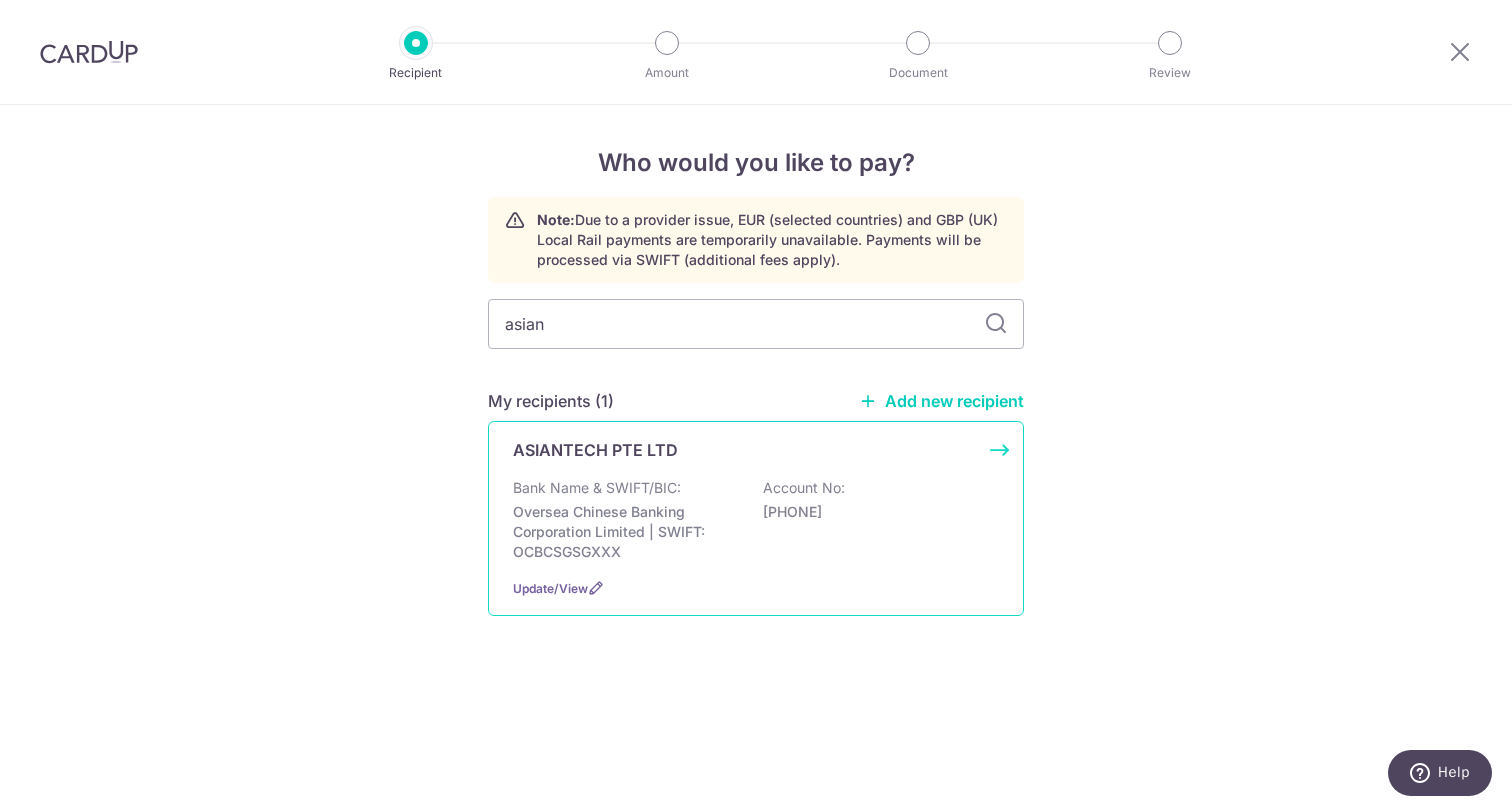 click on "ASIANTECH PTE LTD" at bounding box center (744, 450) 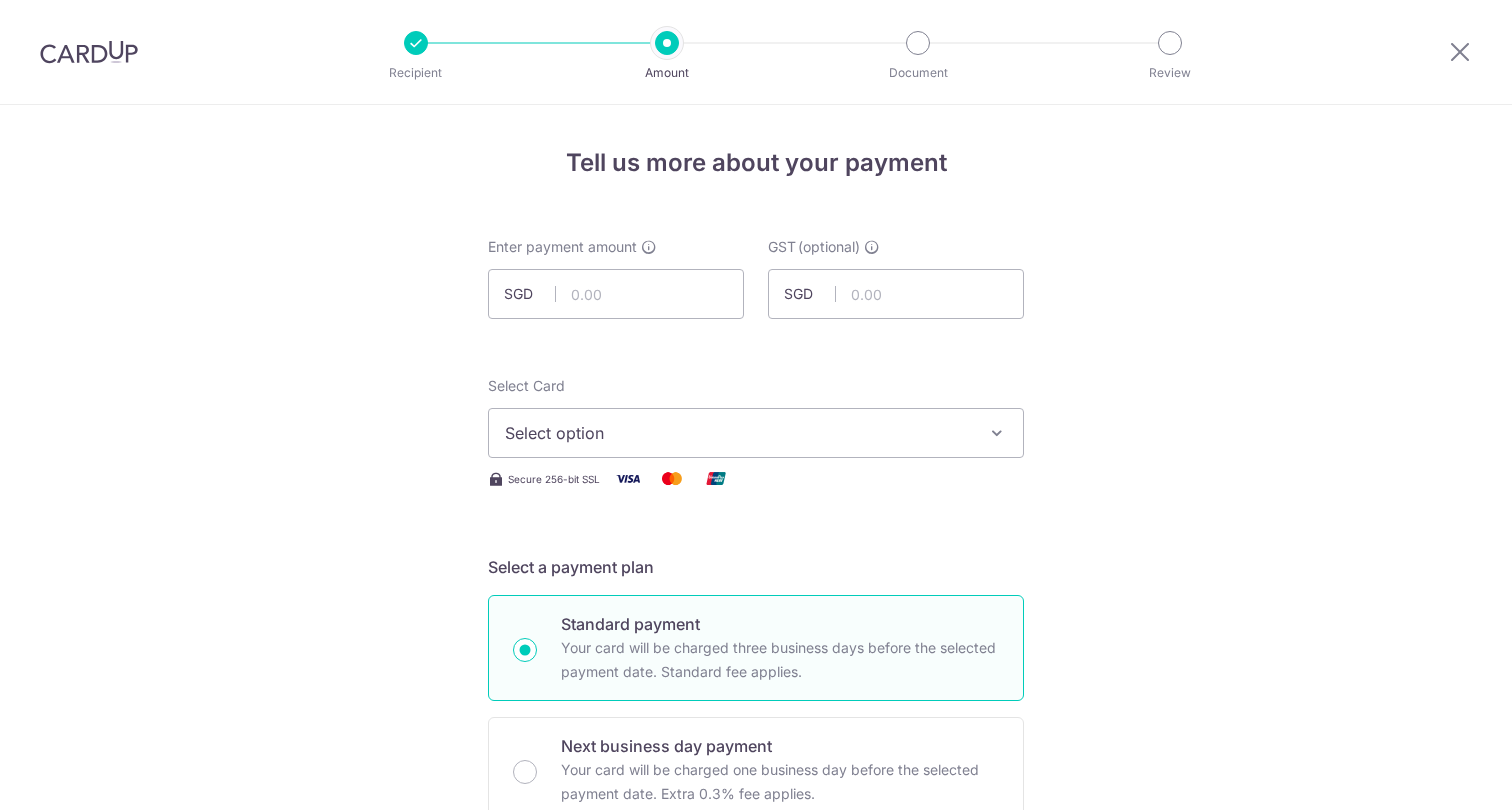 scroll, scrollTop: 0, scrollLeft: 0, axis: both 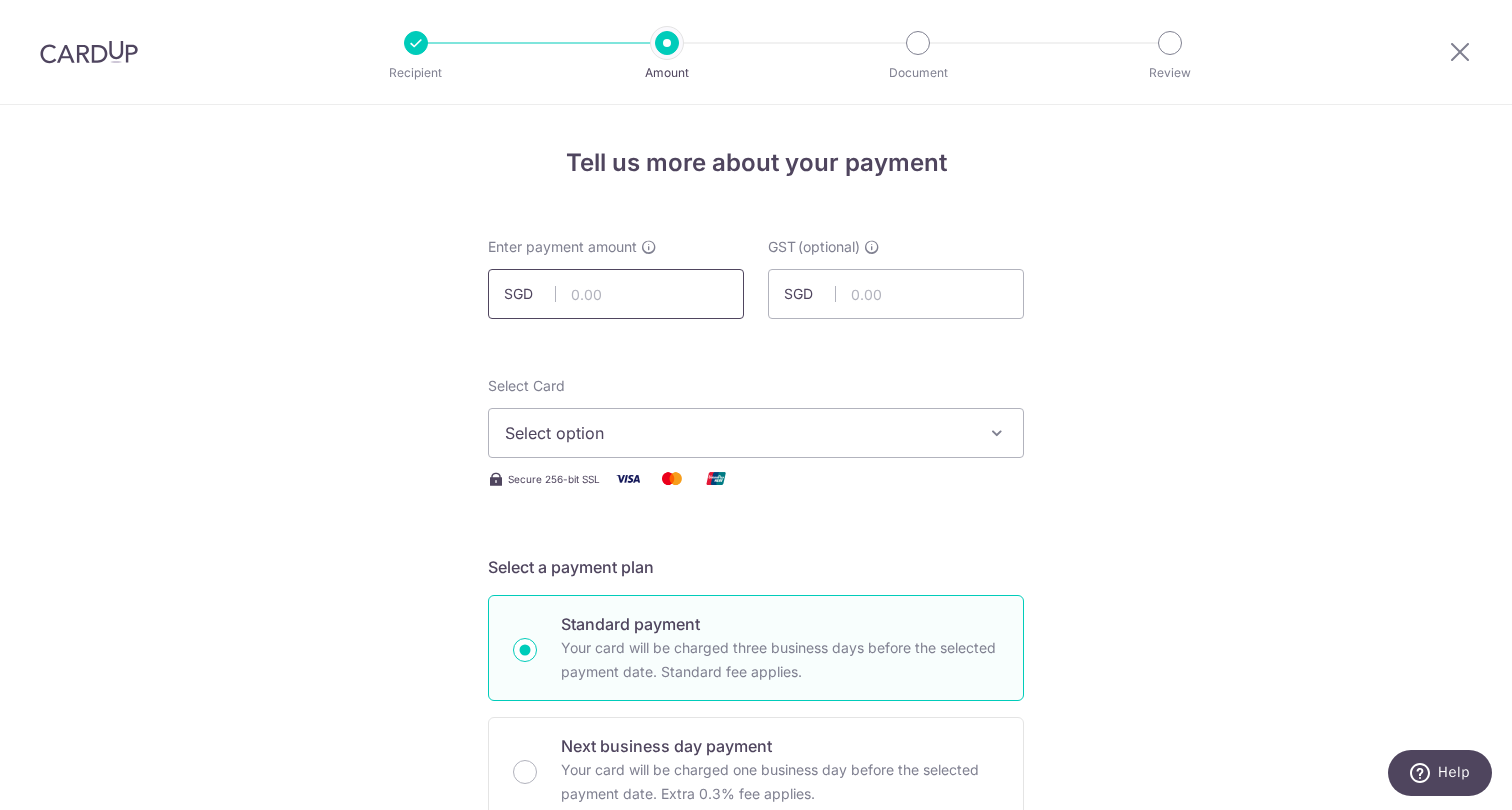click at bounding box center [616, 294] 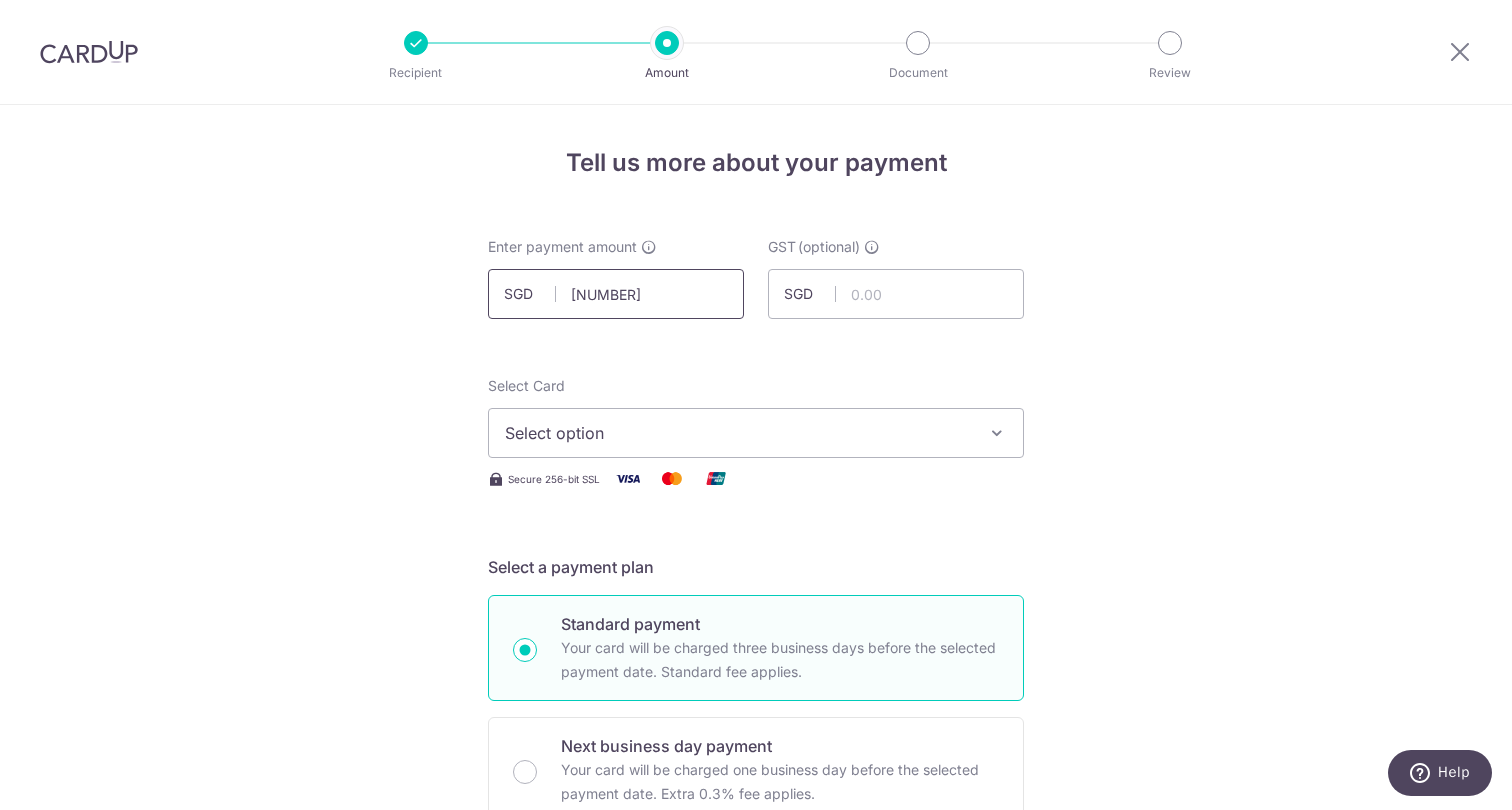 type on "[NUMBER]" 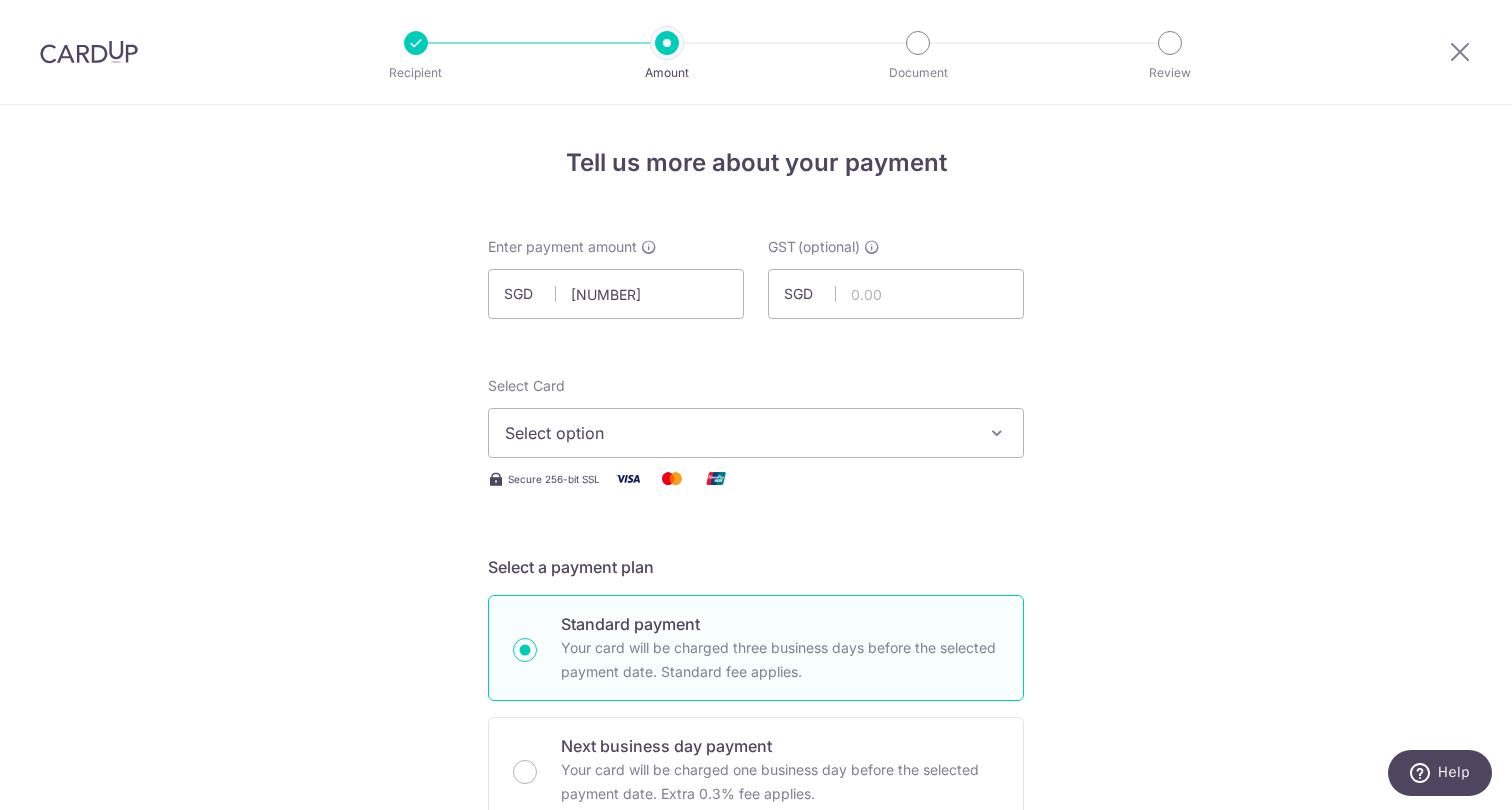 click on "Select option" at bounding box center [738, 433] 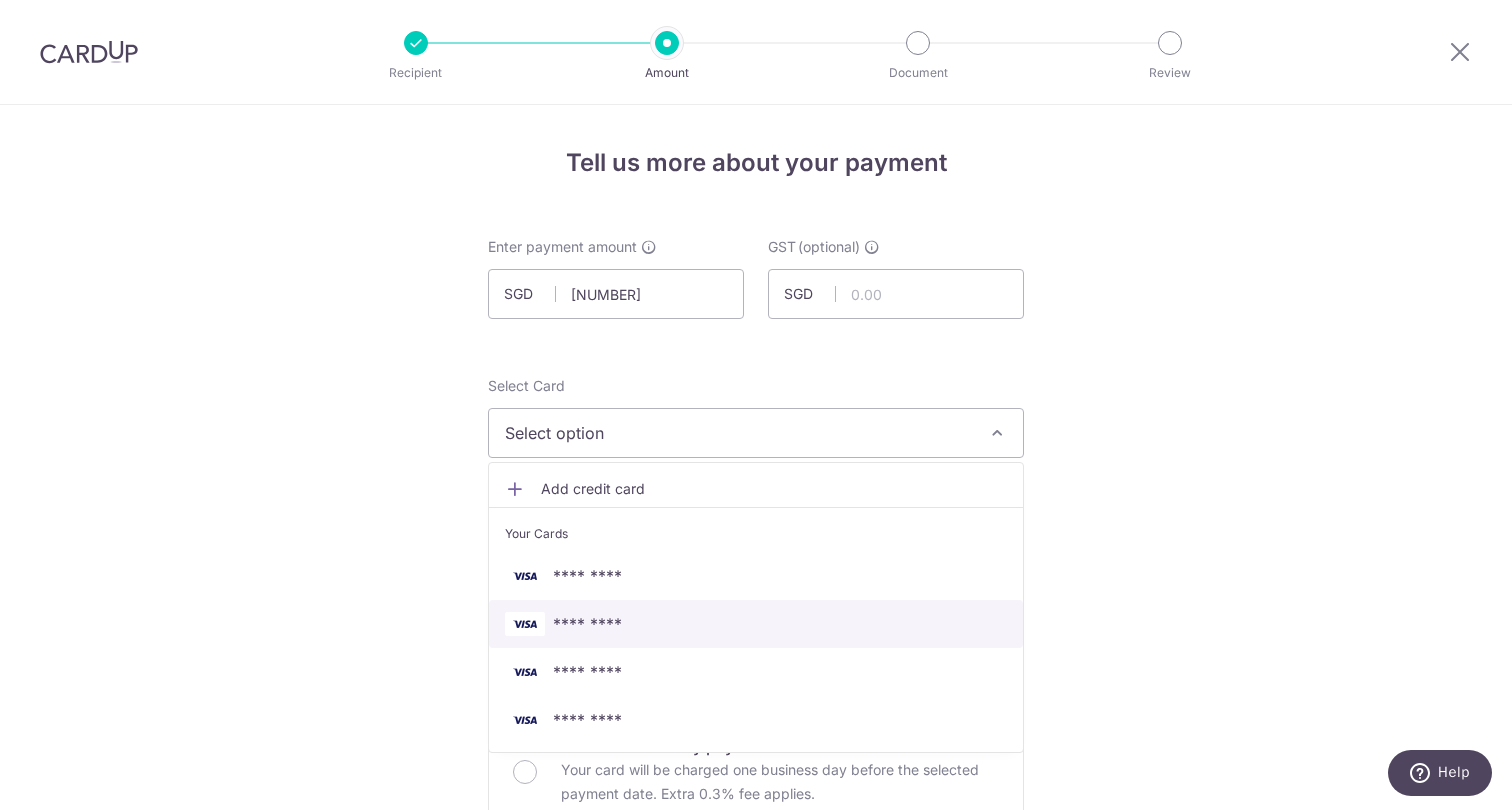 click on "**** [CARD]" at bounding box center (587, 624) 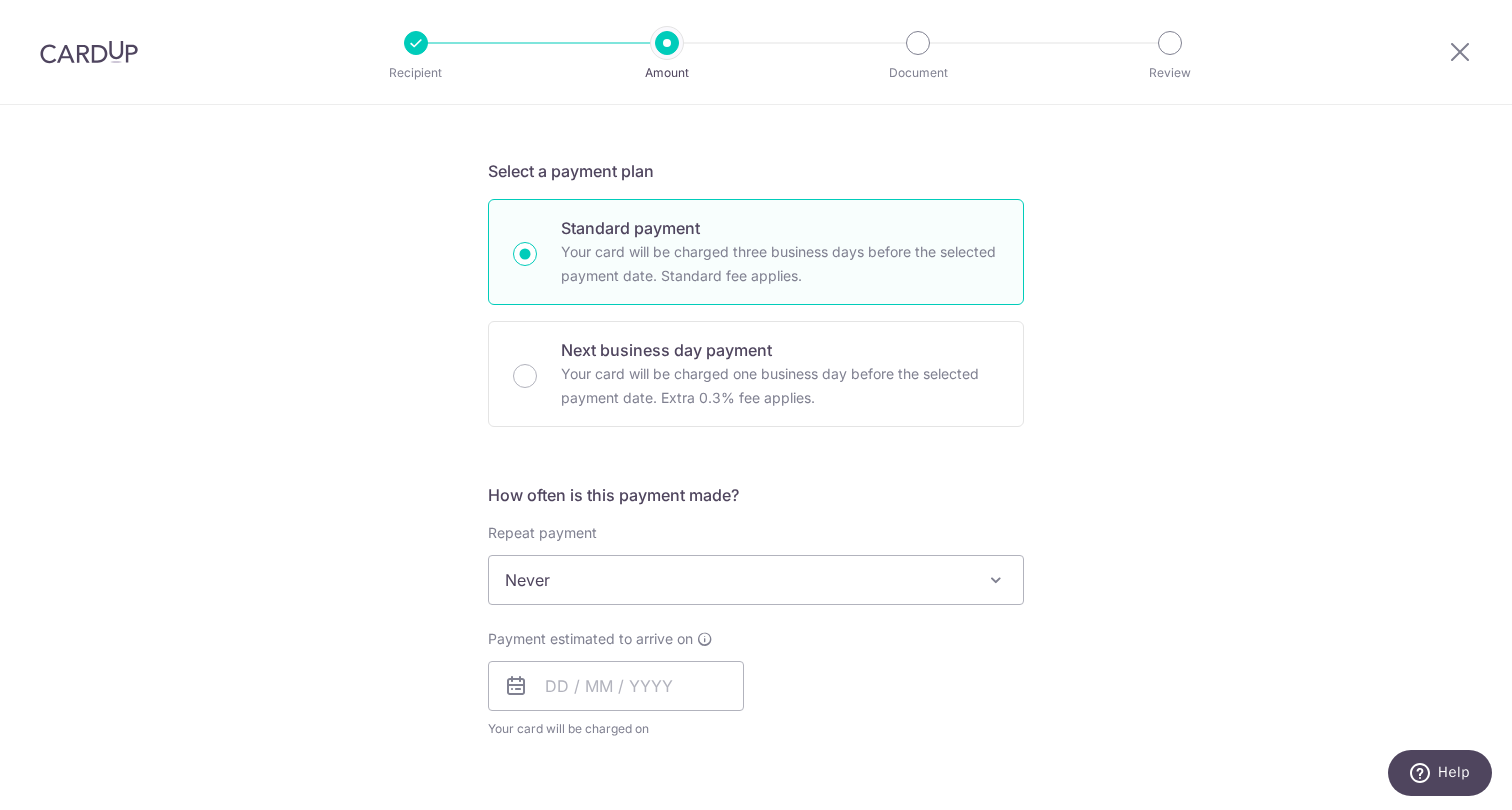 scroll, scrollTop: 404, scrollLeft: 0, axis: vertical 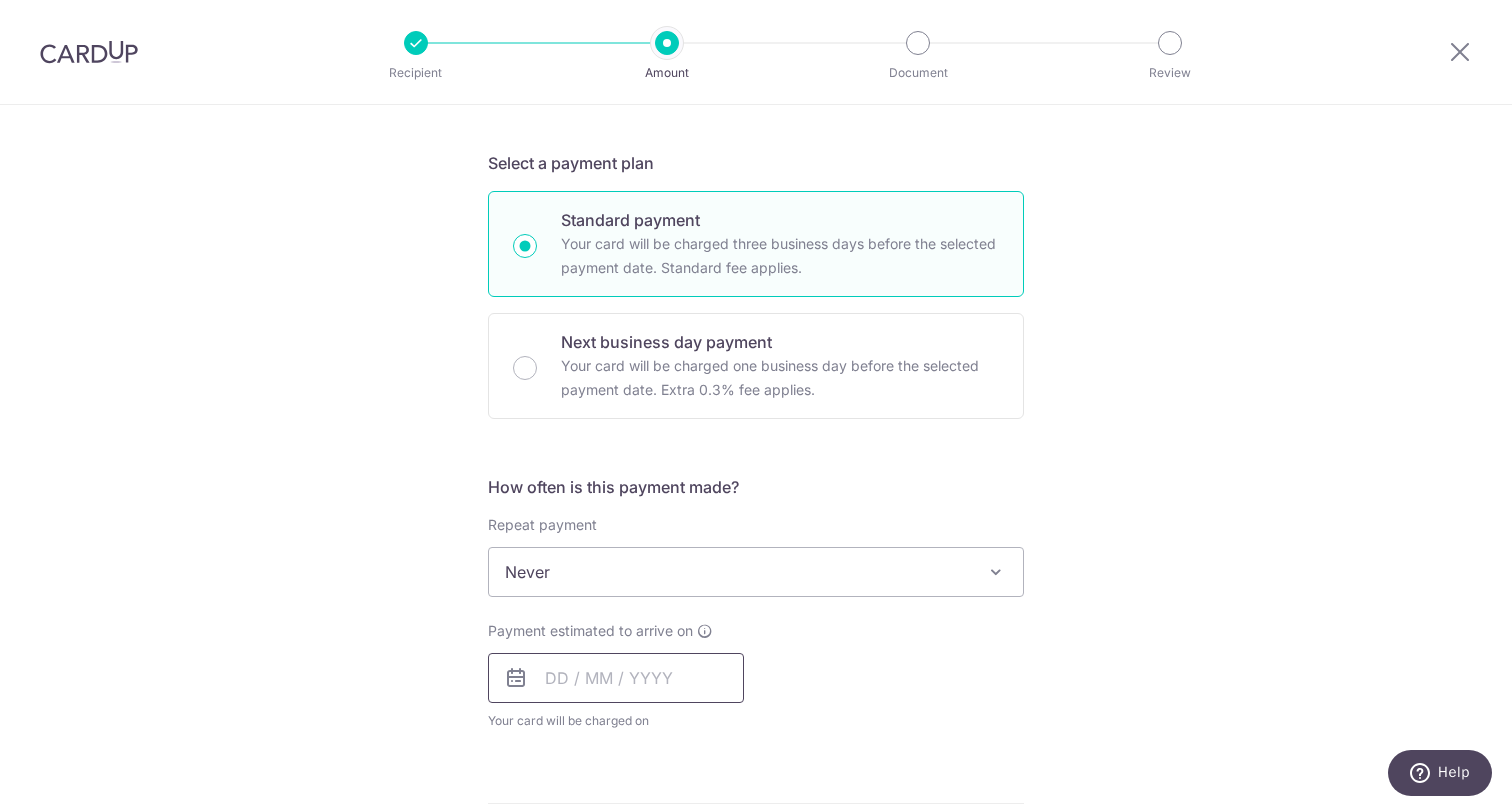 click at bounding box center [616, 678] 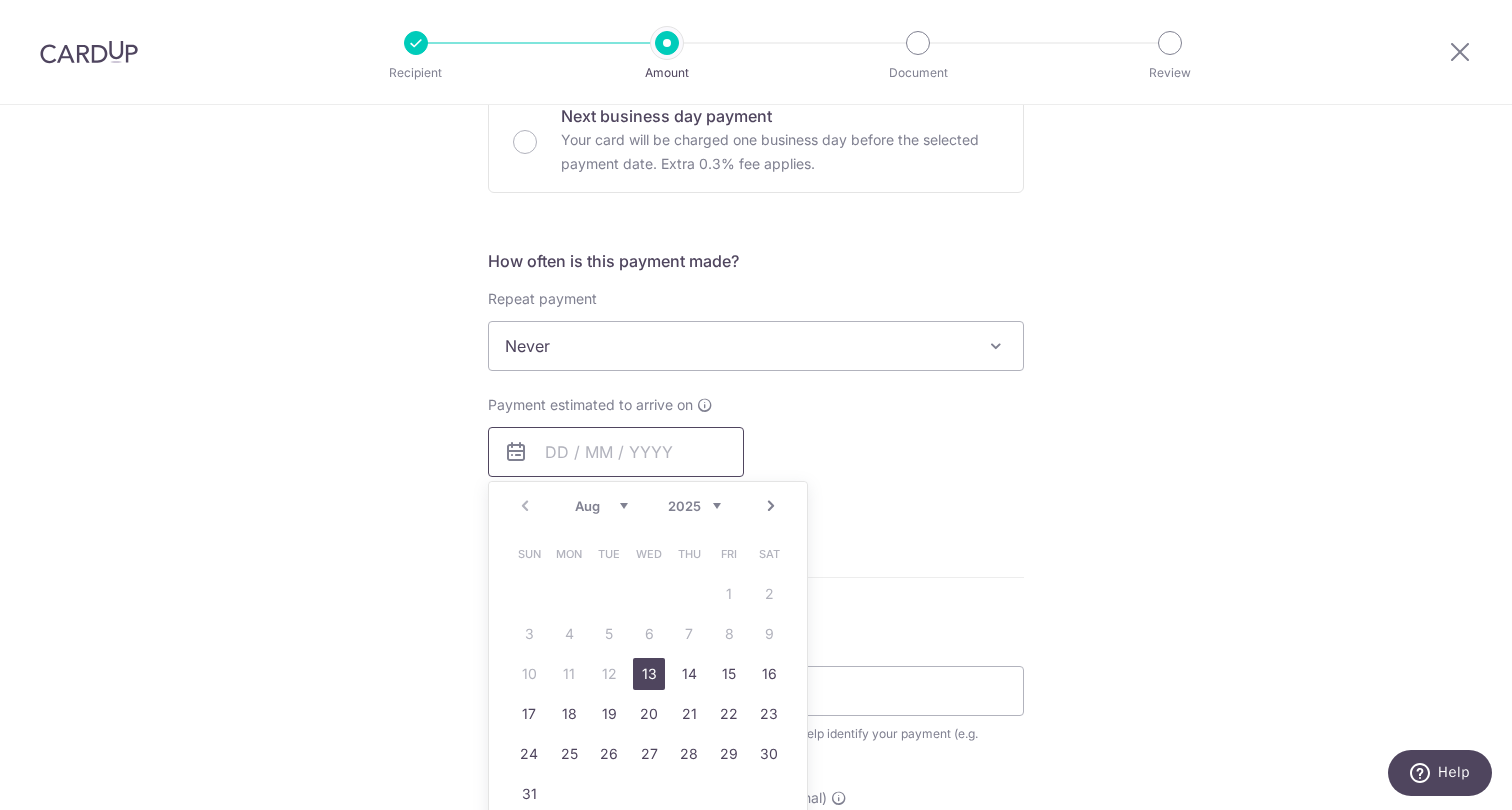scroll, scrollTop: 640, scrollLeft: 0, axis: vertical 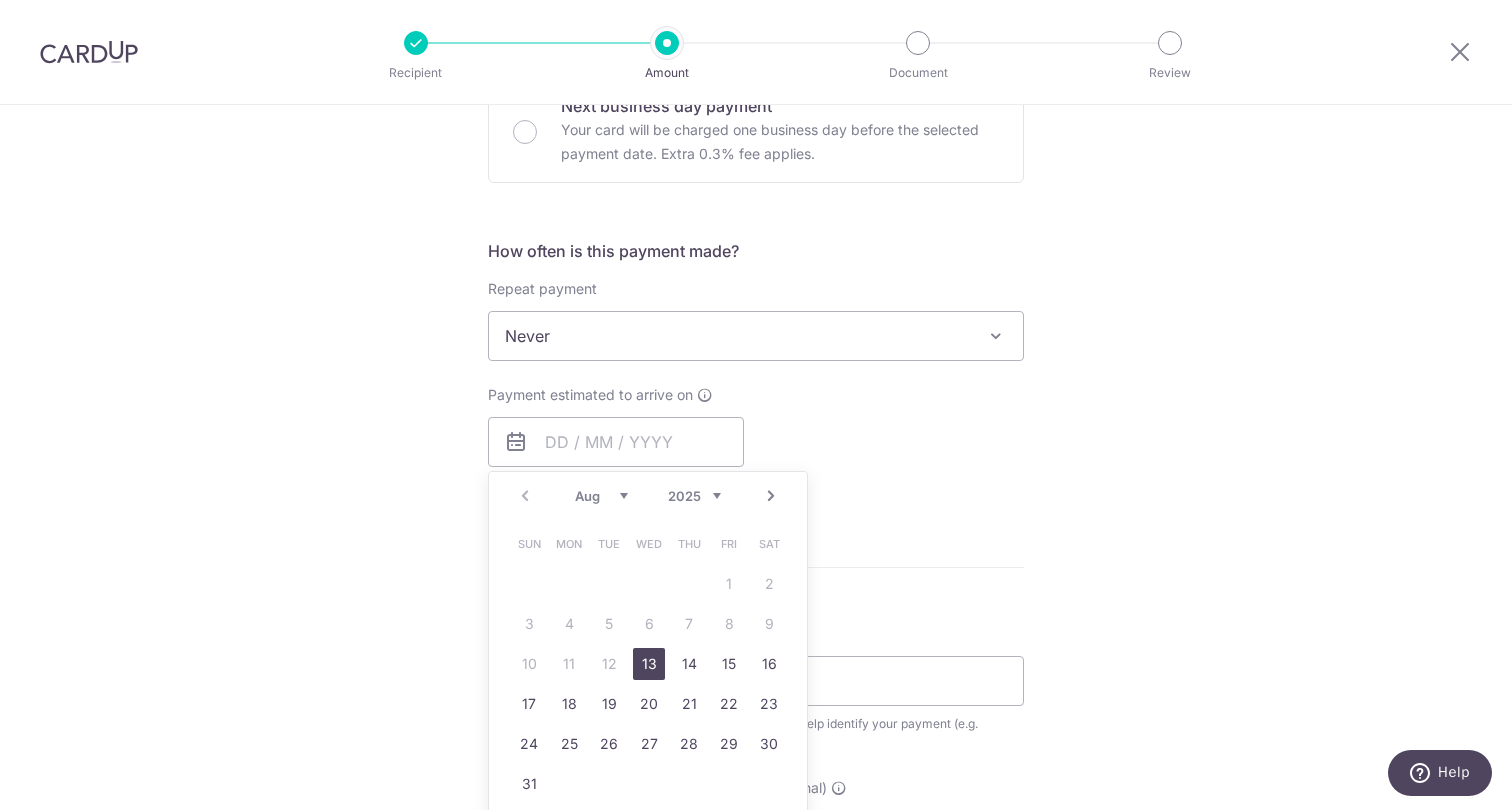 click on "13" at bounding box center [649, 664] 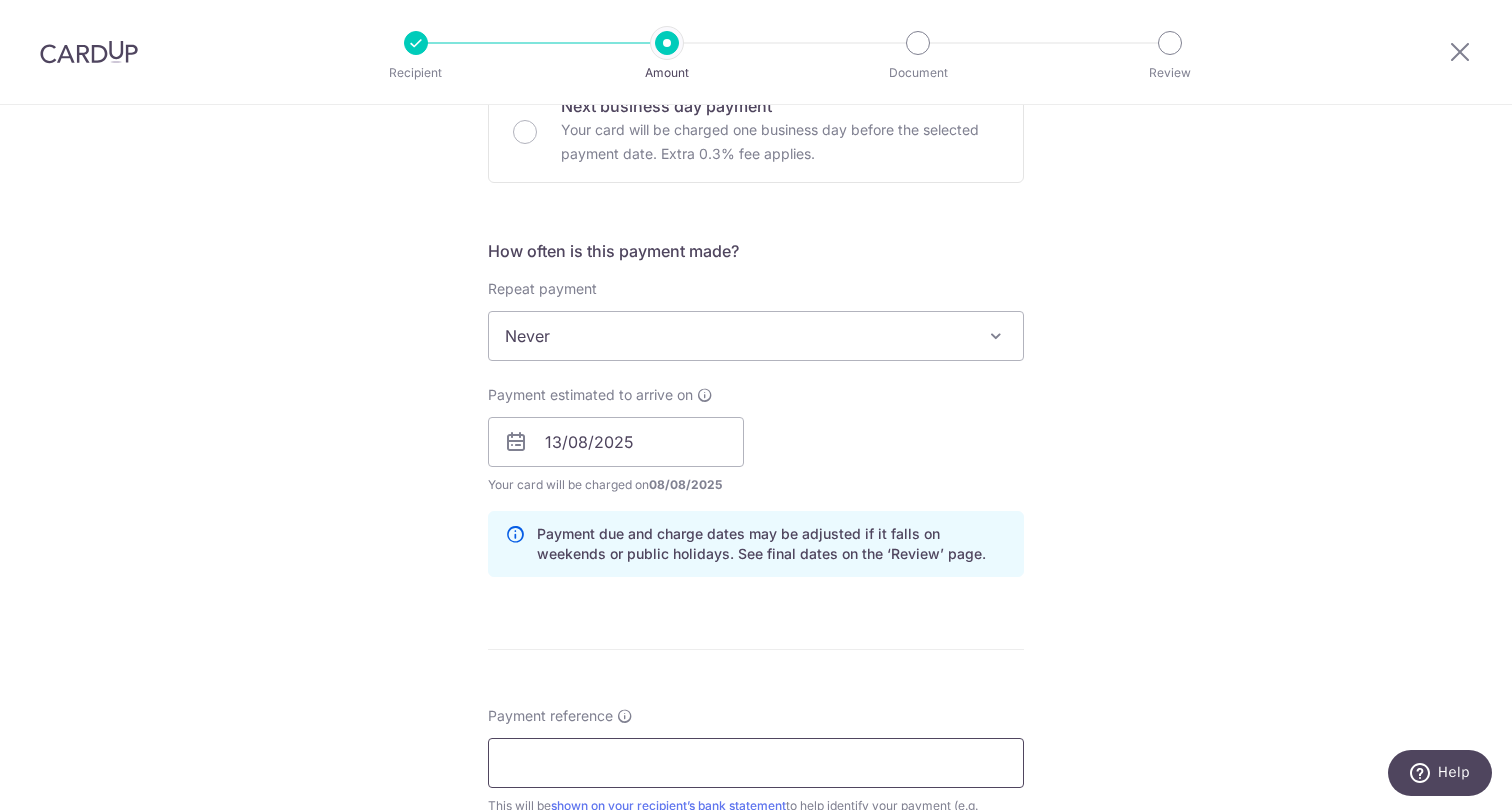 click on "Payment reference" at bounding box center [756, 763] 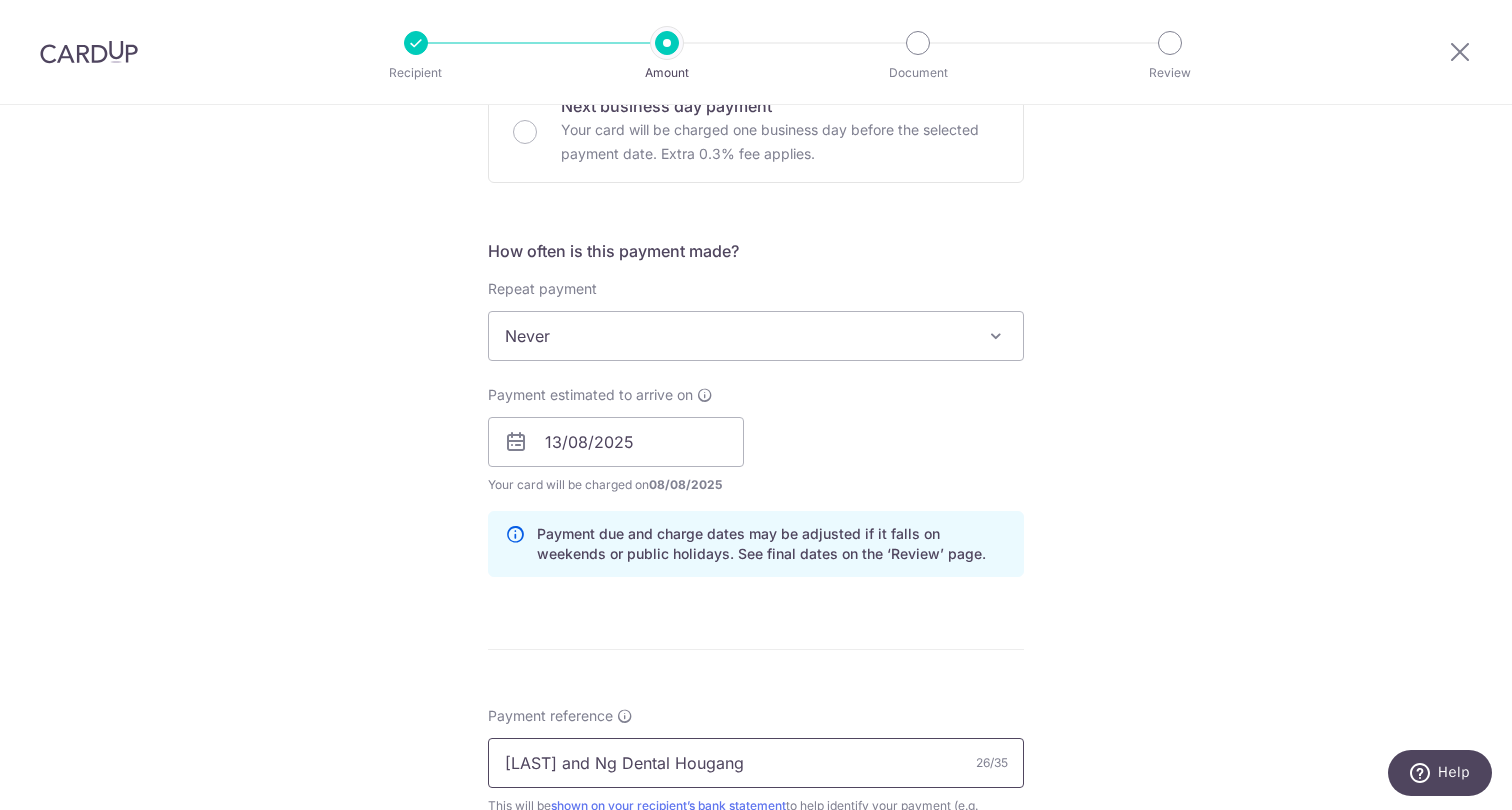 type on "Pang and Ng Dental Hougang" 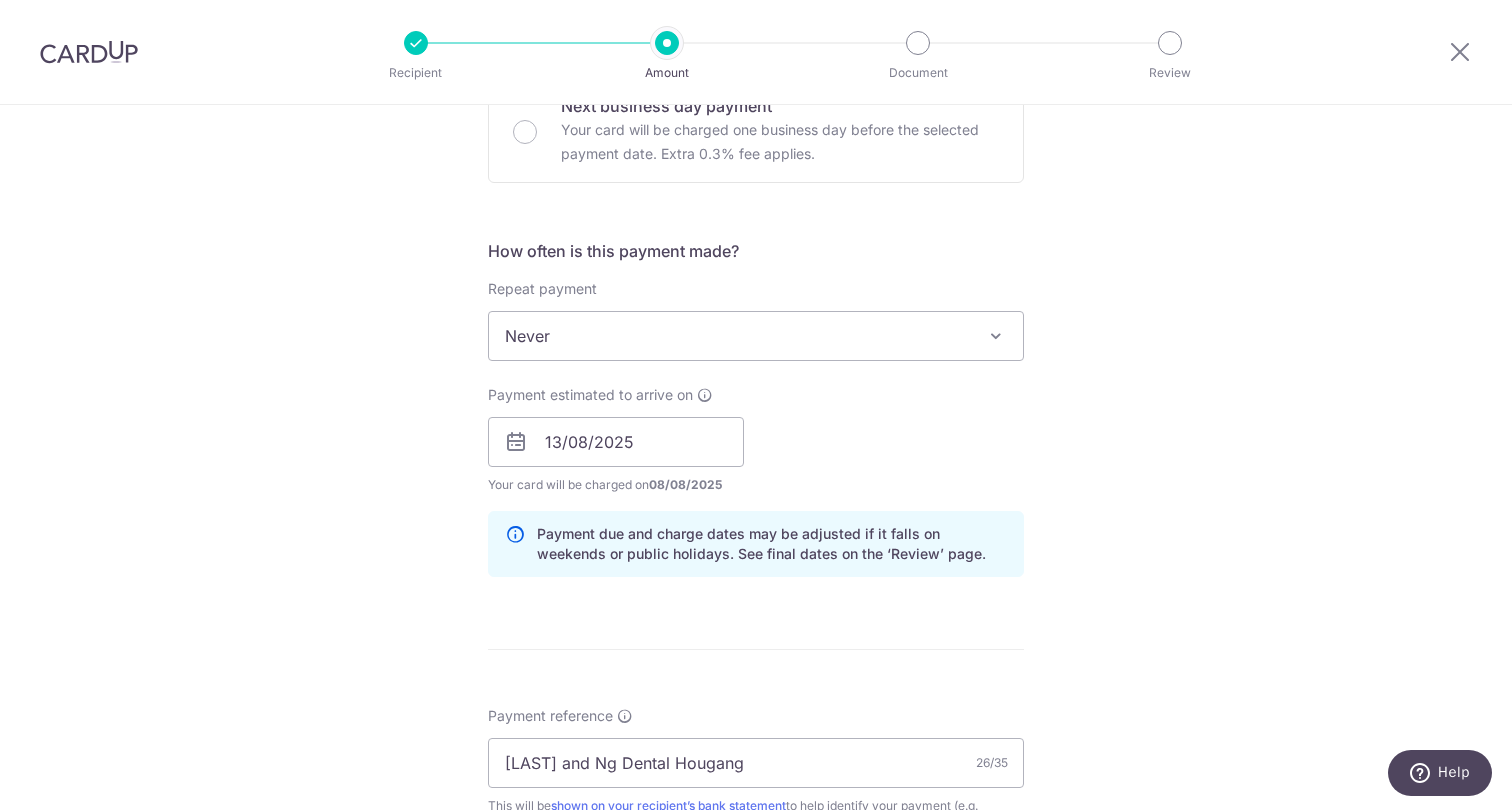click on "Enter payment amount
SGD
571.16
571.16
GST
(optional)
SGD
Select Card
**** 5832
Add credit card
Your Cards
**** 4965
**** 5832
**** 7367
**** 6005
Secure 256-bit SSL" at bounding box center [756, 496] 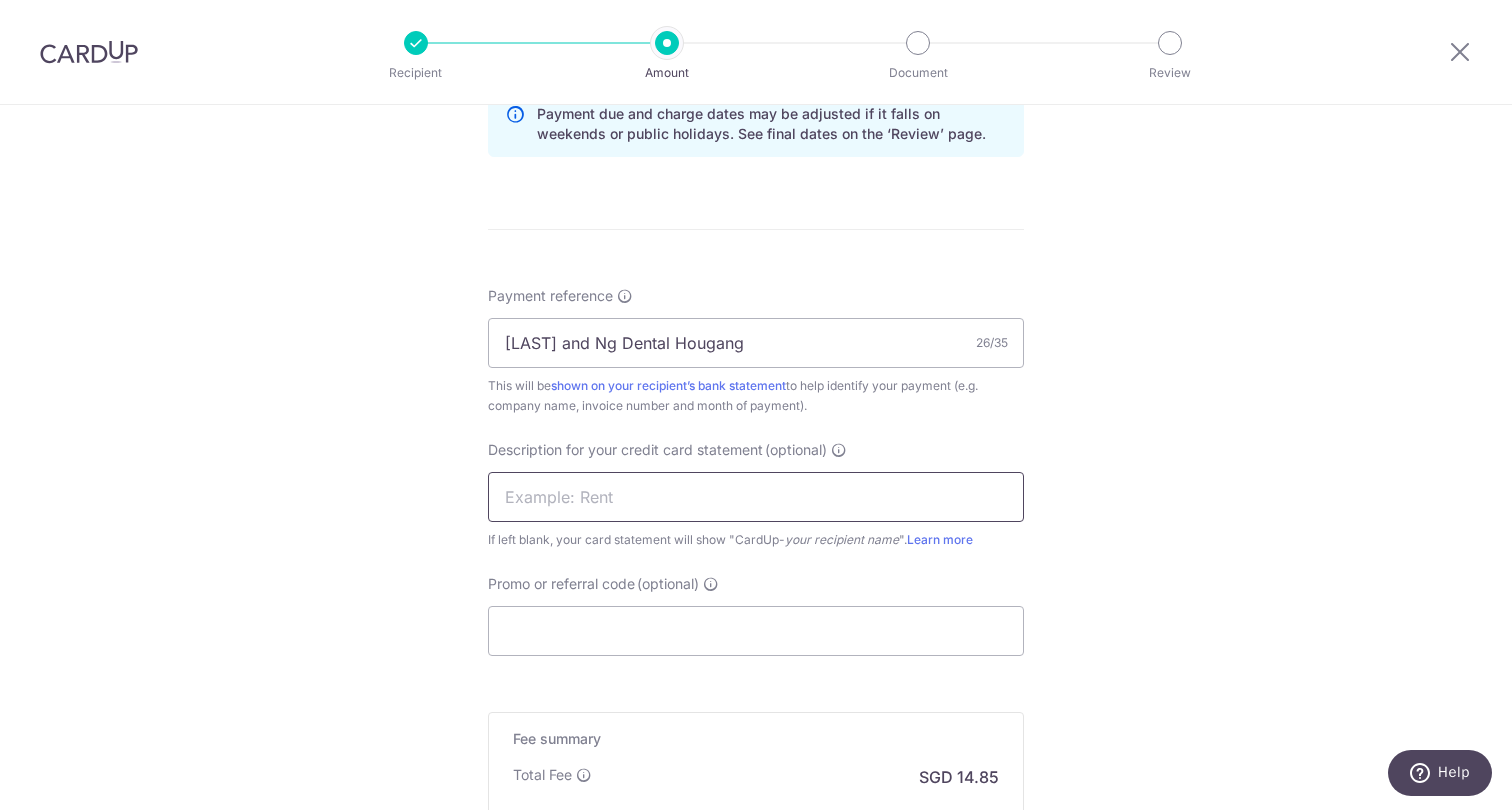 scroll, scrollTop: 1059, scrollLeft: 0, axis: vertical 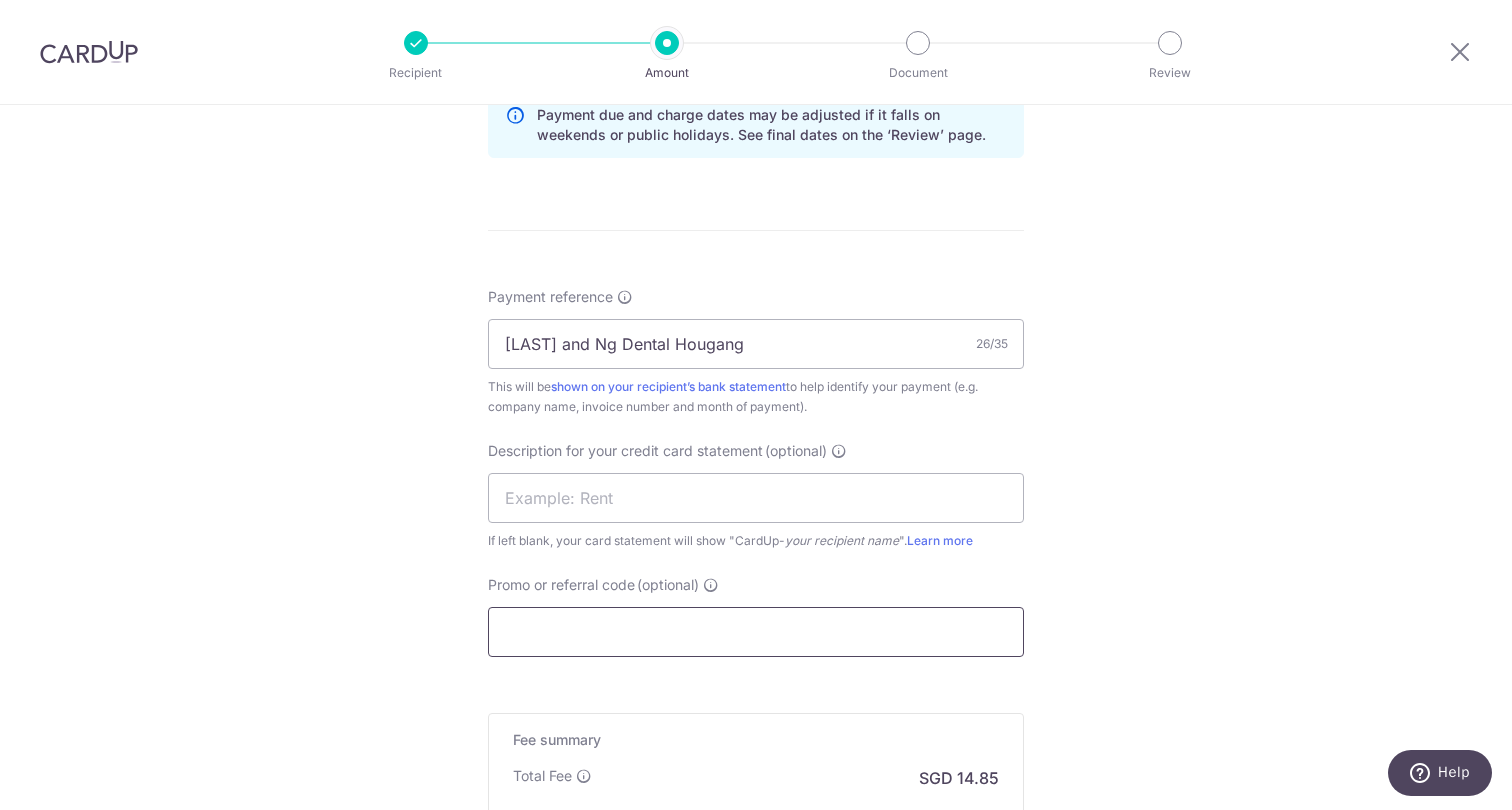 click on "Promo or referral code
(optional)" at bounding box center [756, 632] 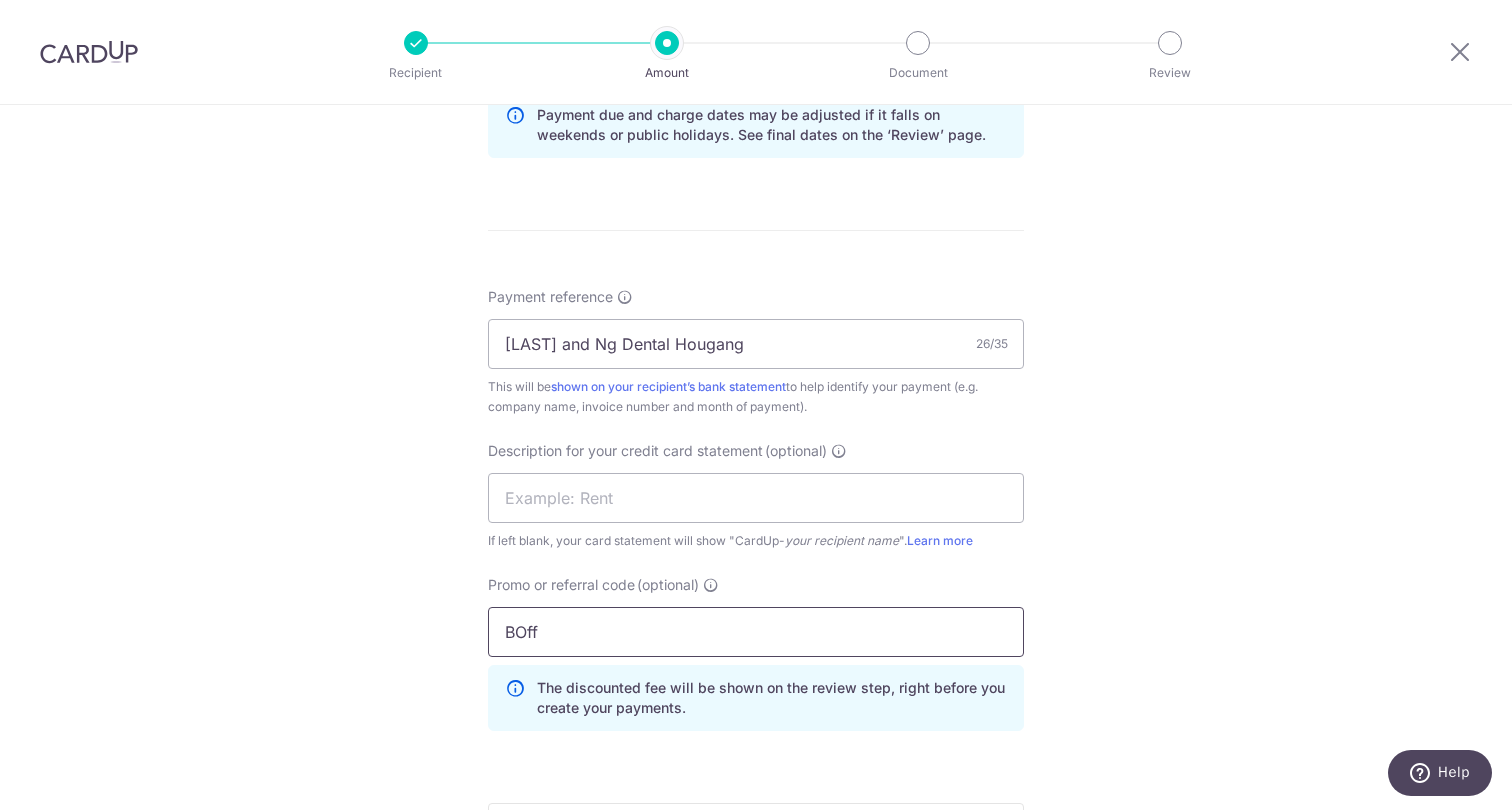 type on "BOff185" 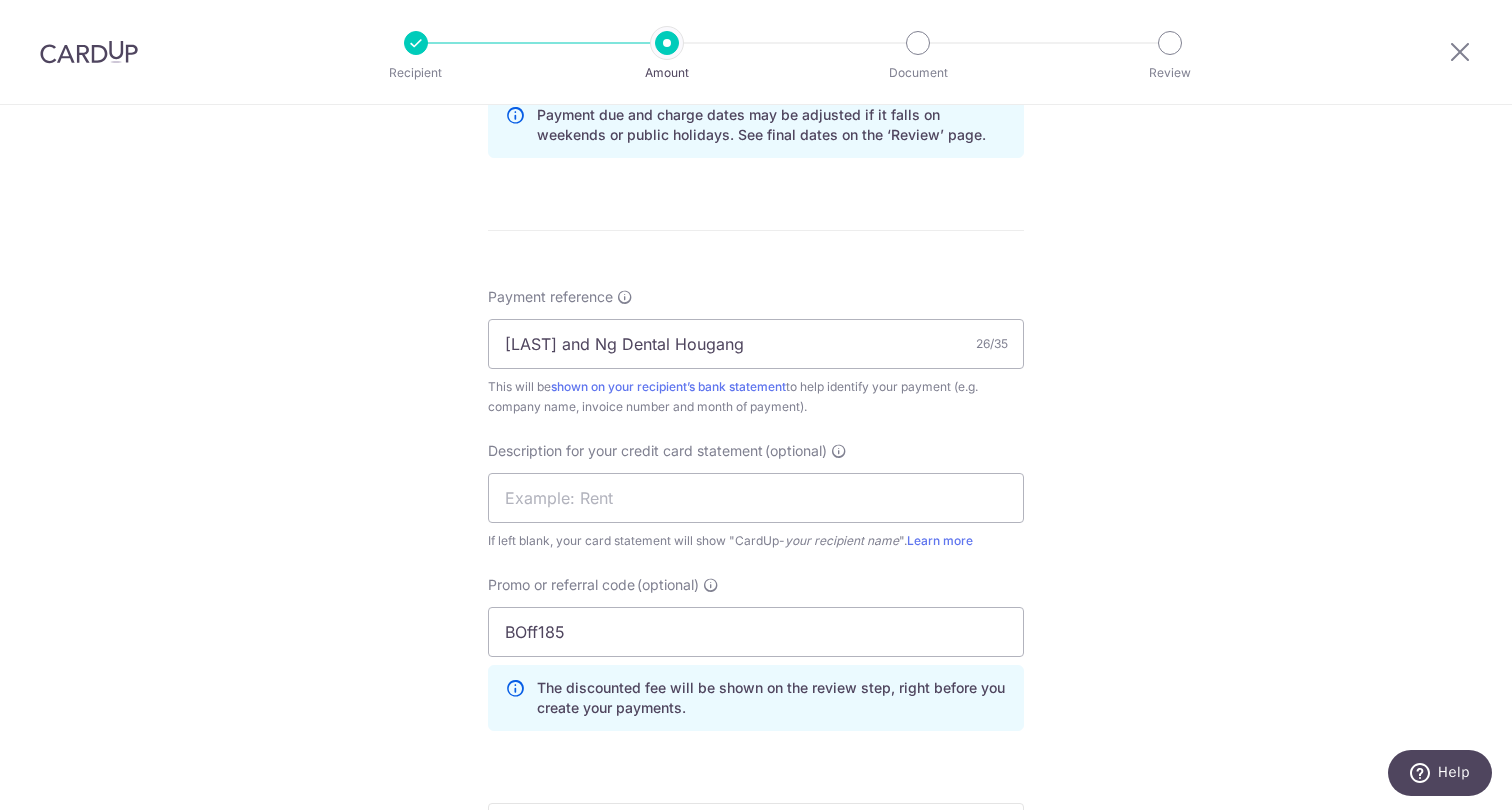 click on "Tell us more about your payment
Enter payment amount
SGD
571.16
571.16
GST
(optional)
SGD
Select Card
**** 5832
Add credit card
Your Cards
**** 4965
**** 5832
**** 7367
**** 6005
Secure 256-bit SSL" at bounding box center [756, 103] 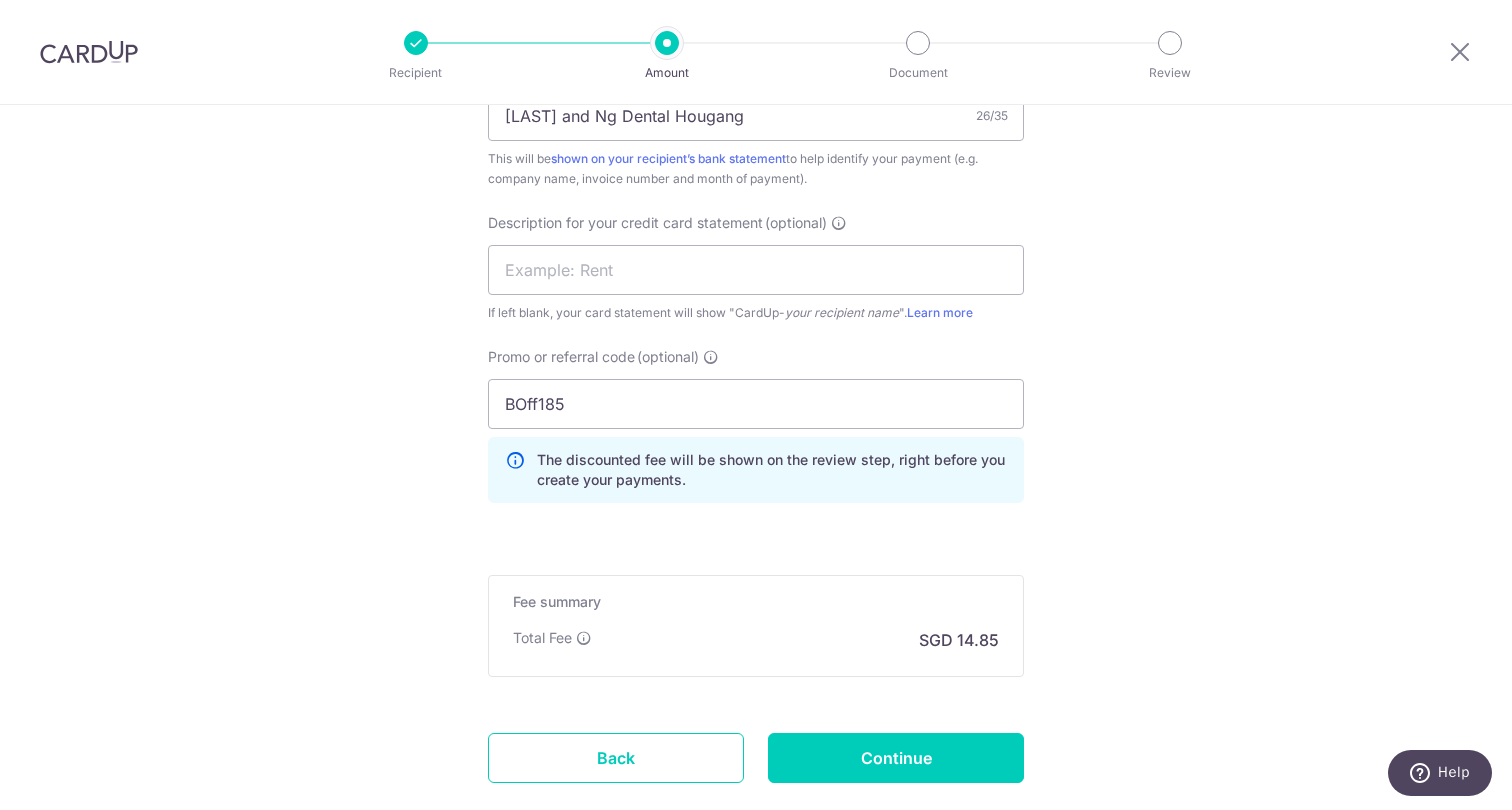 scroll, scrollTop: 1289, scrollLeft: 0, axis: vertical 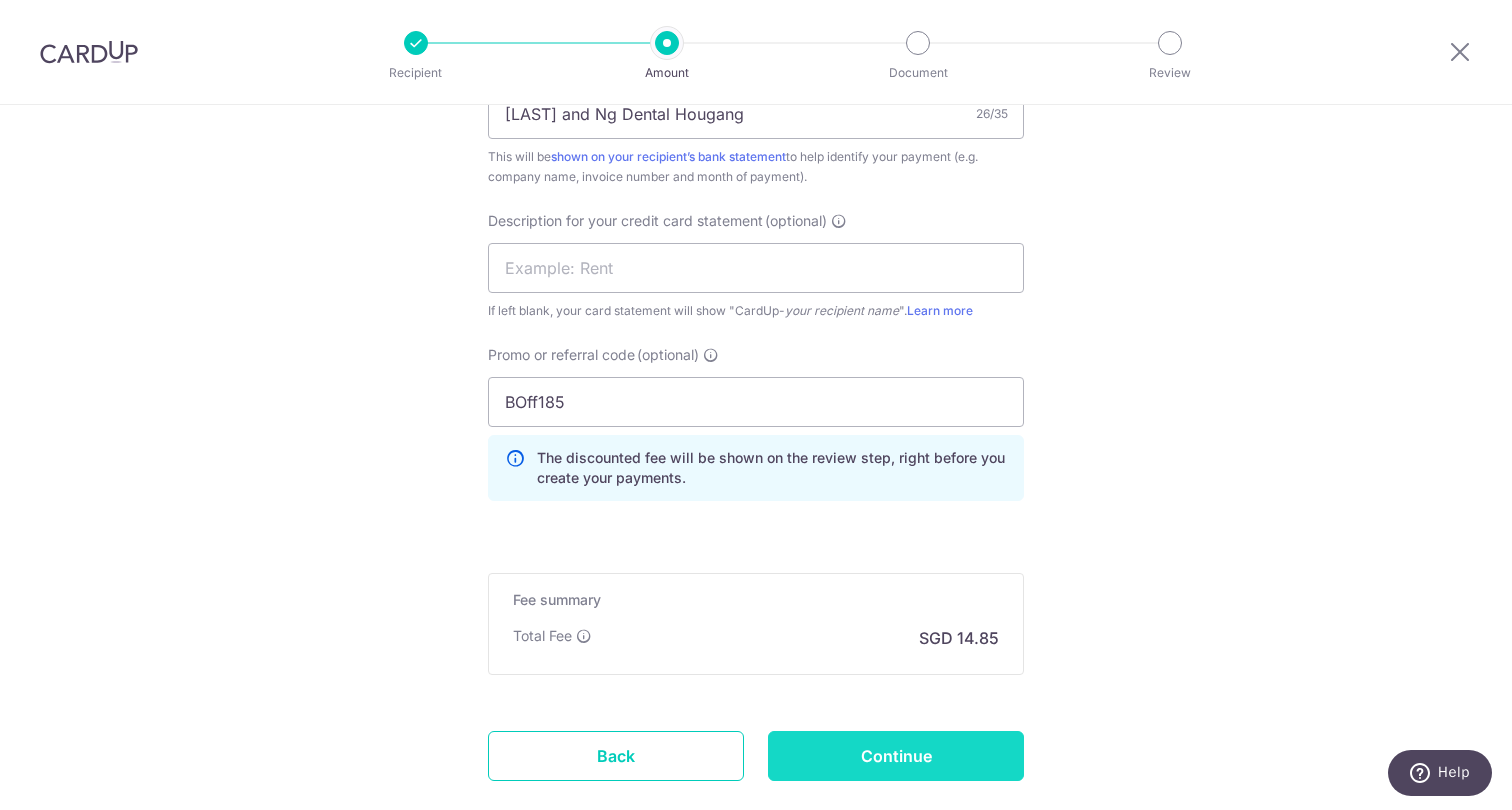 click on "Continue" at bounding box center (896, 756) 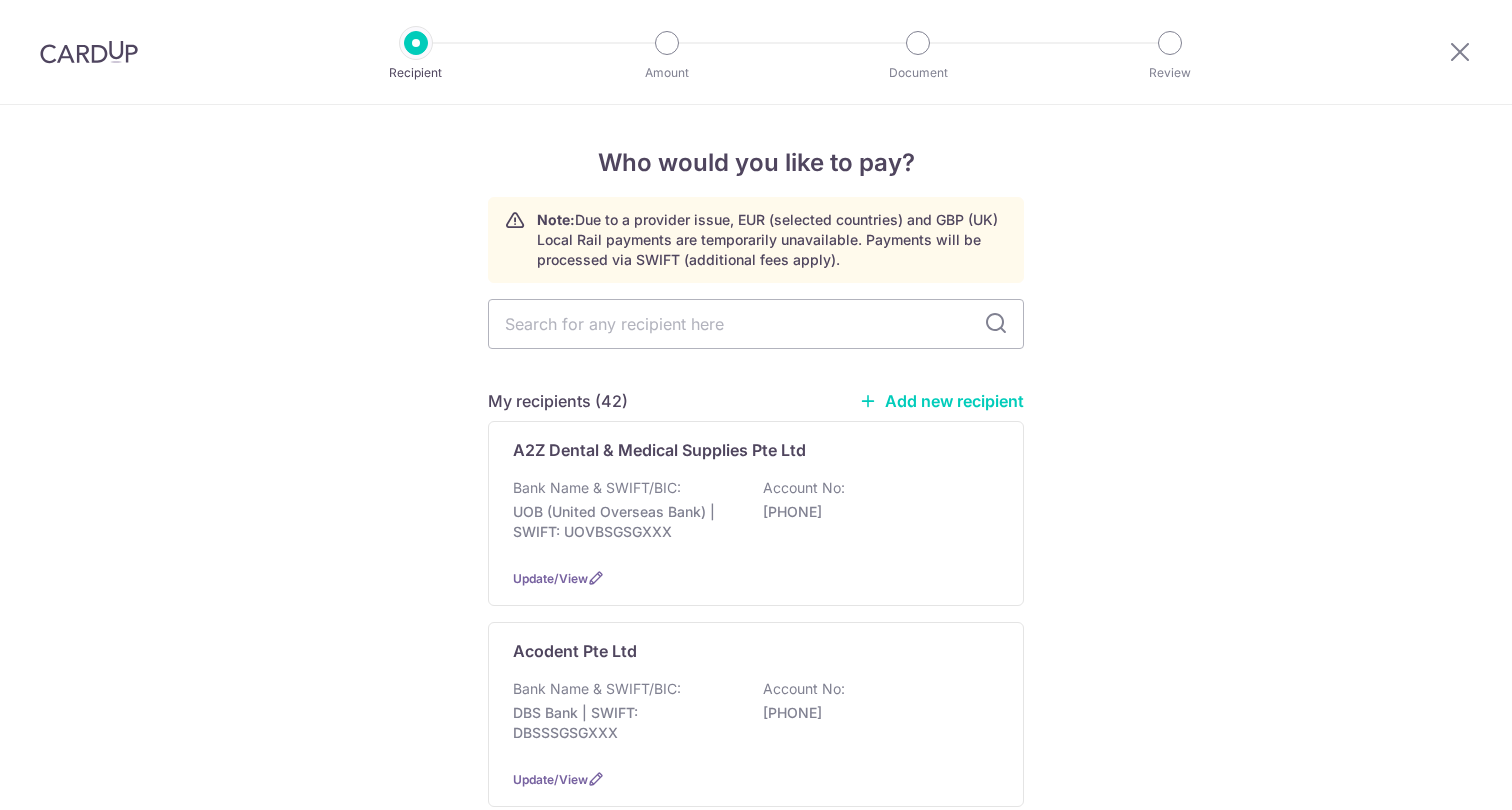 scroll, scrollTop: 0, scrollLeft: 0, axis: both 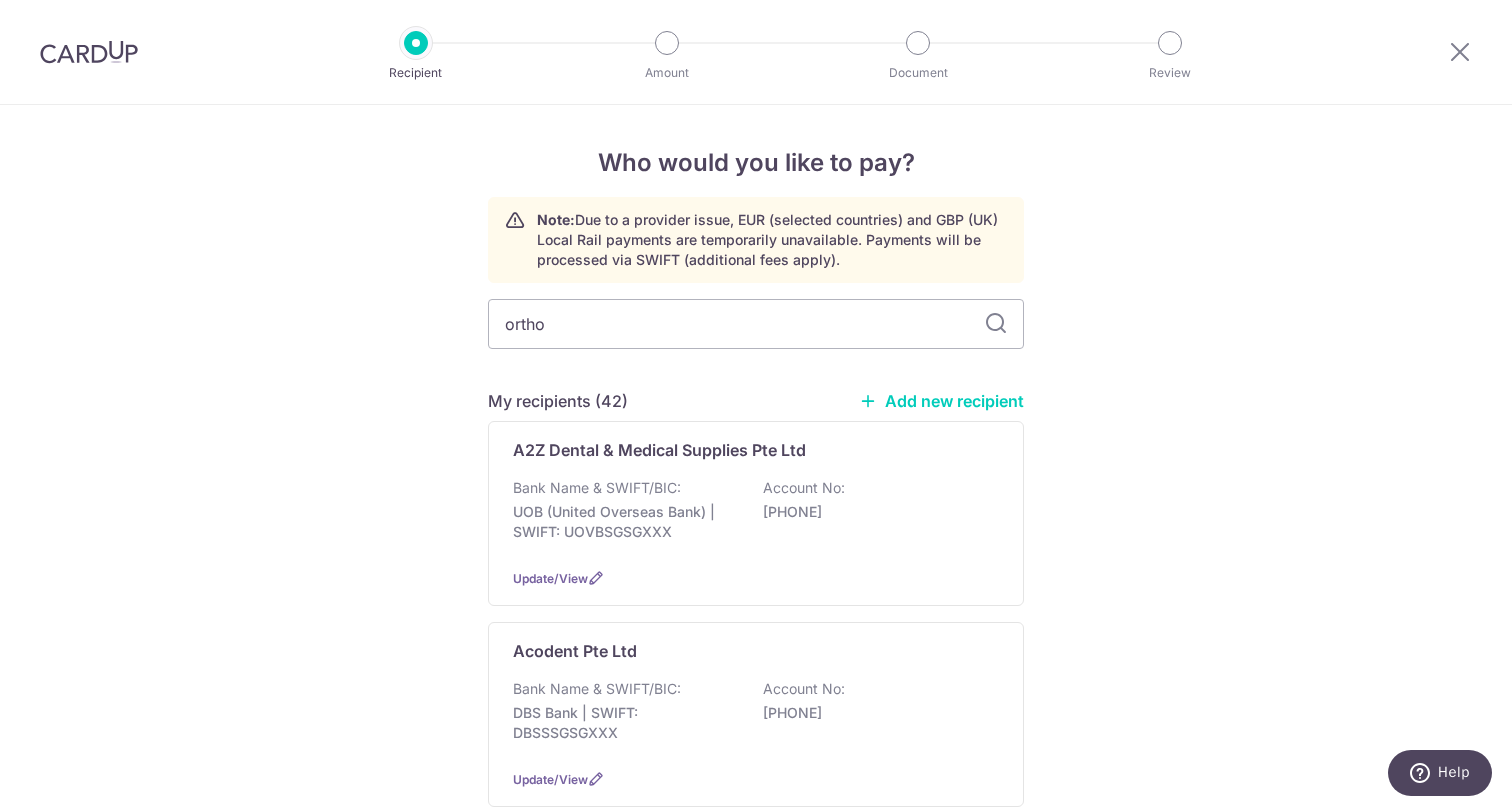 type on "ortho" 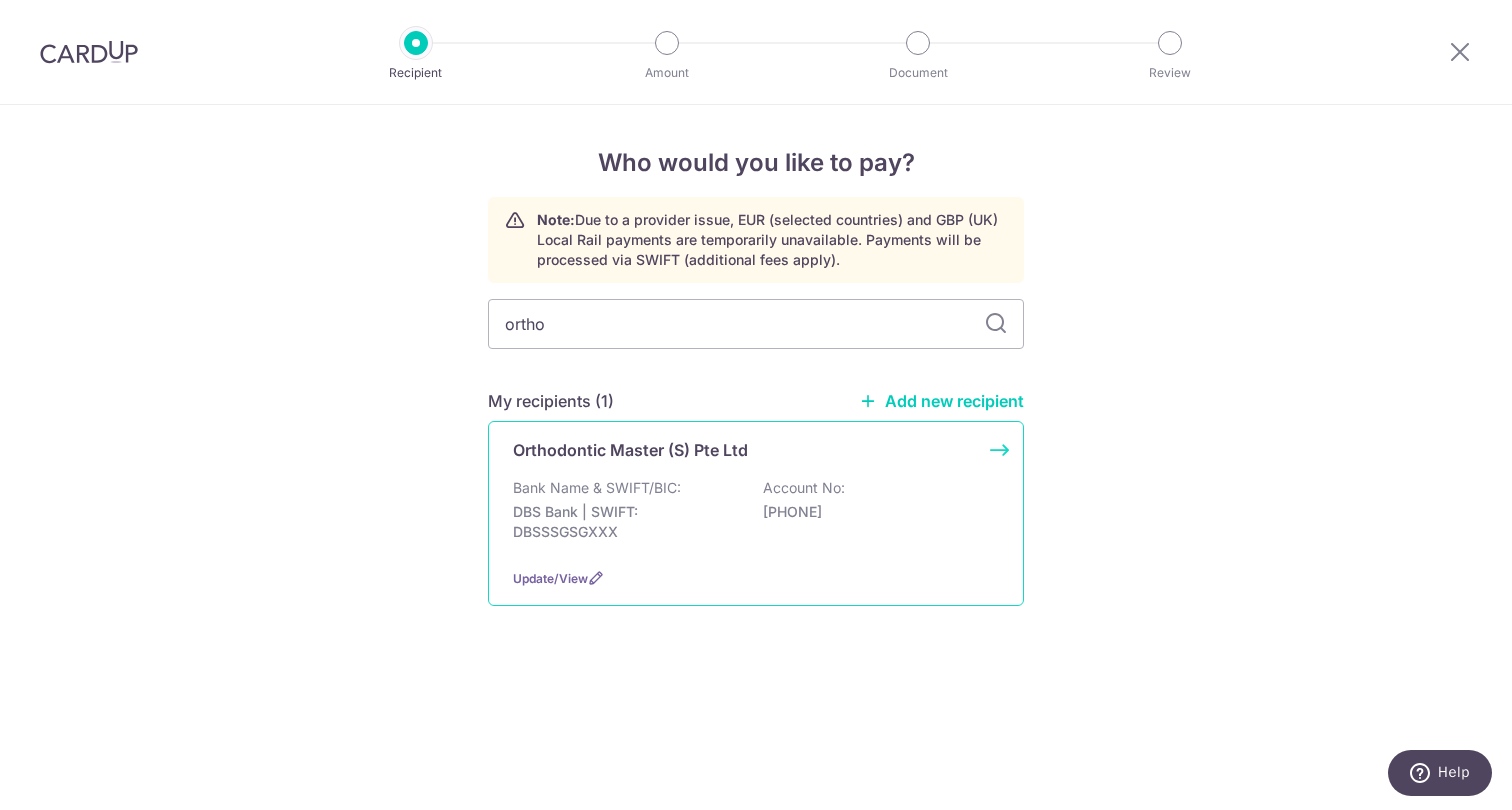click on "Orthodontic Master (S) Pte Ltd" at bounding box center (630, 450) 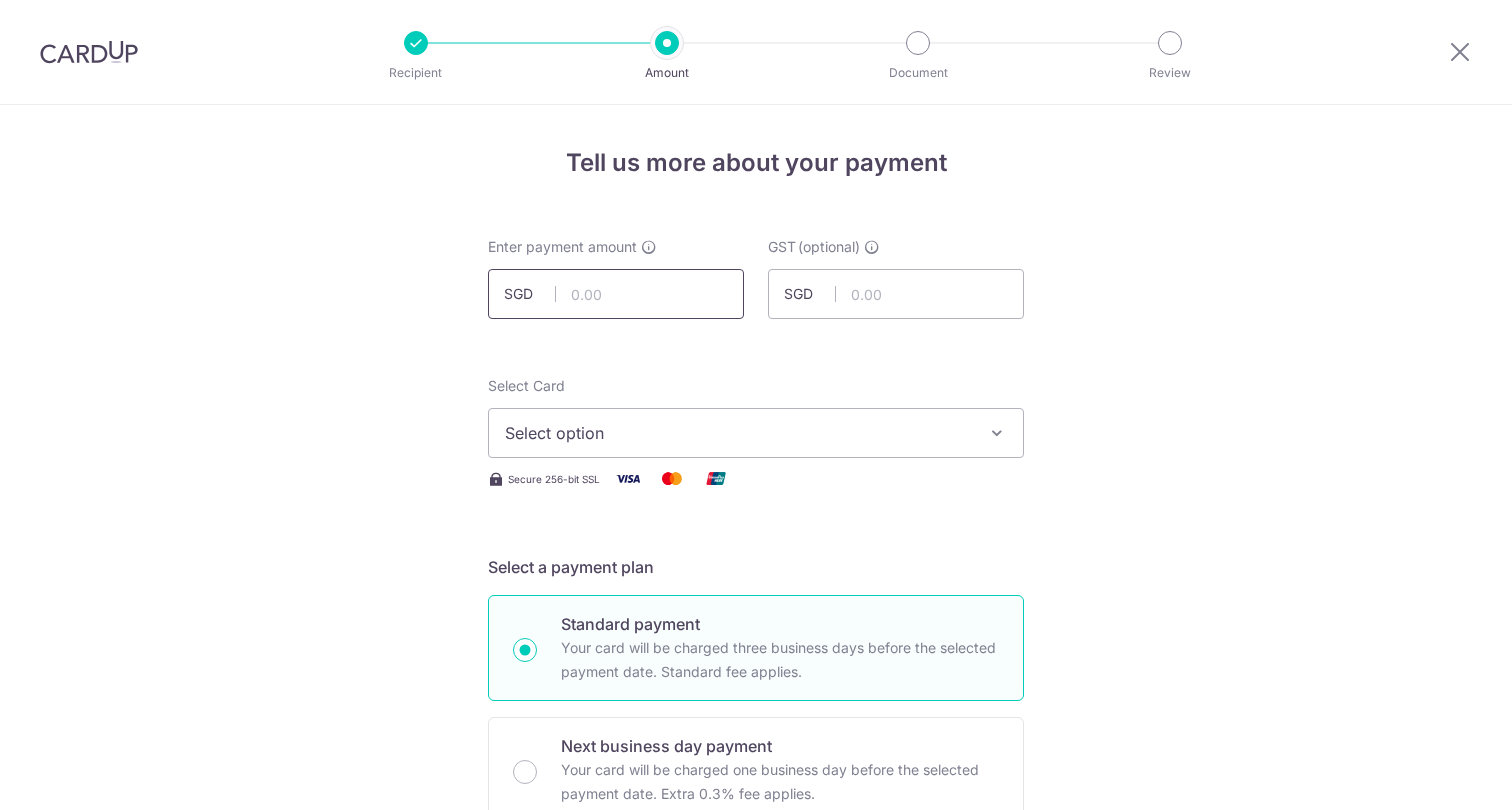 scroll, scrollTop: 0, scrollLeft: 0, axis: both 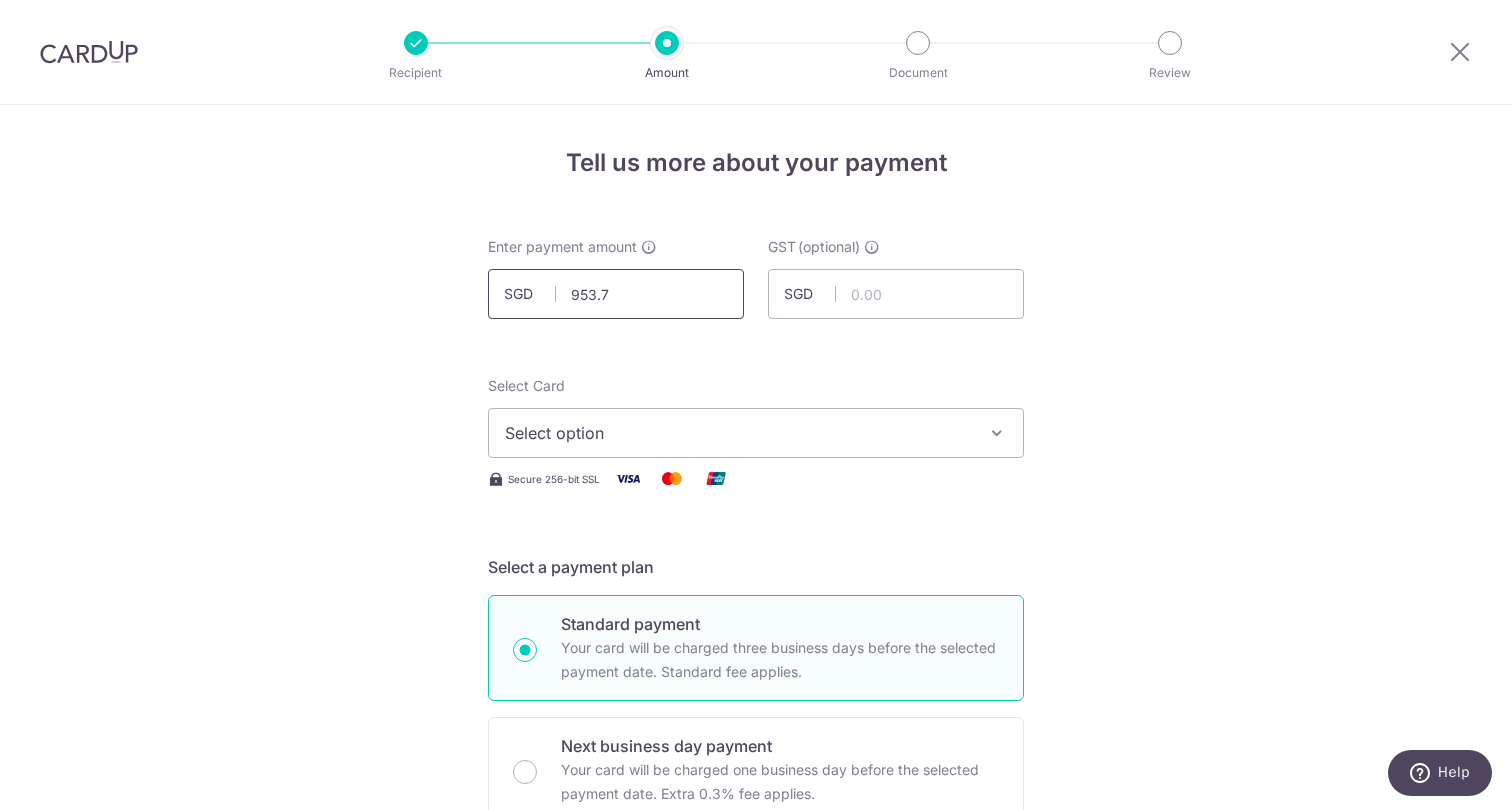type on "953.75" 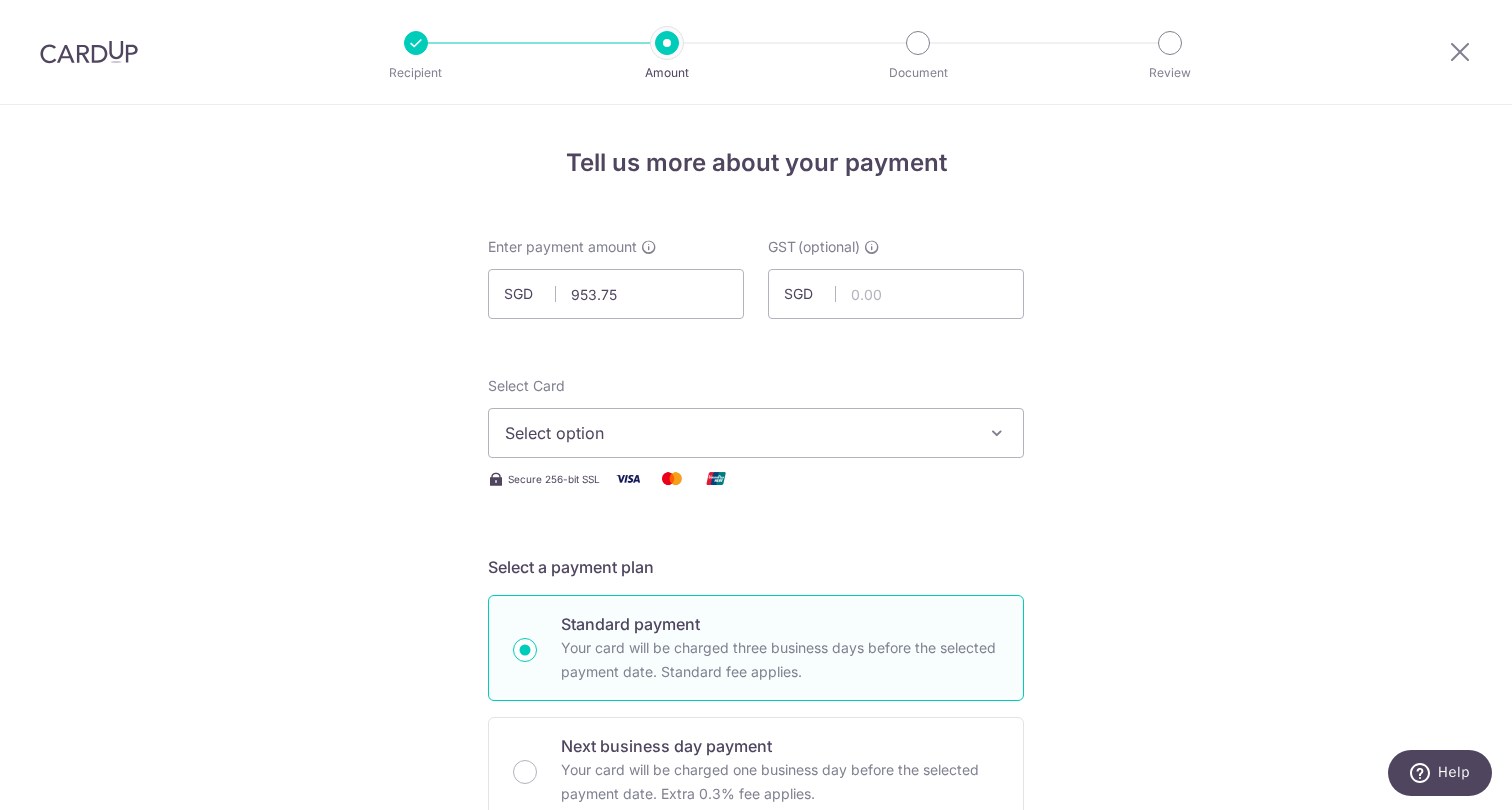 click on "Select Card
Select option
Add credit card
Your Cards
**** 4965
**** 5832
**** 7367
**** 6005" at bounding box center [756, 417] 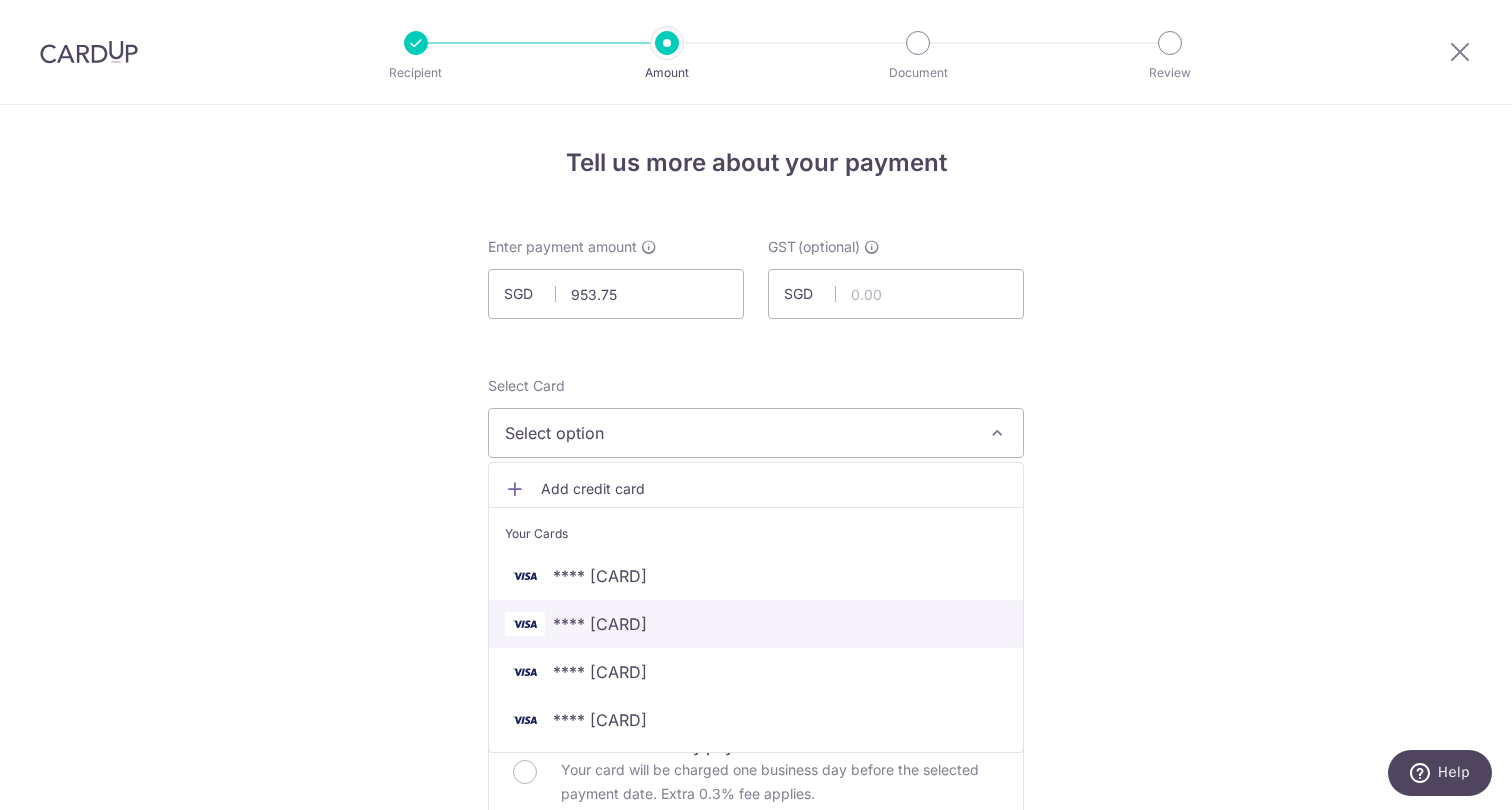 click on "**** 5832" at bounding box center [756, 624] 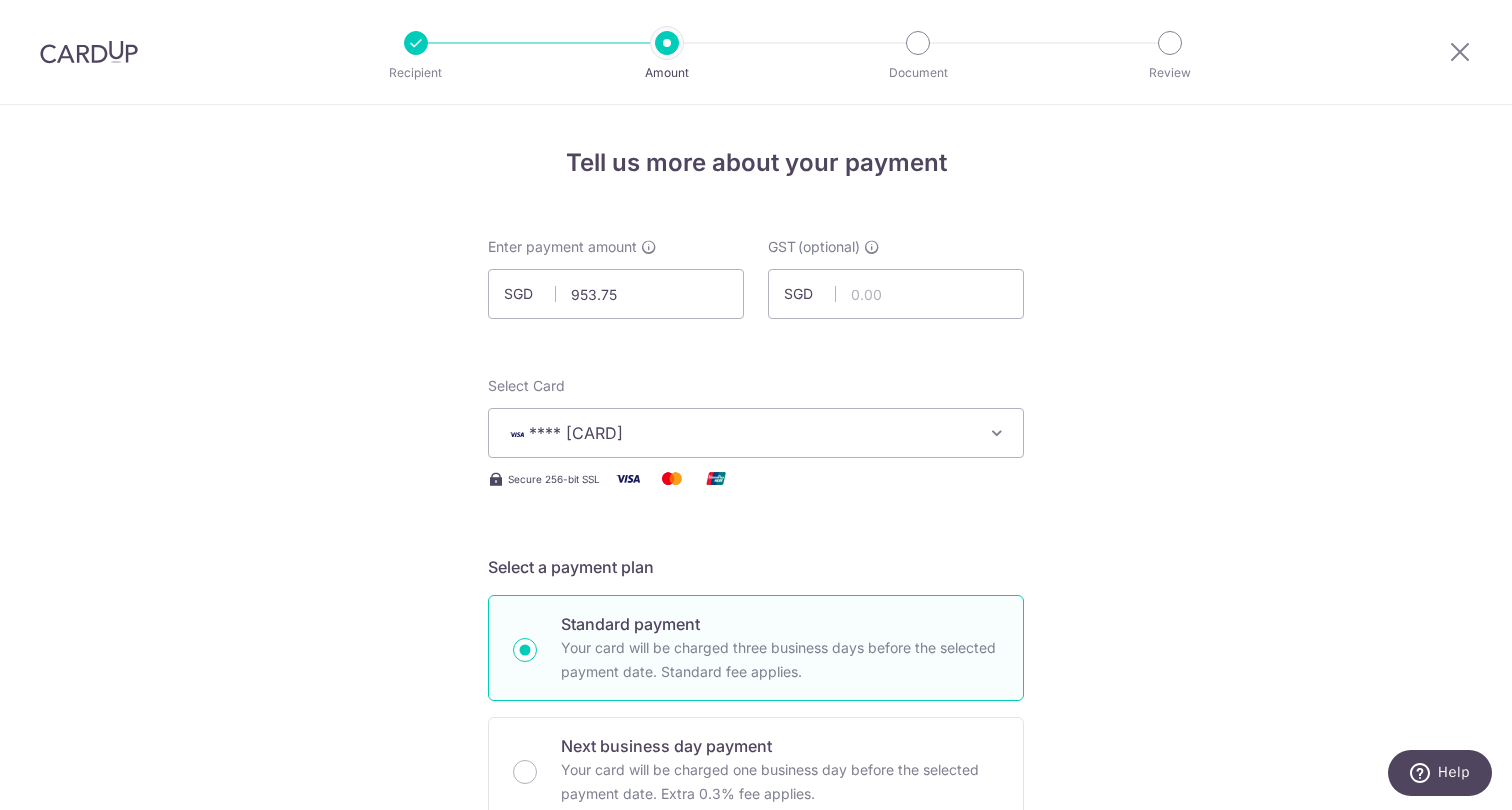 click on "Tell us more about your payment
Enter payment amount
SGD
953.75
953.75
GST
(optional)
SGD
Select Card
**** 5832
Add credit card
Your Cards
**** 4965
**** 5832
**** 7367
**** 6005
Secure 256-bit SSL" at bounding box center (756, 1076) 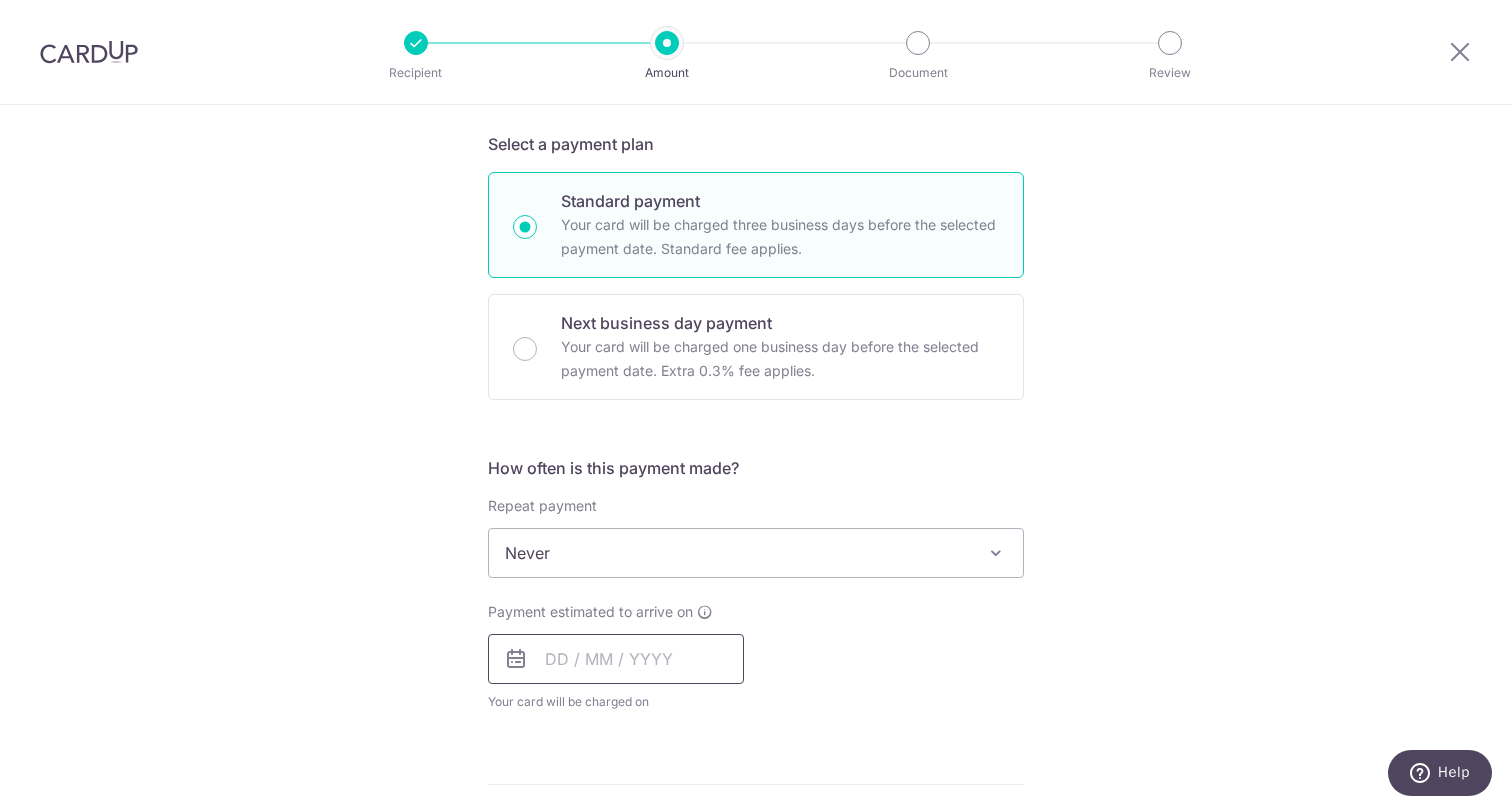 click at bounding box center (616, 659) 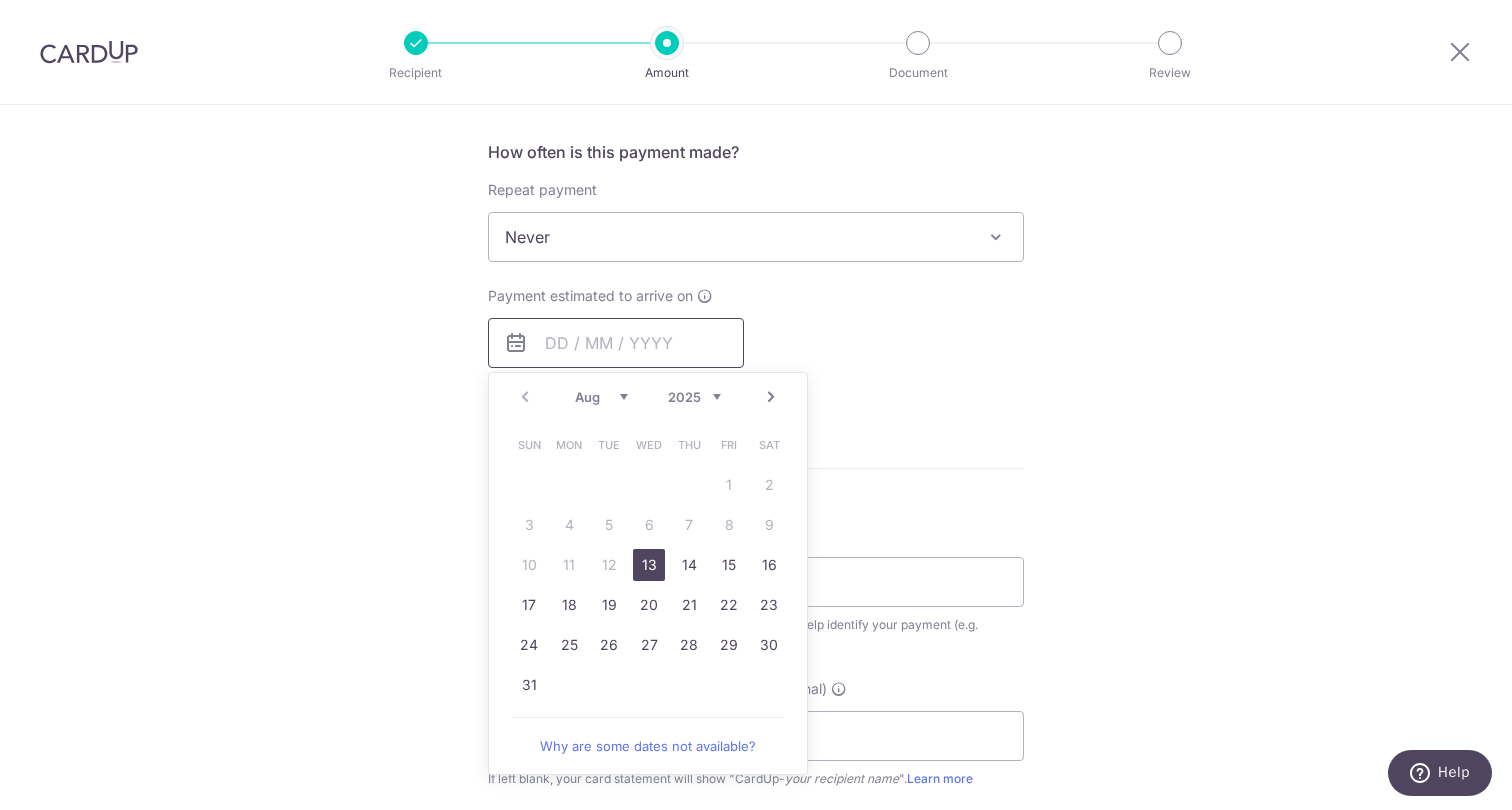 scroll, scrollTop: 757, scrollLeft: 0, axis: vertical 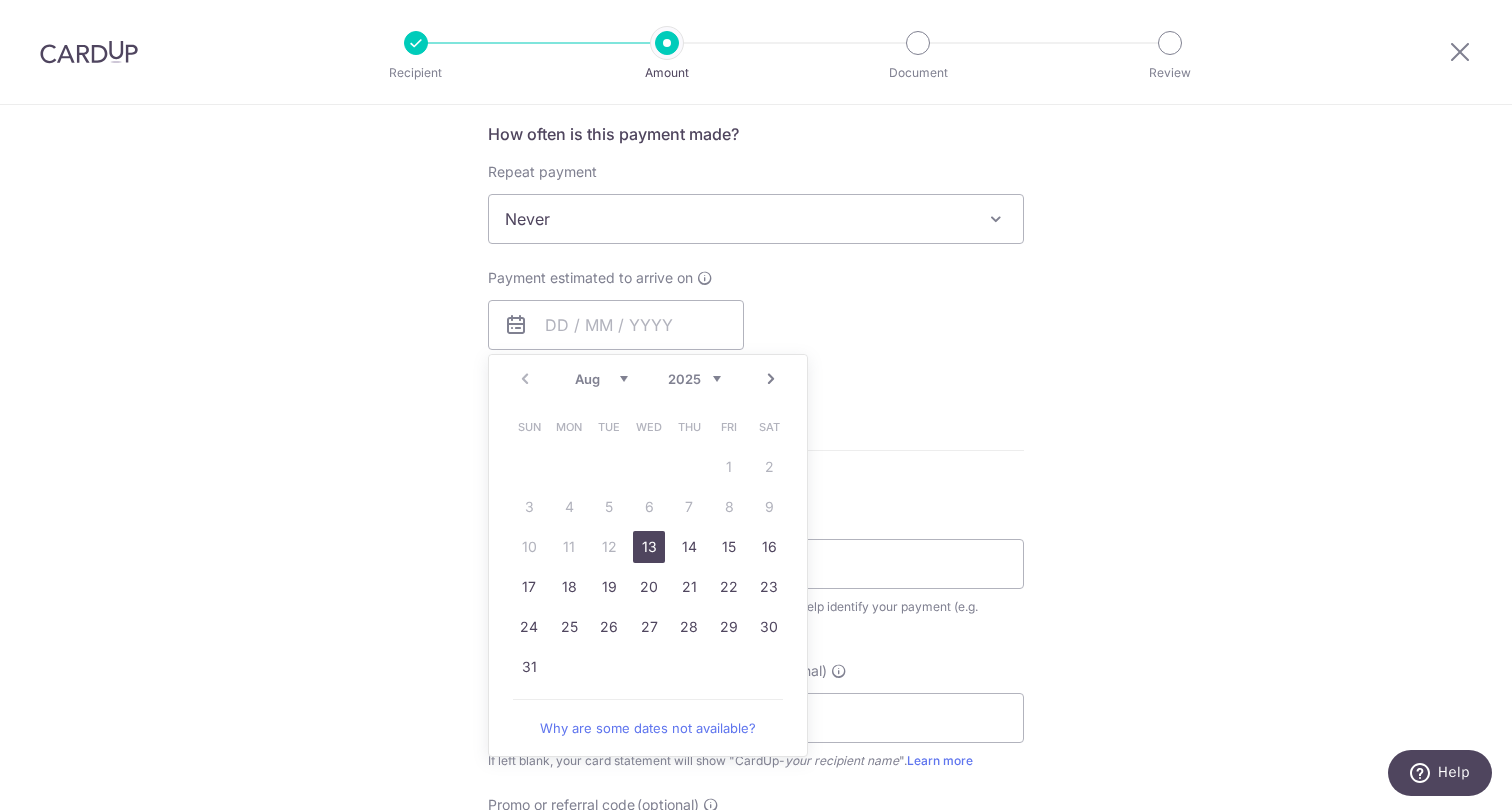 click on "13" at bounding box center (649, 547) 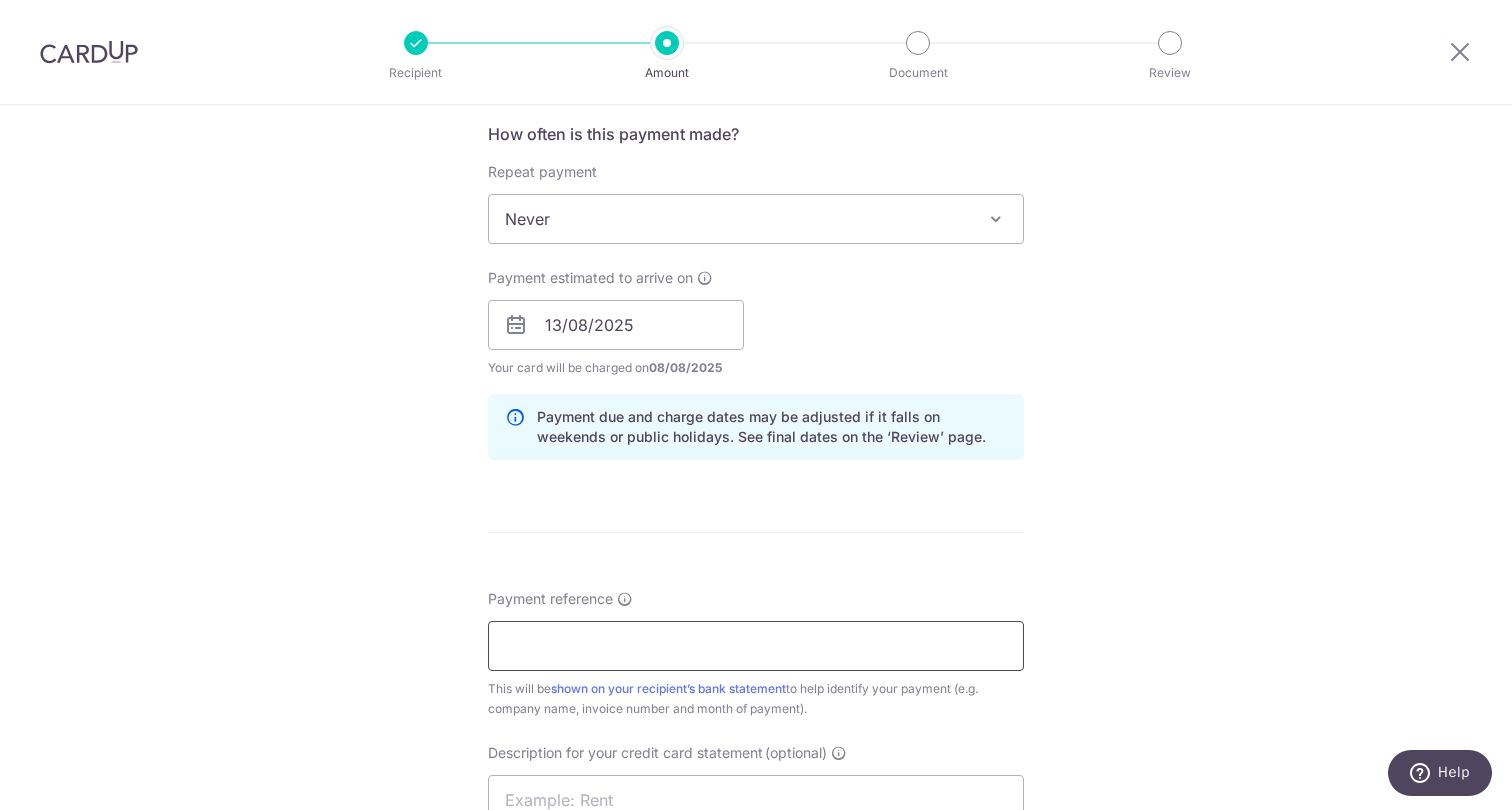 click on "Payment reference" at bounding box center [756, 646] 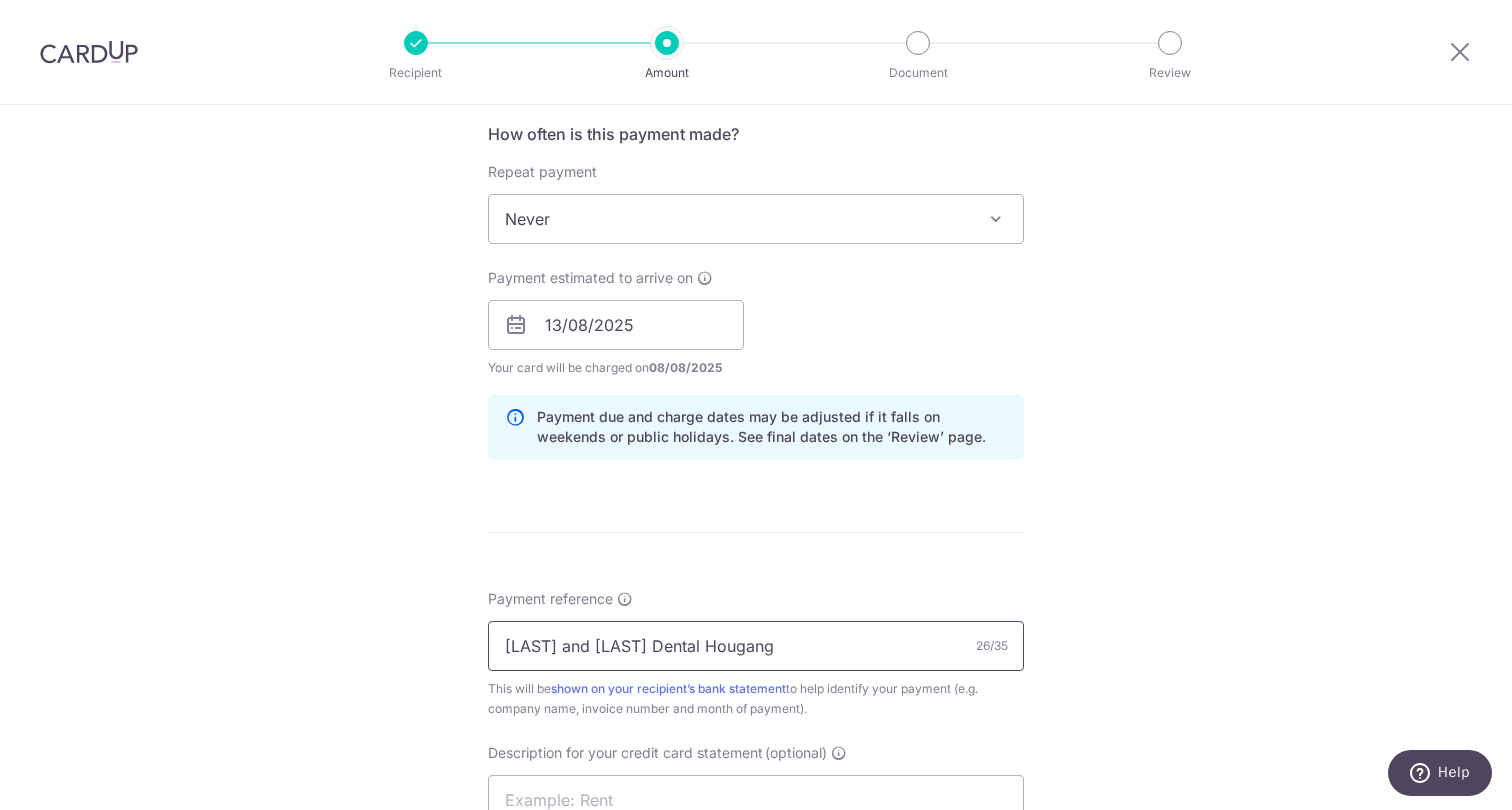 type on "Pang and Ng Dental Hougang" 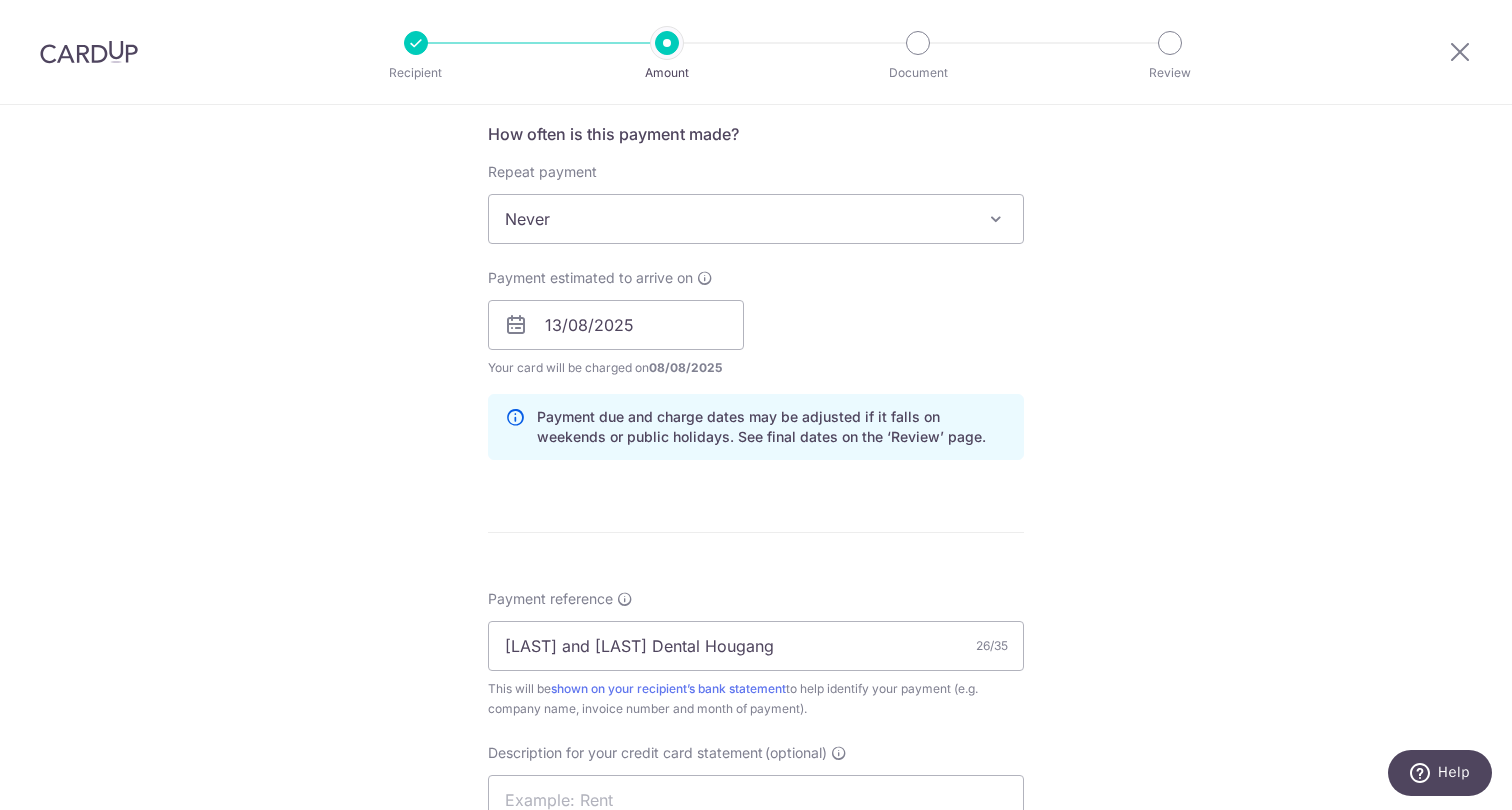click on "Enter payment amount
SGD
953.75
953.75
GST
(optional)
SGD
Select Card
**** 5832
Add credit card
Your Cards
**** 4965
**** 5832
**** 7367
**** 6005
Secure 256-bit SSL" at bounding box center [756, 379] 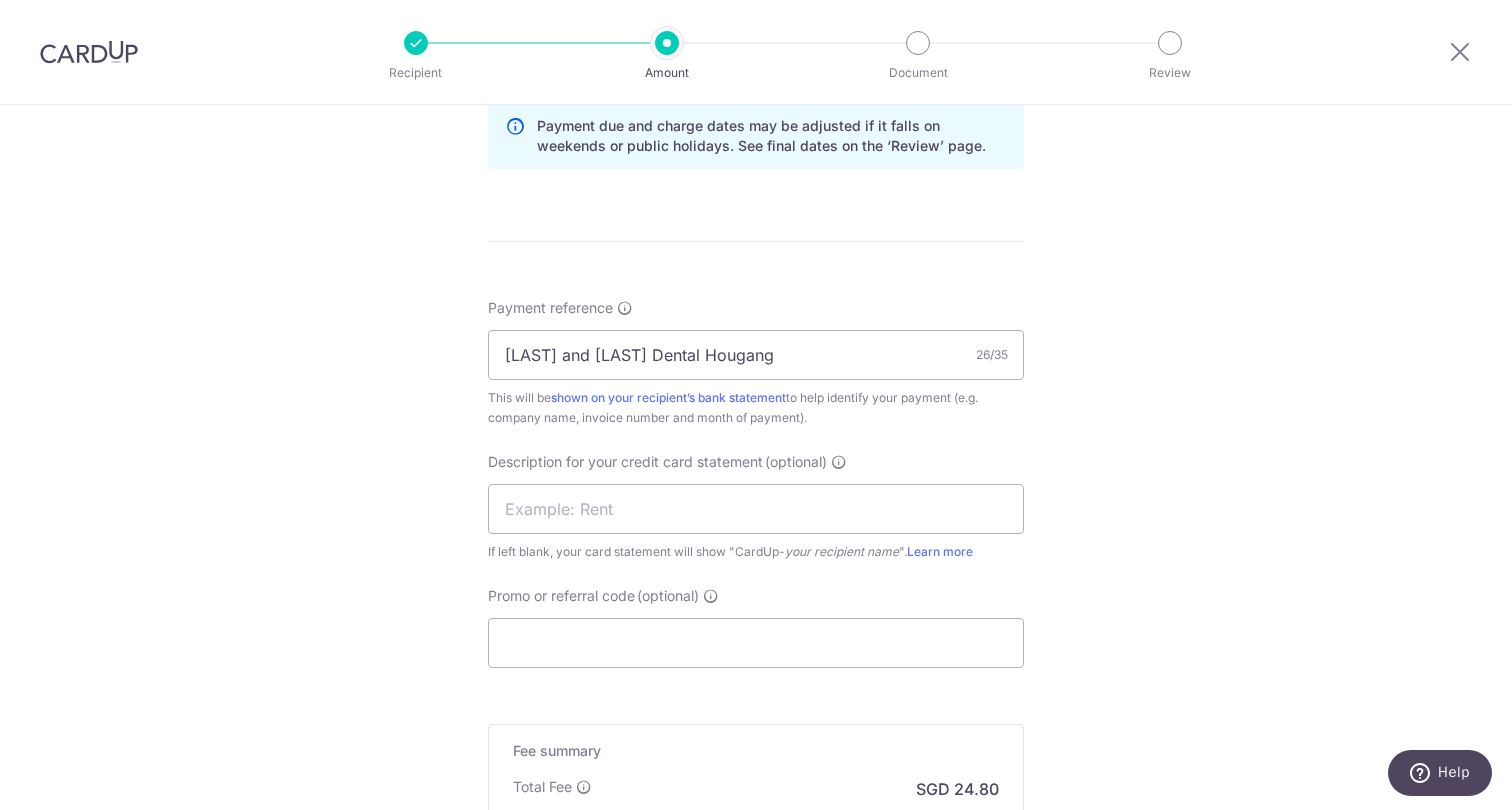scroll, scrollTop: 1050, scrollLeft: 0, axis: vertical 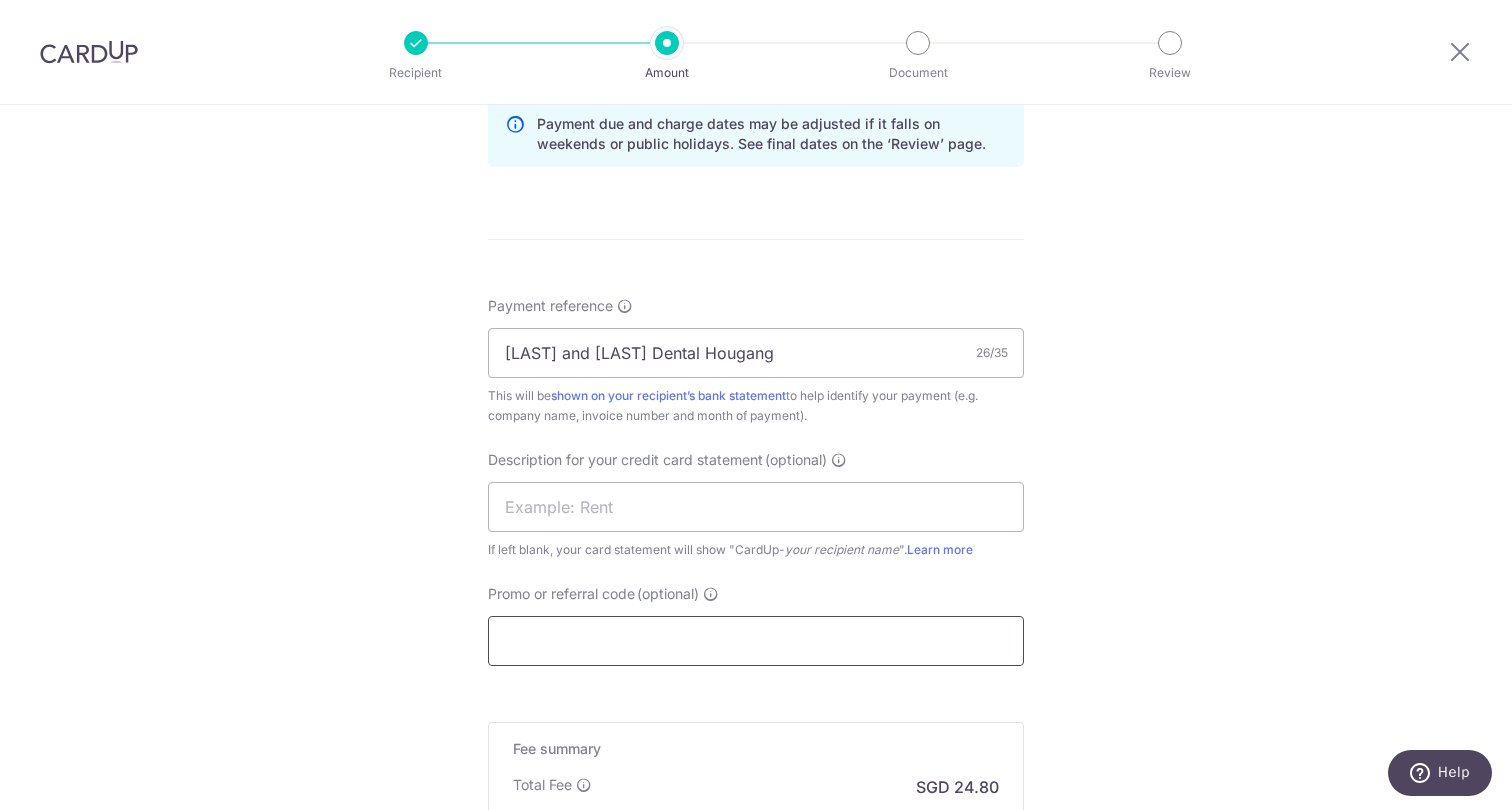 click on "Promo or referral code
(optional)" at bounding box center (756, 641) 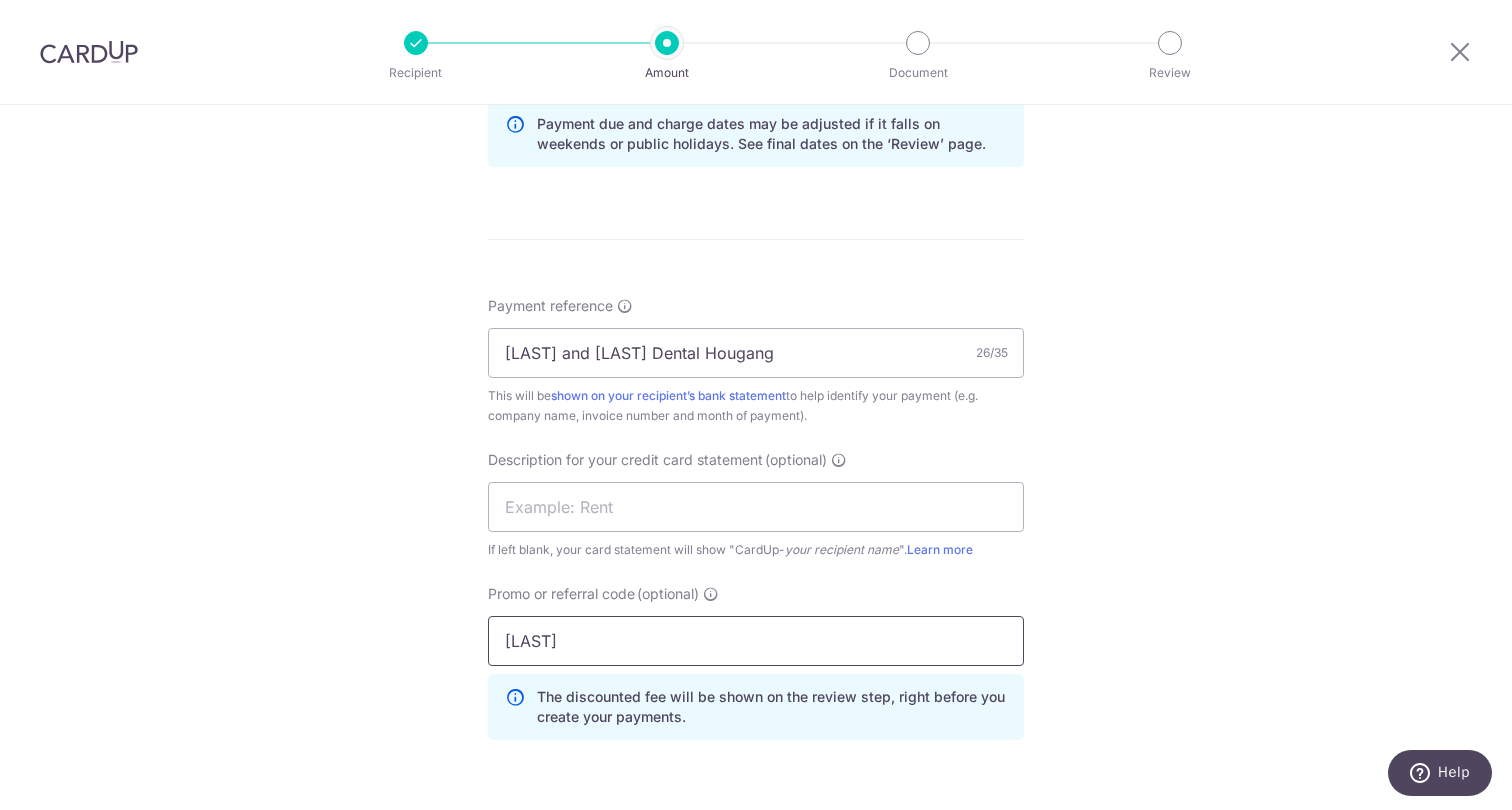type on "Boff185" 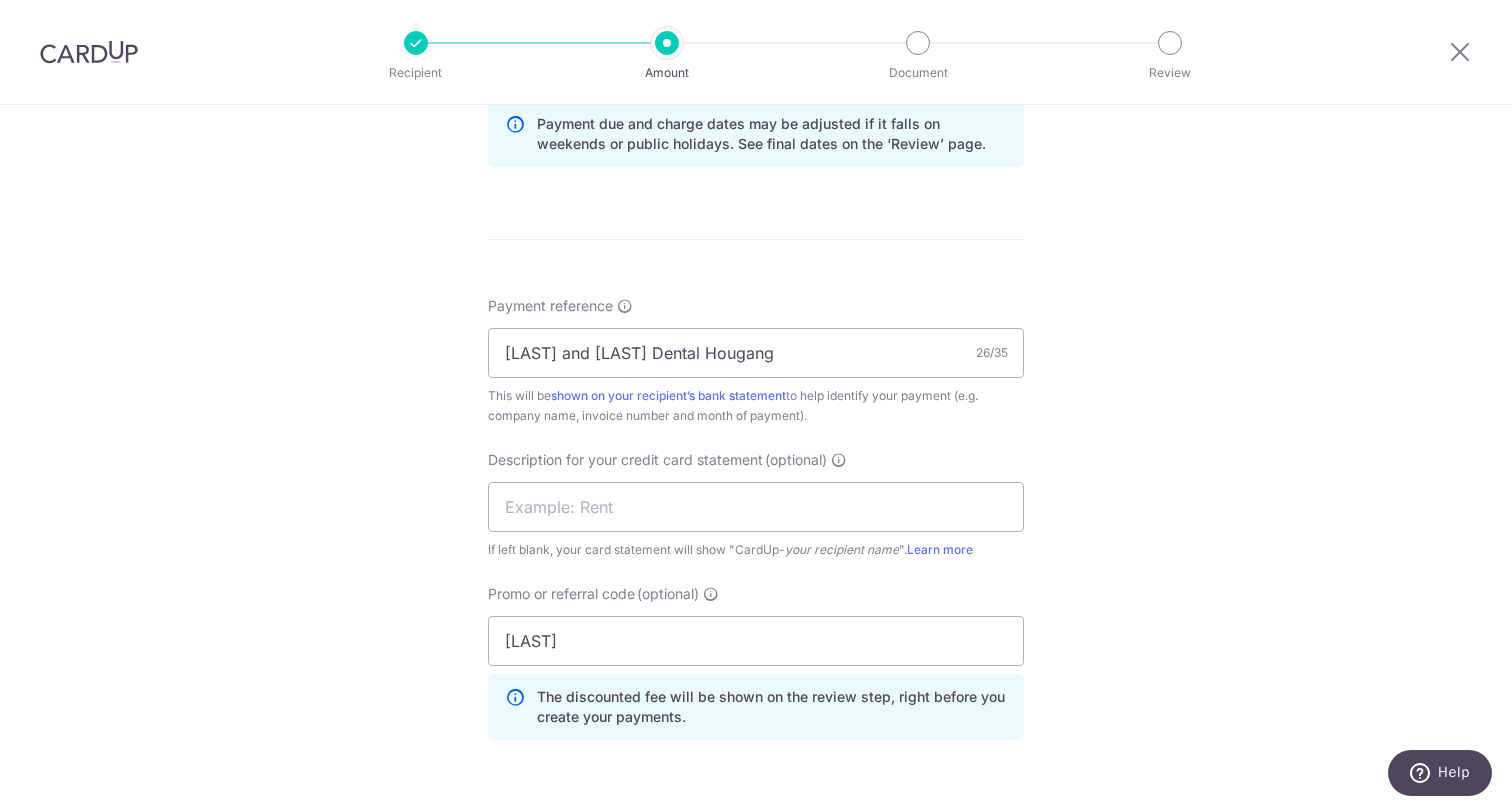 click on "Tell us more about your payment
Enter payment amount
SGD
953.75
953.75
GST
(optional)
SGD
Select Card
**** 5832
Add credit card
Your Cards
**** 4965
**** 5832
**** 7367
**** 6005
Secure 256-bit SSL" at bounding box center (756, 112) 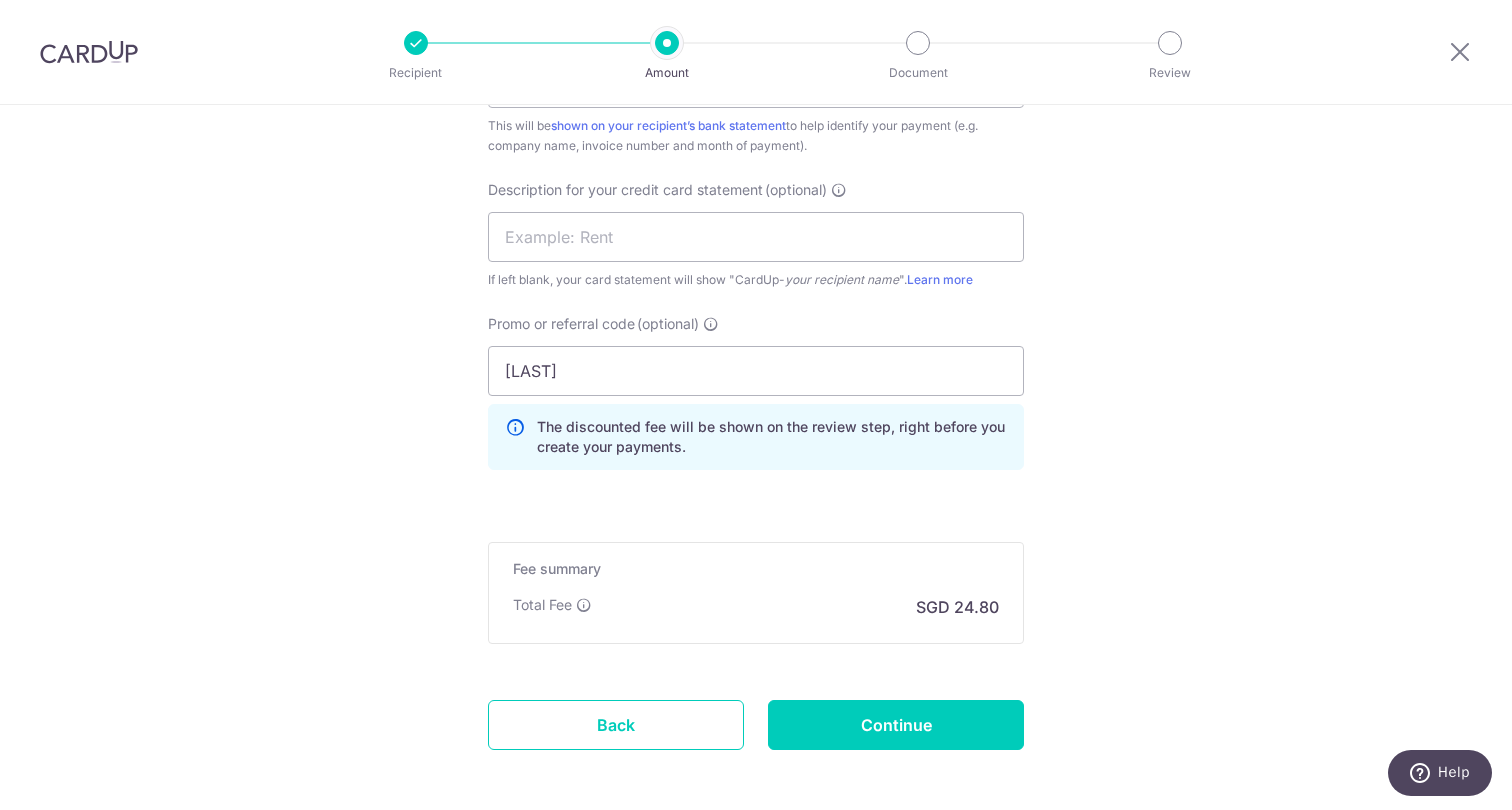 scroll, scrollTop: 1373, scrollLeft: 0, axis: vertical 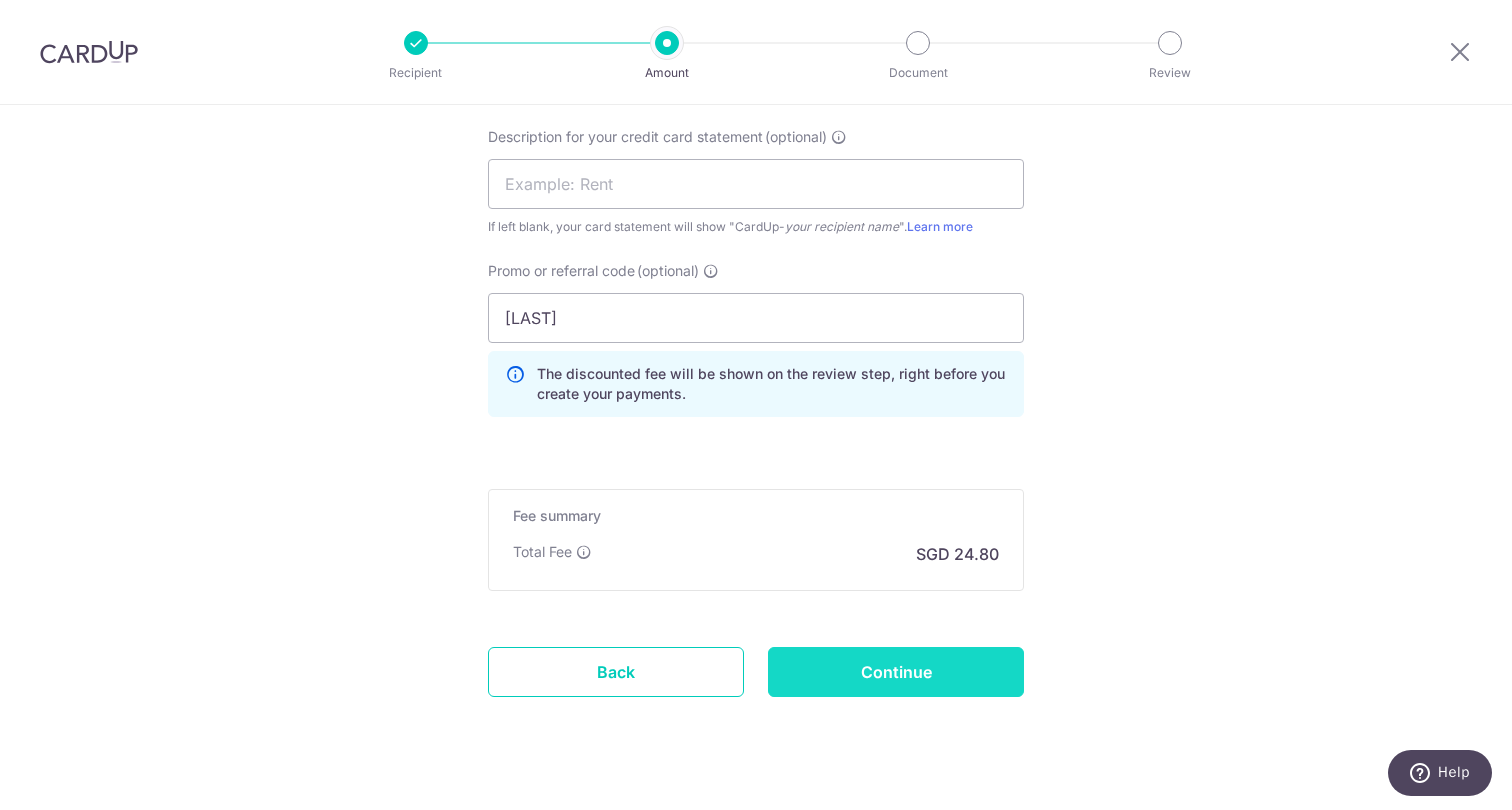 click on "Continue" at bounding box center (896, 672) 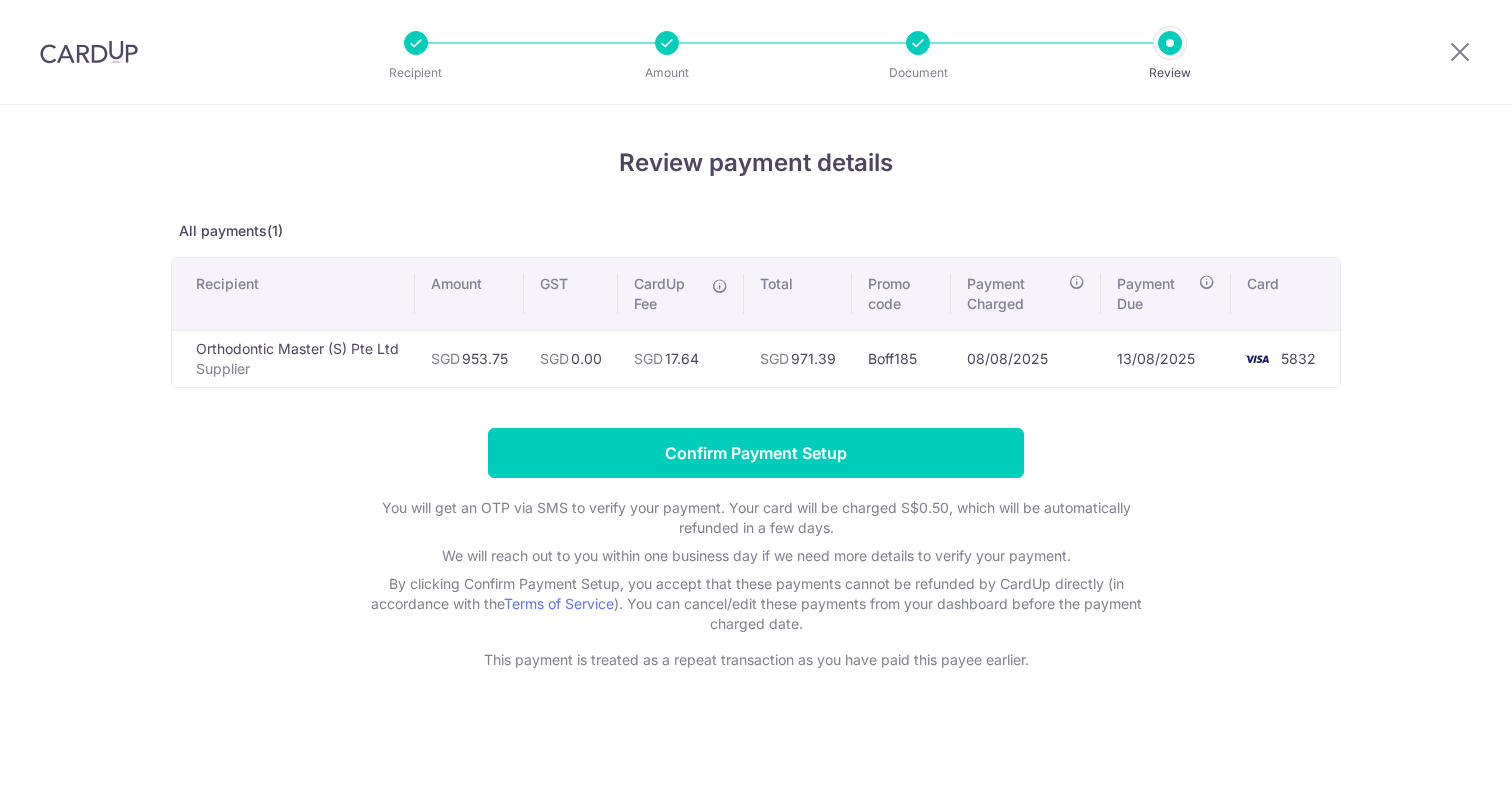 scroll, scrollTop: 0, scrollLeft: 0, axis: both 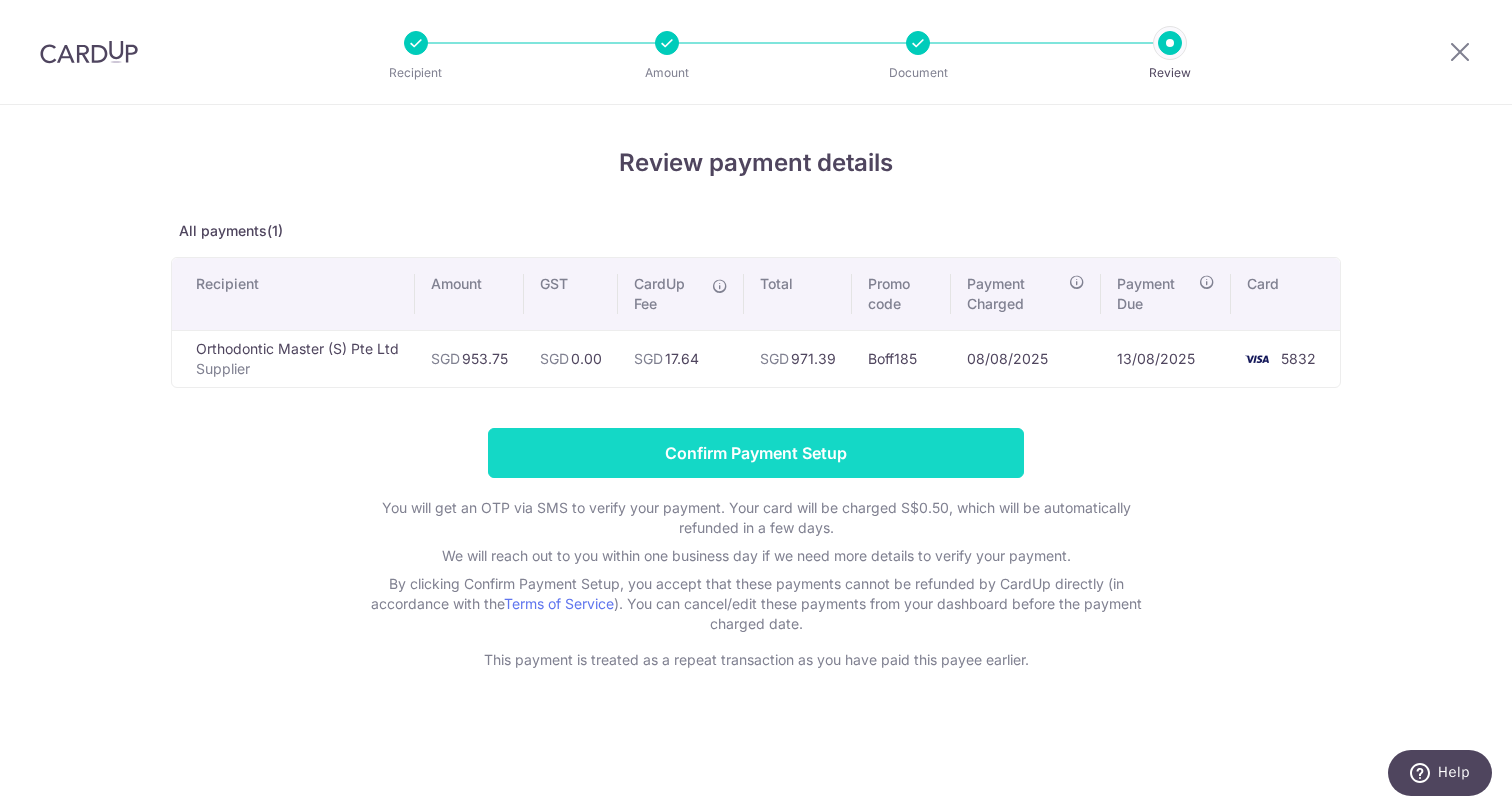 click on "Confirm Payment Setup" at bounding box center (756, 453) 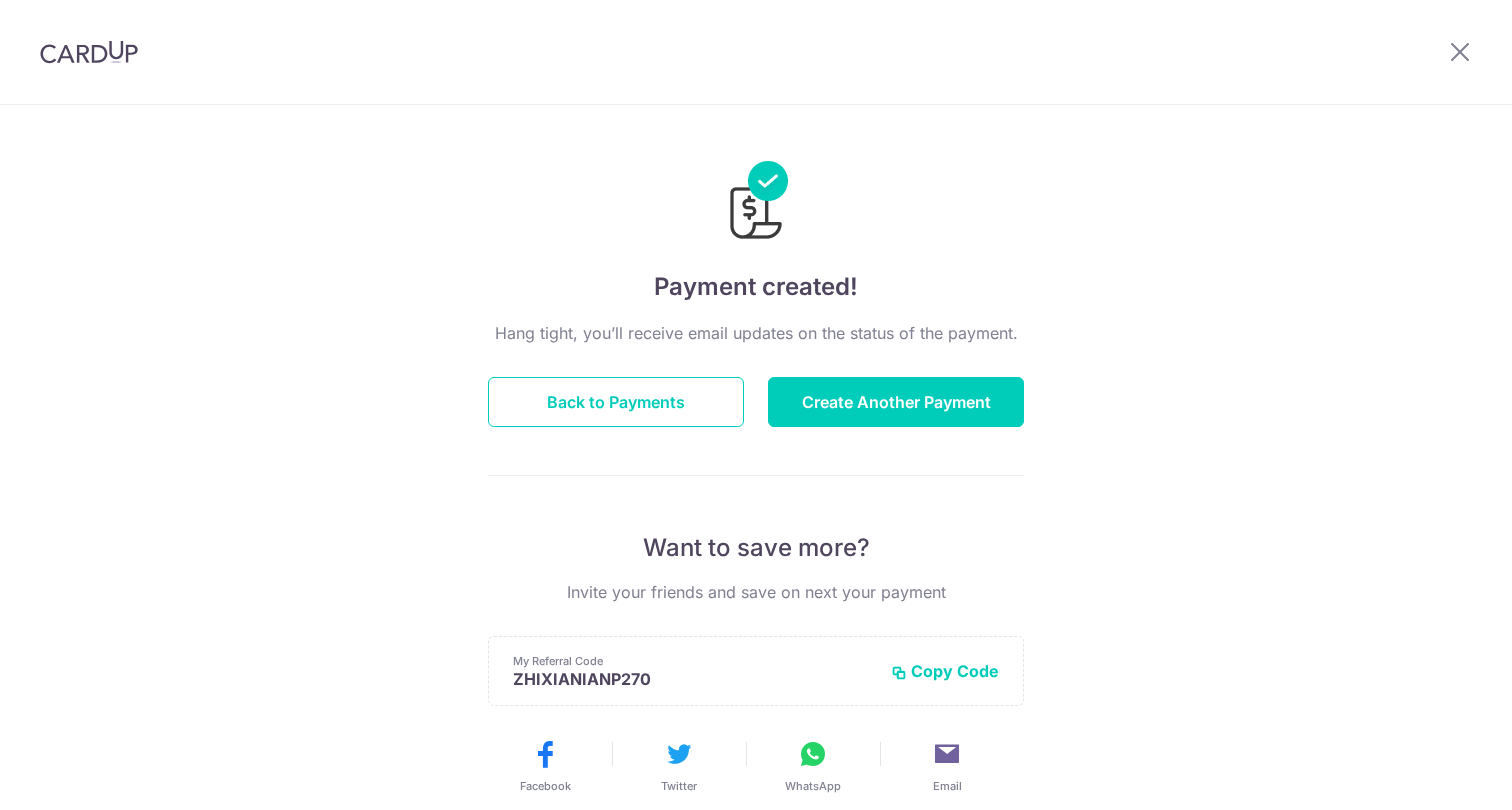 scroll, scrollTop: 0, scrollLeft: 0, axis: both 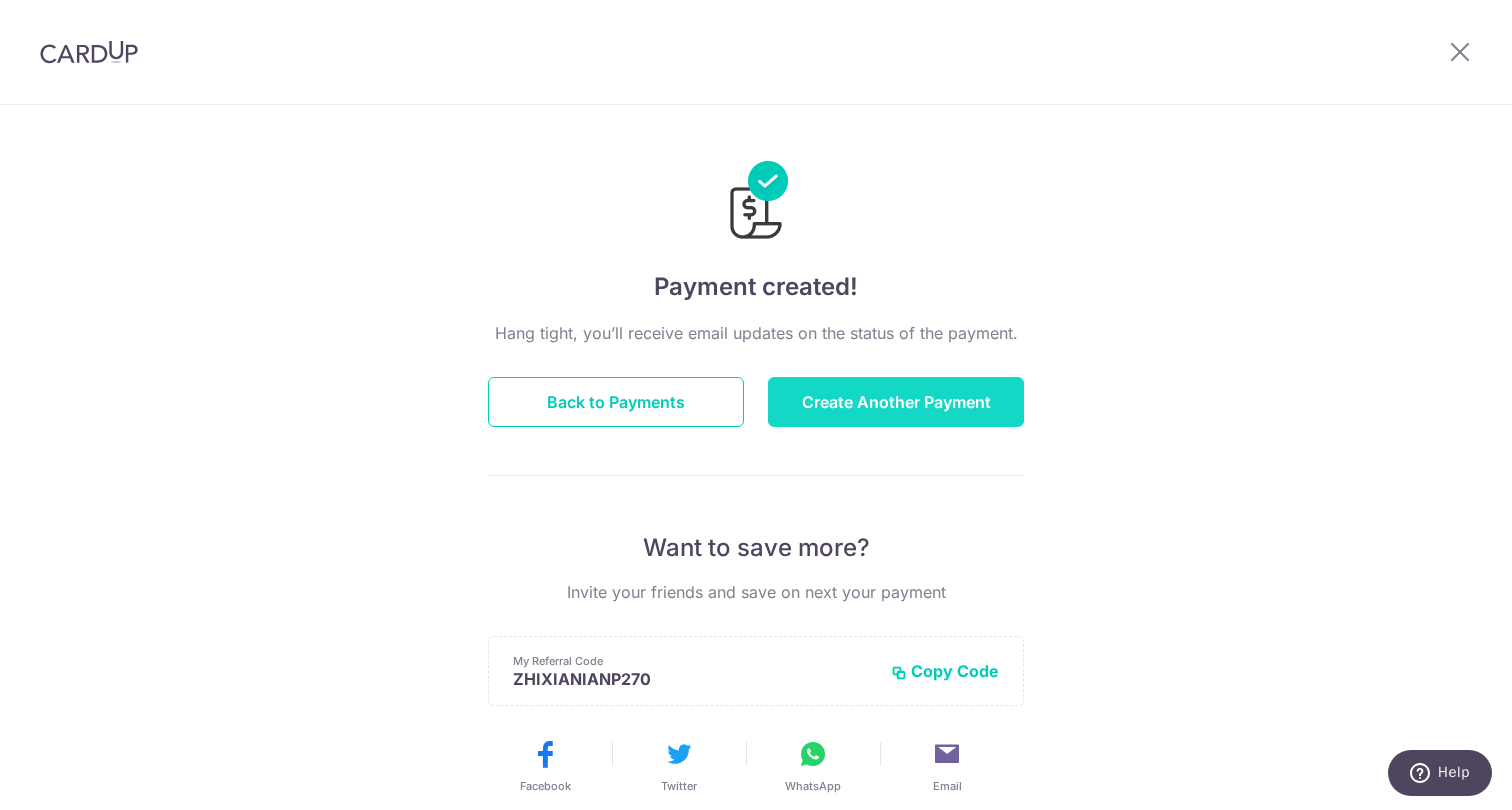click on "Create Another Payment" at bounding box center [896, 402] 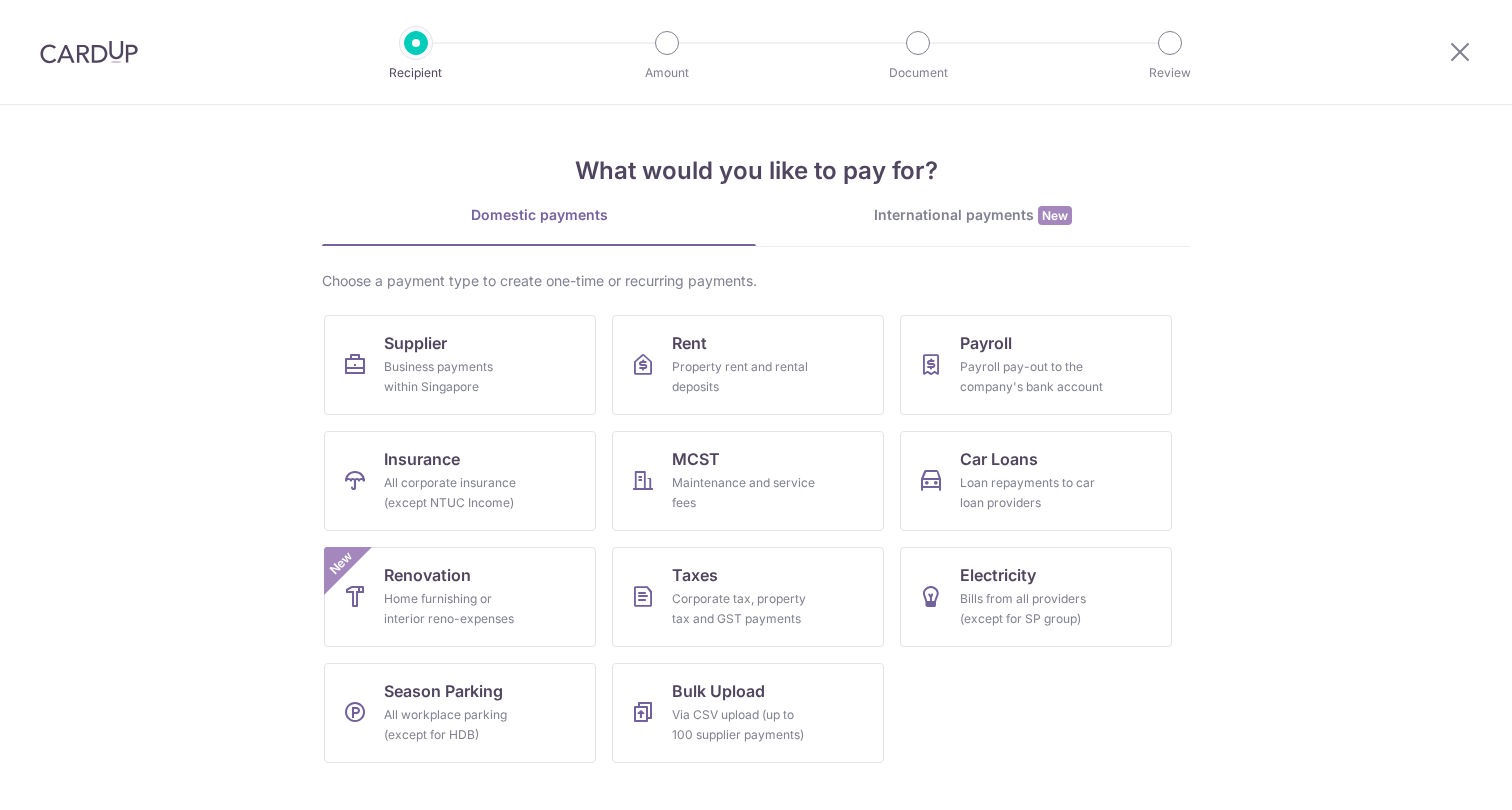 scroll, scrollTop: 0, scrollLeft: 0, axis: both 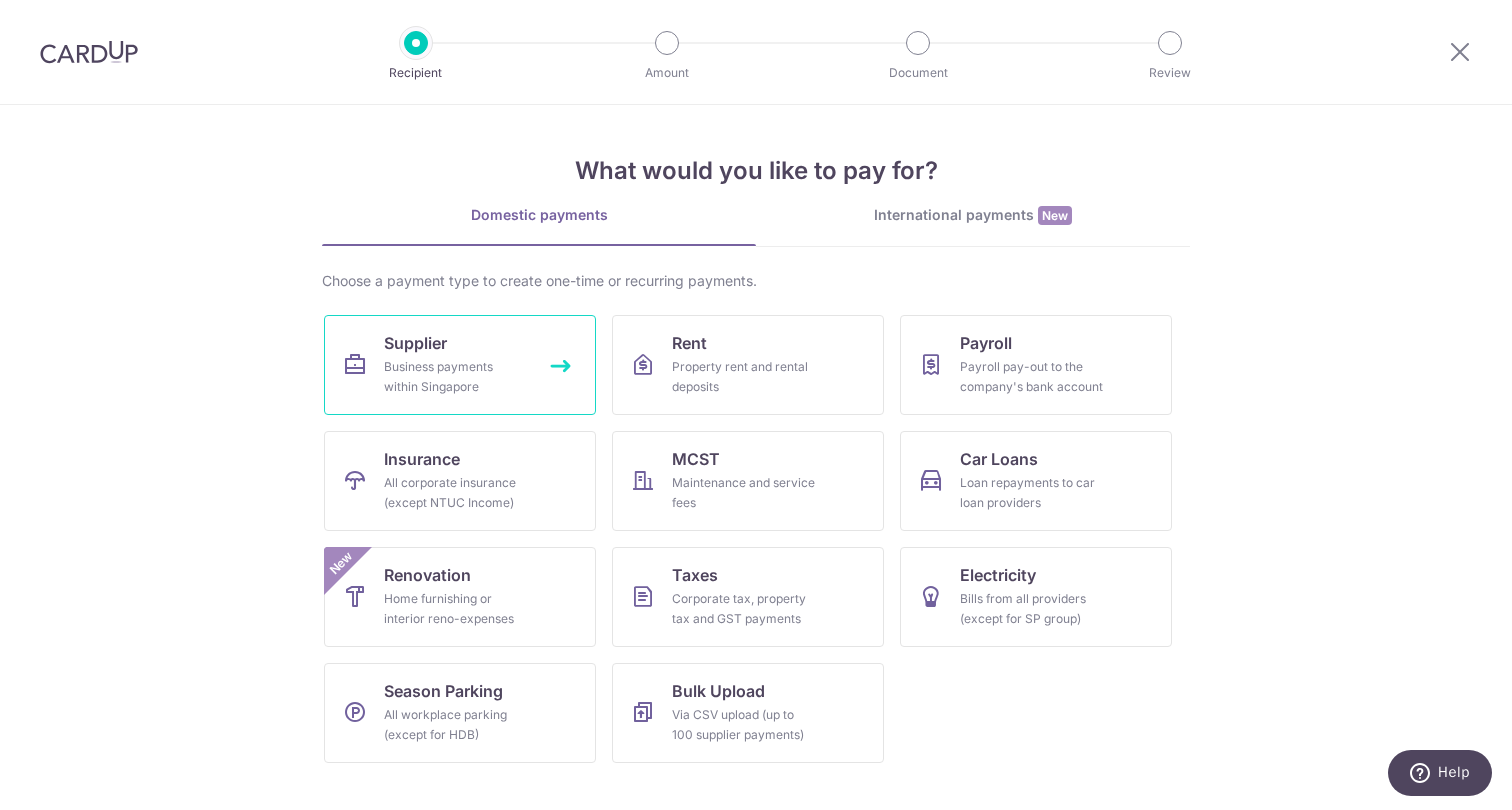 click on "Supplier Business payments within Singapore" at bounding box center (460, 365) 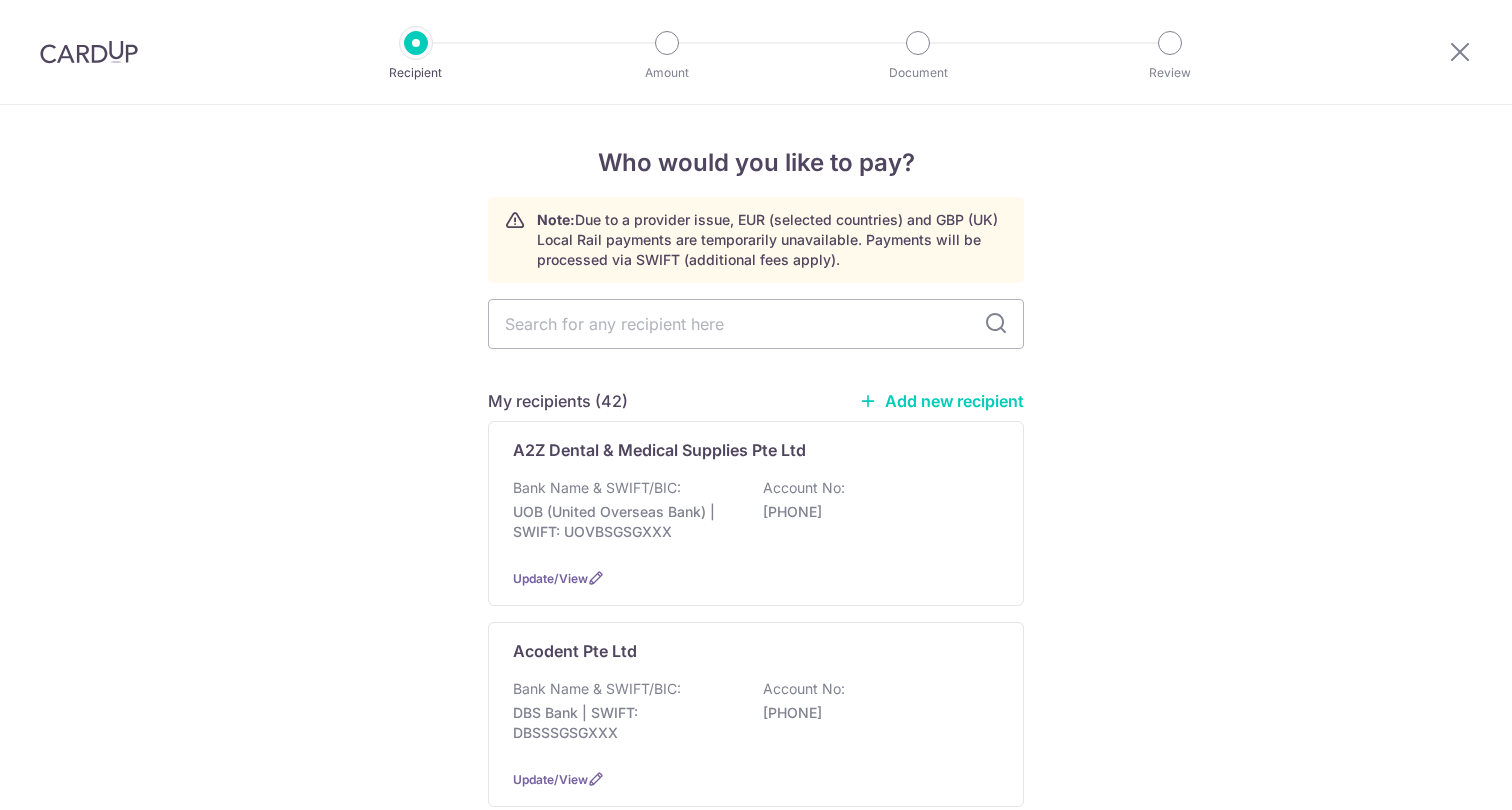 scroll, scrollTop: 0, scrollLeft: 0, axis: both 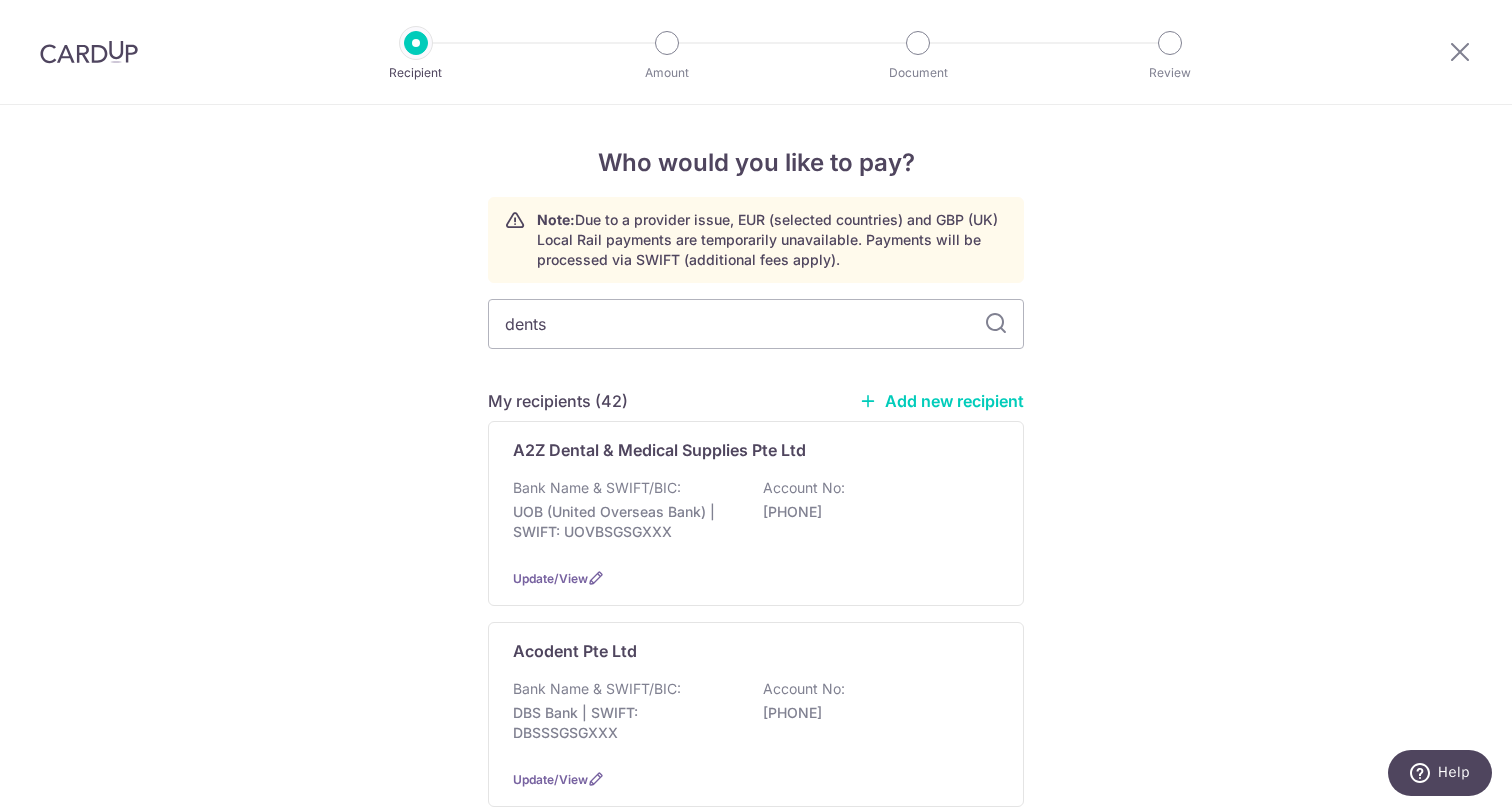 type on "dents" 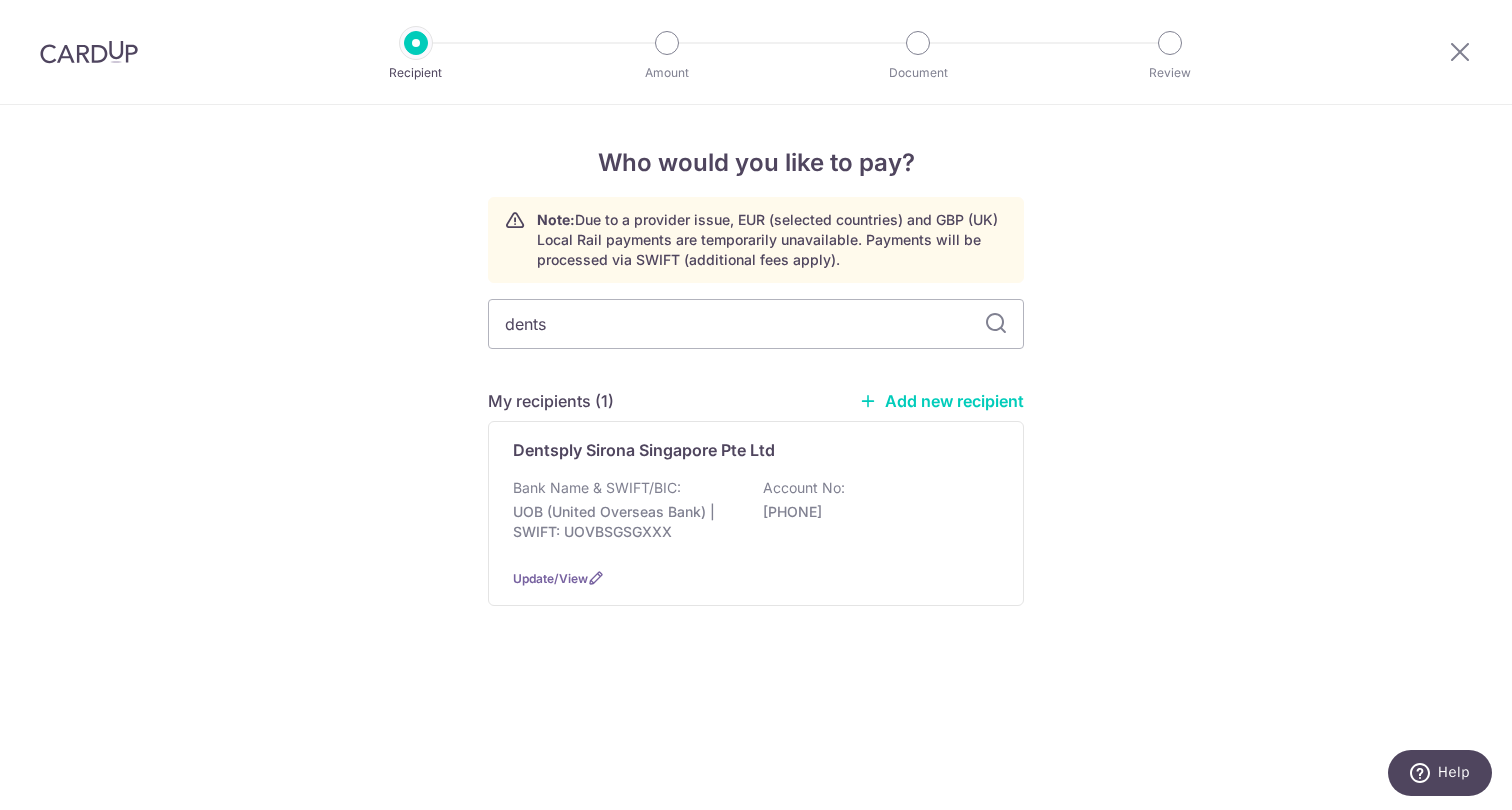 click on "Bank Name & SWIFT/BIC:" at bounding box center (597, 488) 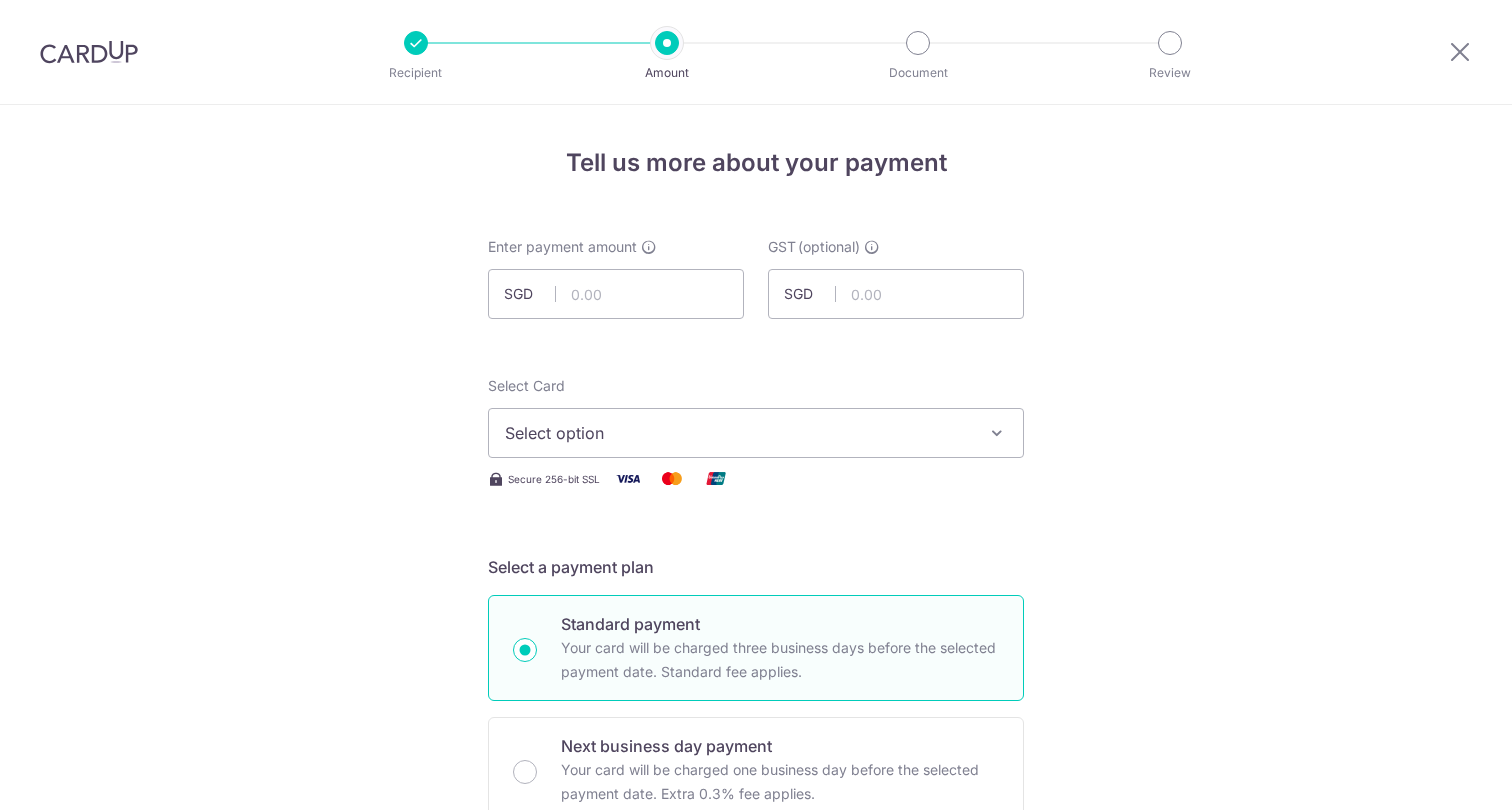scroll, scrollTop: 0, scrollLeft: 0, axis: both 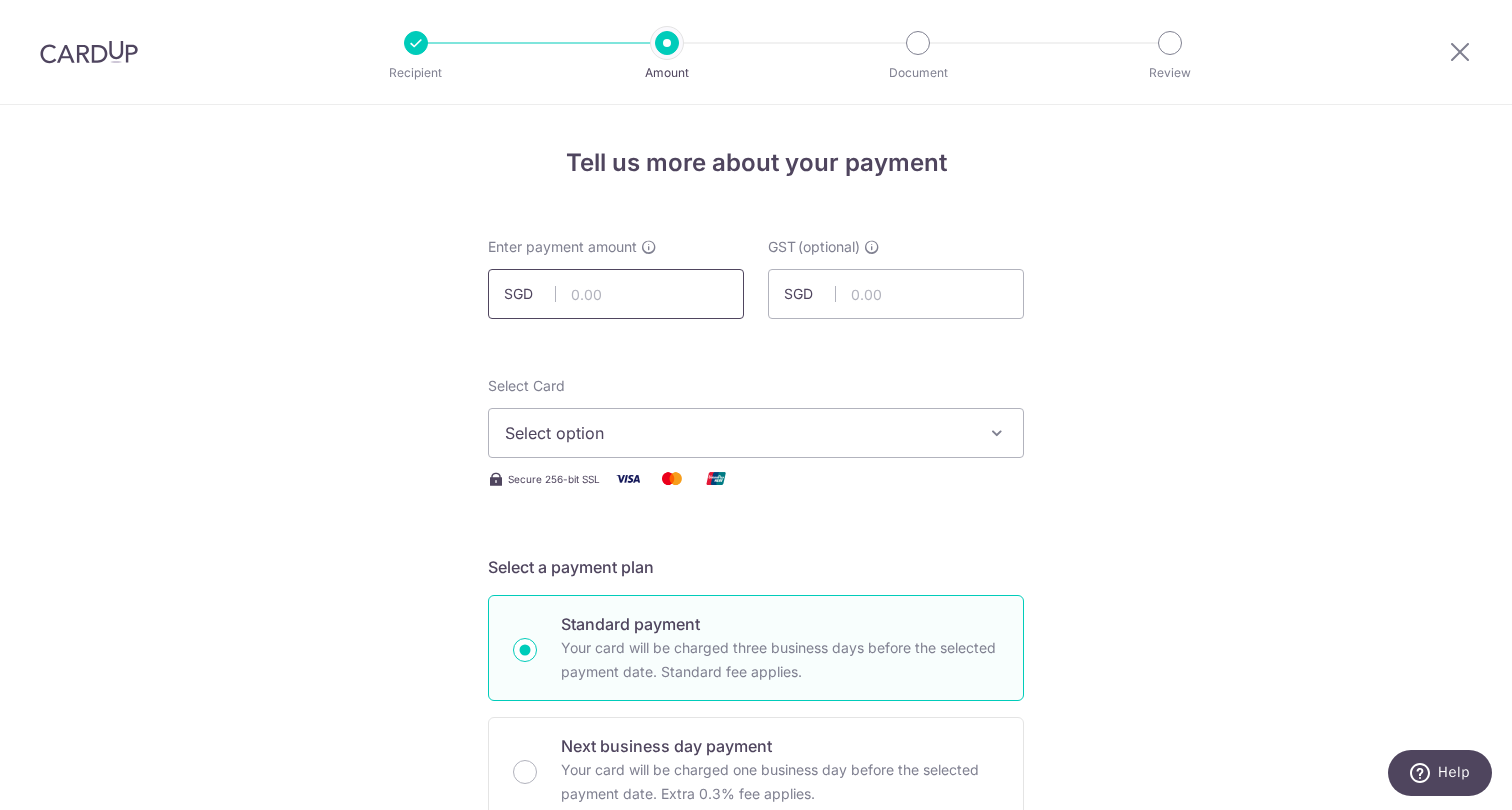 click at bounding box center [616, 294] 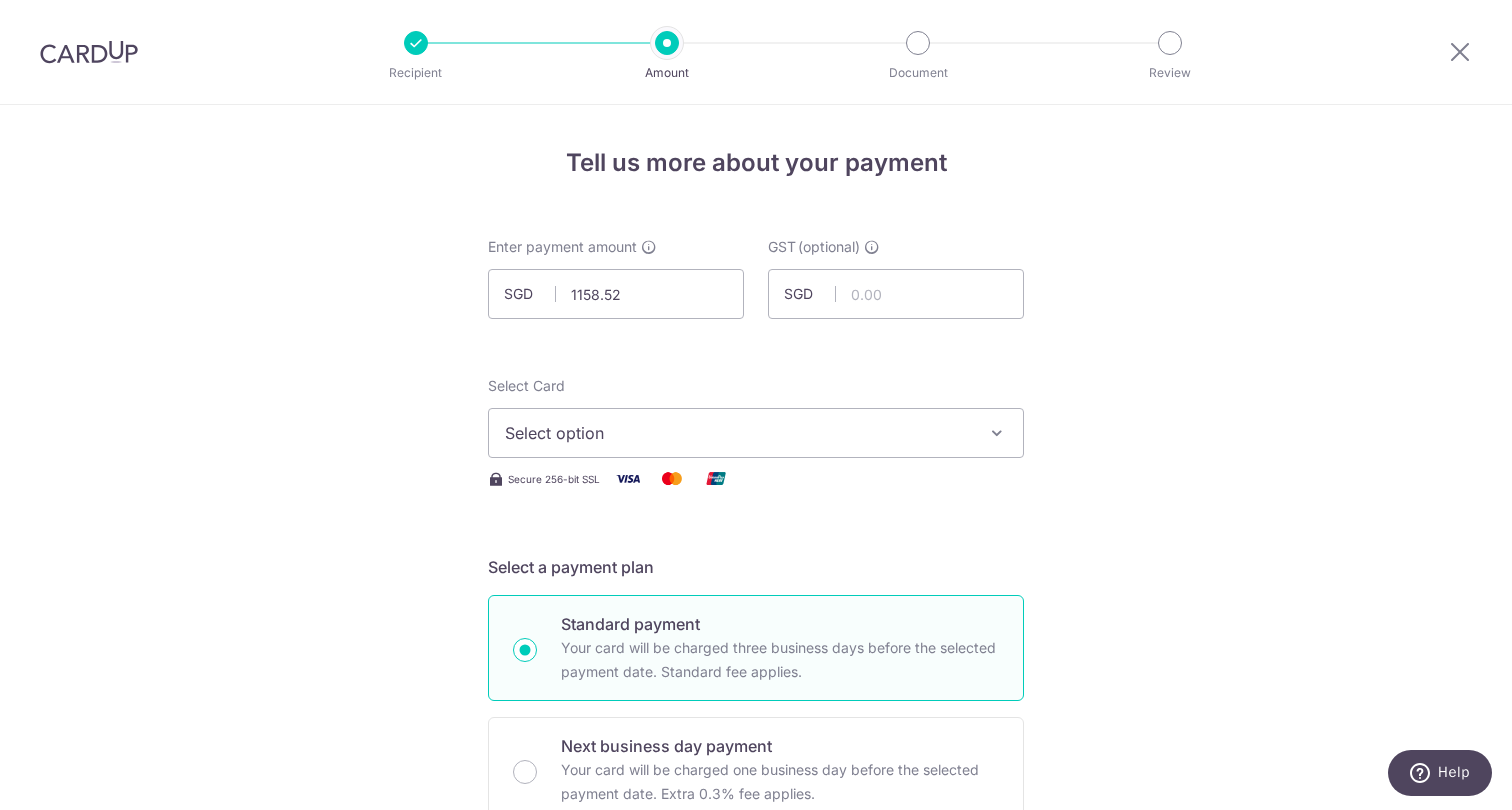 type on "1,158.52" 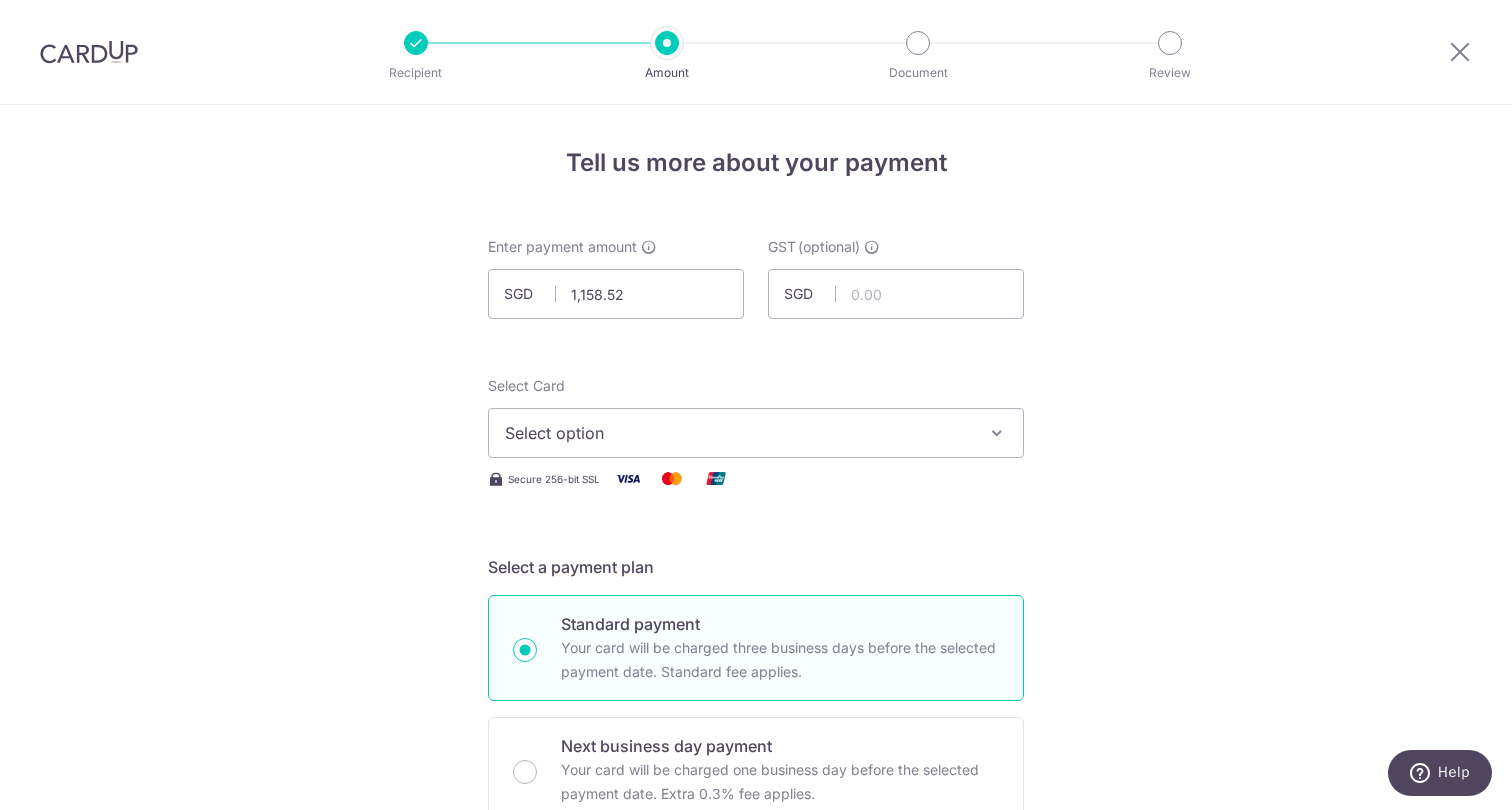 click on "Select option" at bounding box center [738, 433] 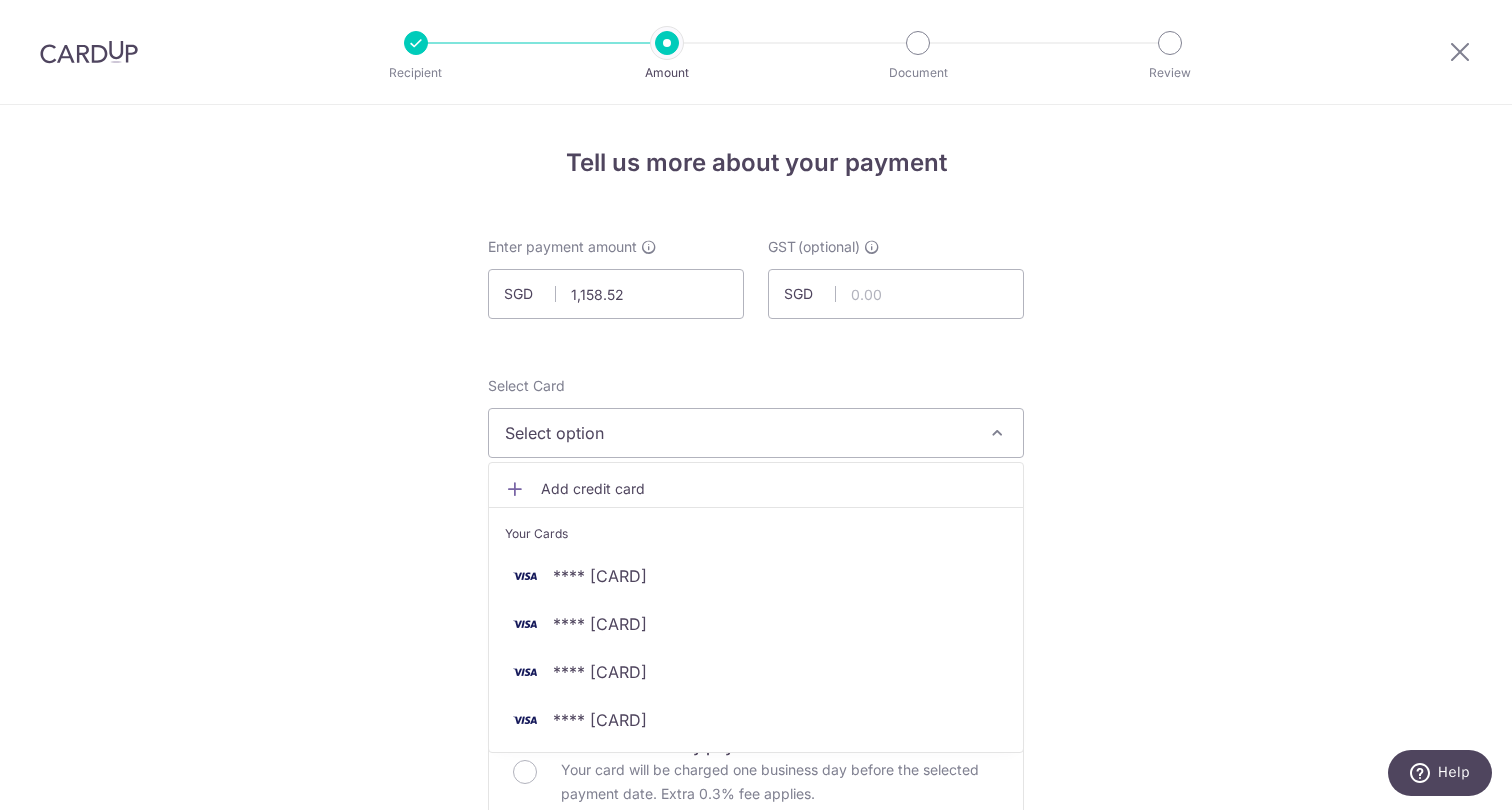 scroll, scrollTop: 112, scrollLeft: 0, axis: vertical 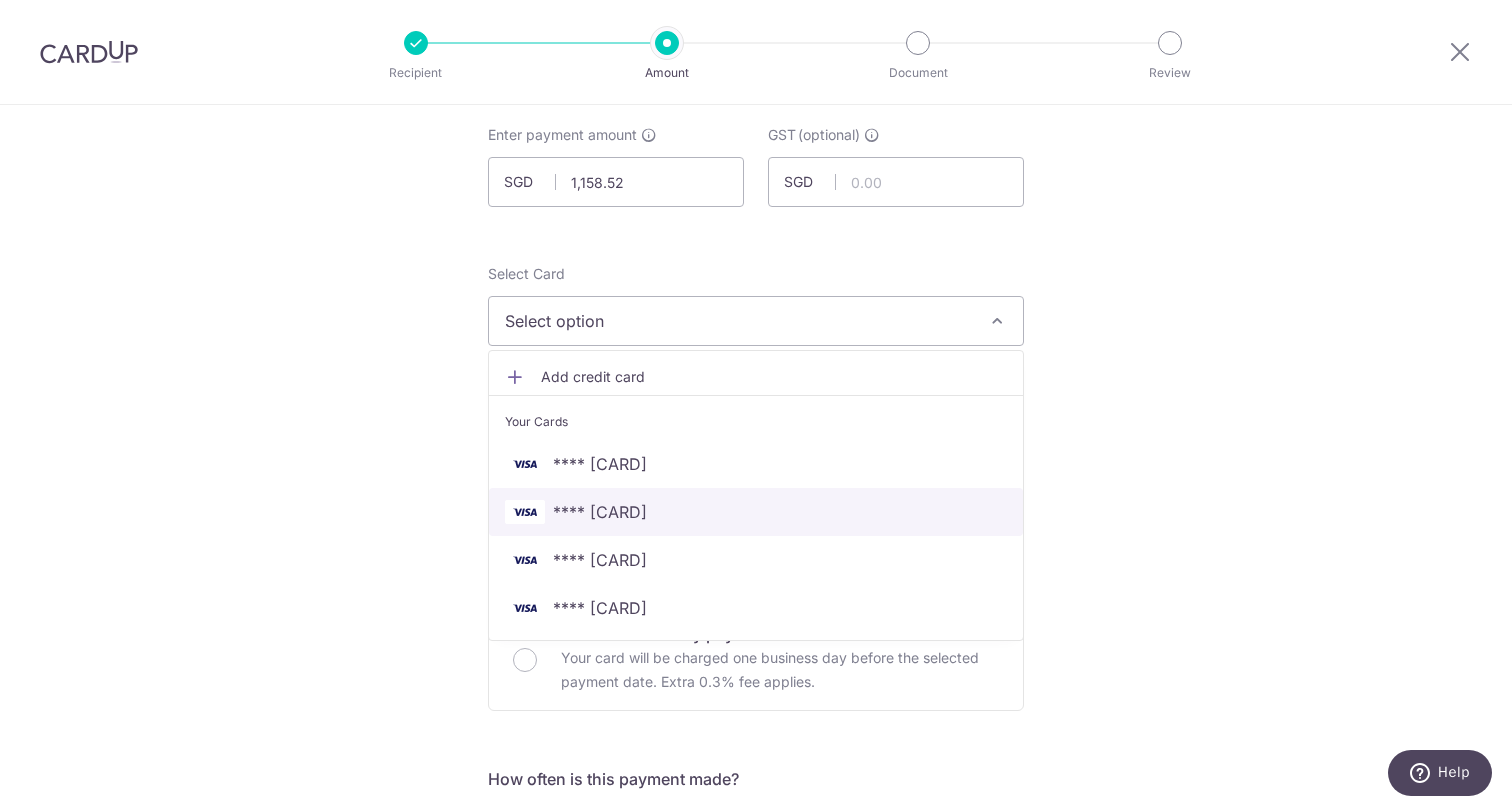 click on "**** 5832" at bounding box center [600, 512] 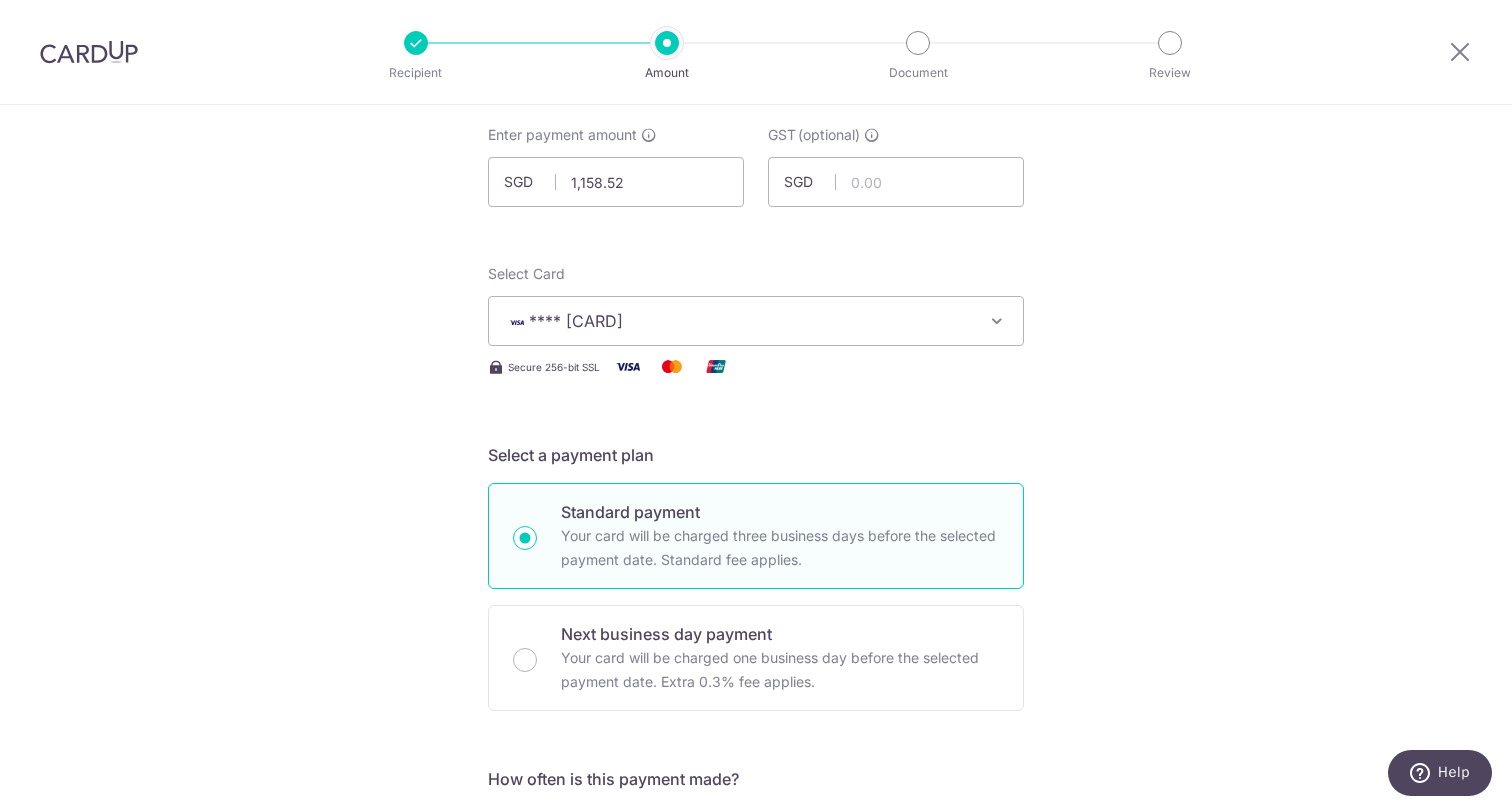 click on "Tell us more about your payment
Enter payment amount
SGD
1,158.52
1158.52
GST
(optional)
SGD
Select Card
**** 5832
Add credit card
Your Cards
**** 4965
**** 5832
**** 7367
**** 6005
Secure 256-bit SSL" at bounding box center [756, 964] 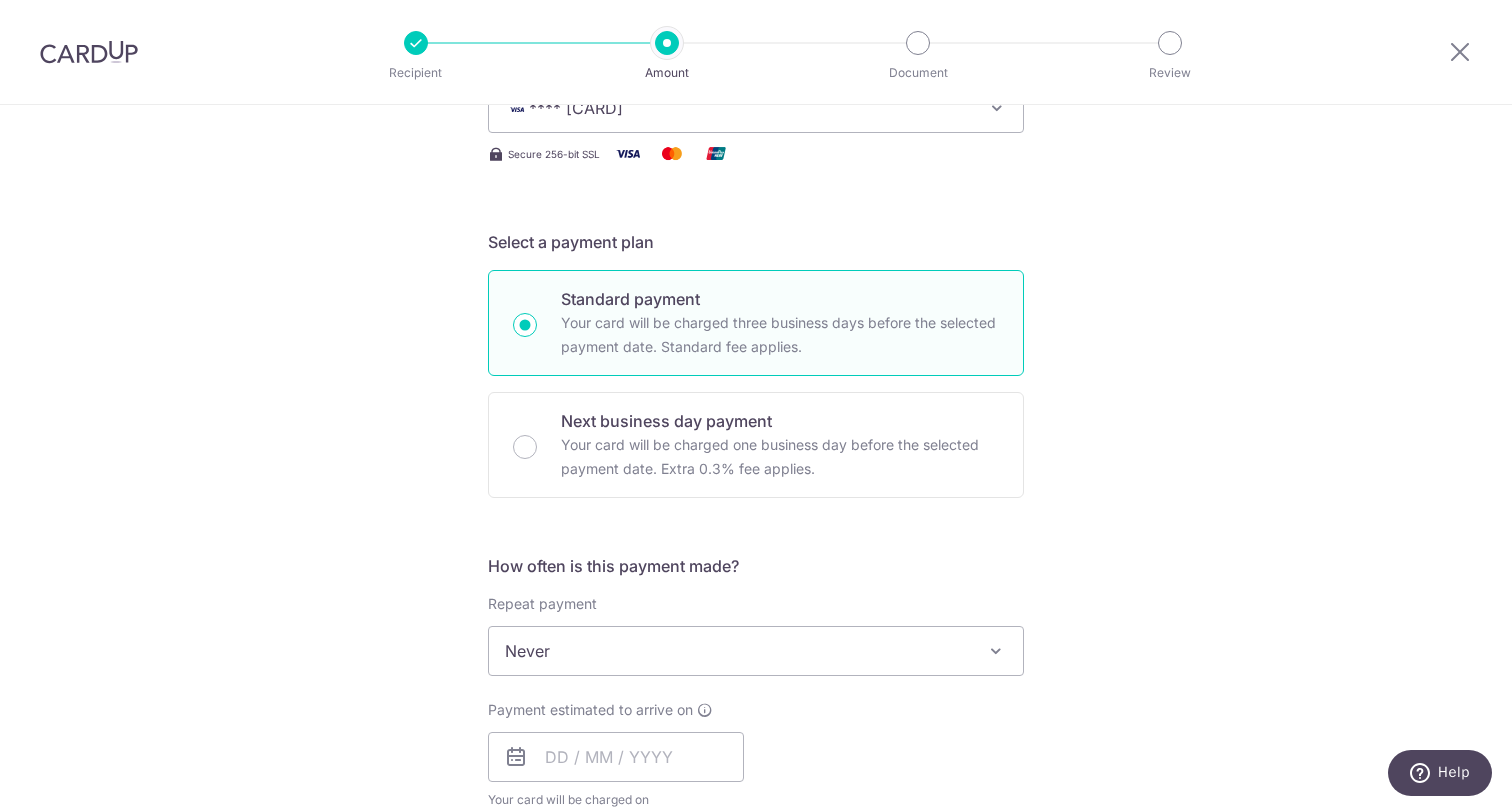 scroll, scrollTop: 460, scrollLeft: 0, axis: vertical 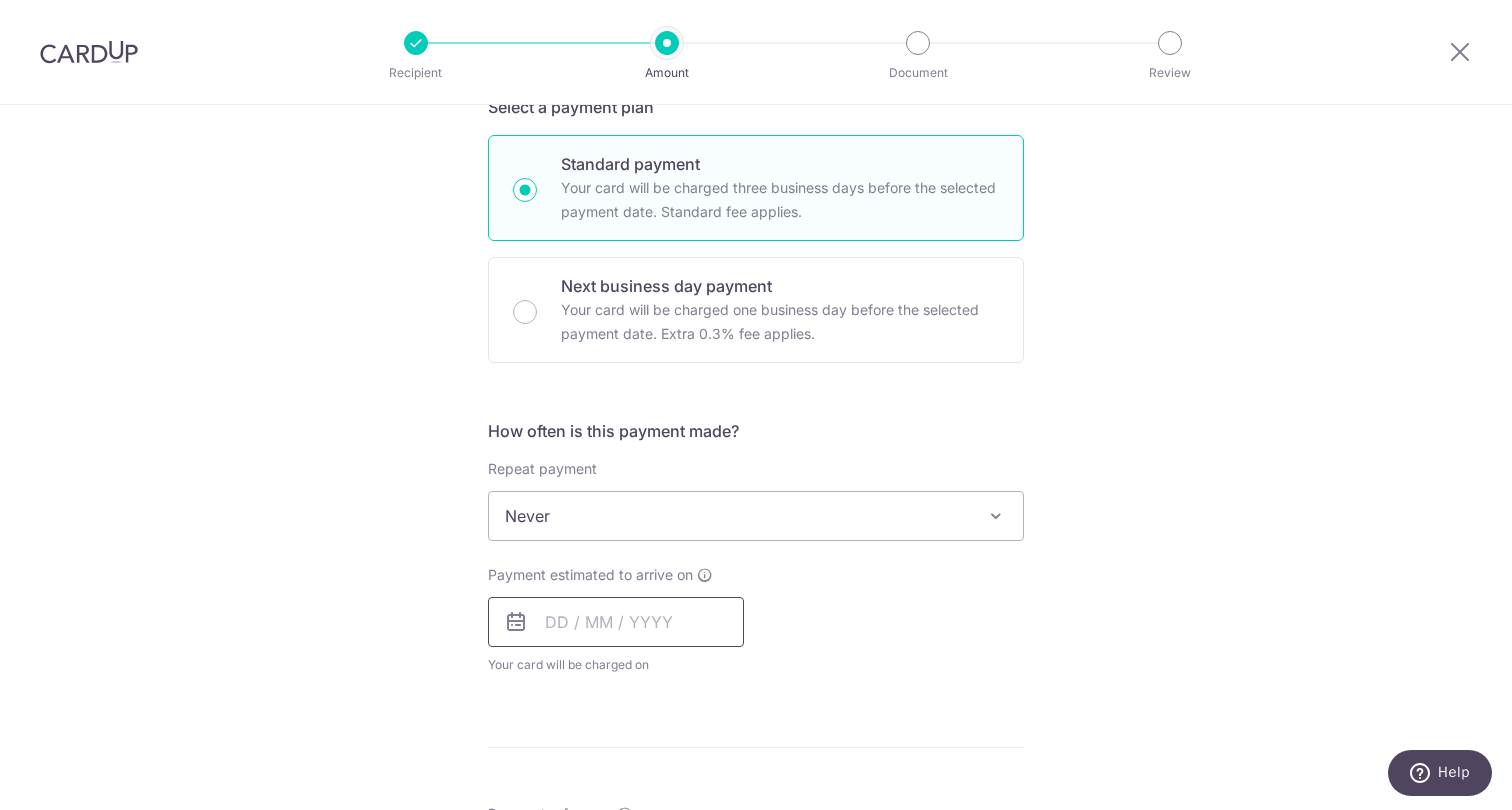 click at bounding box center (616, 622) 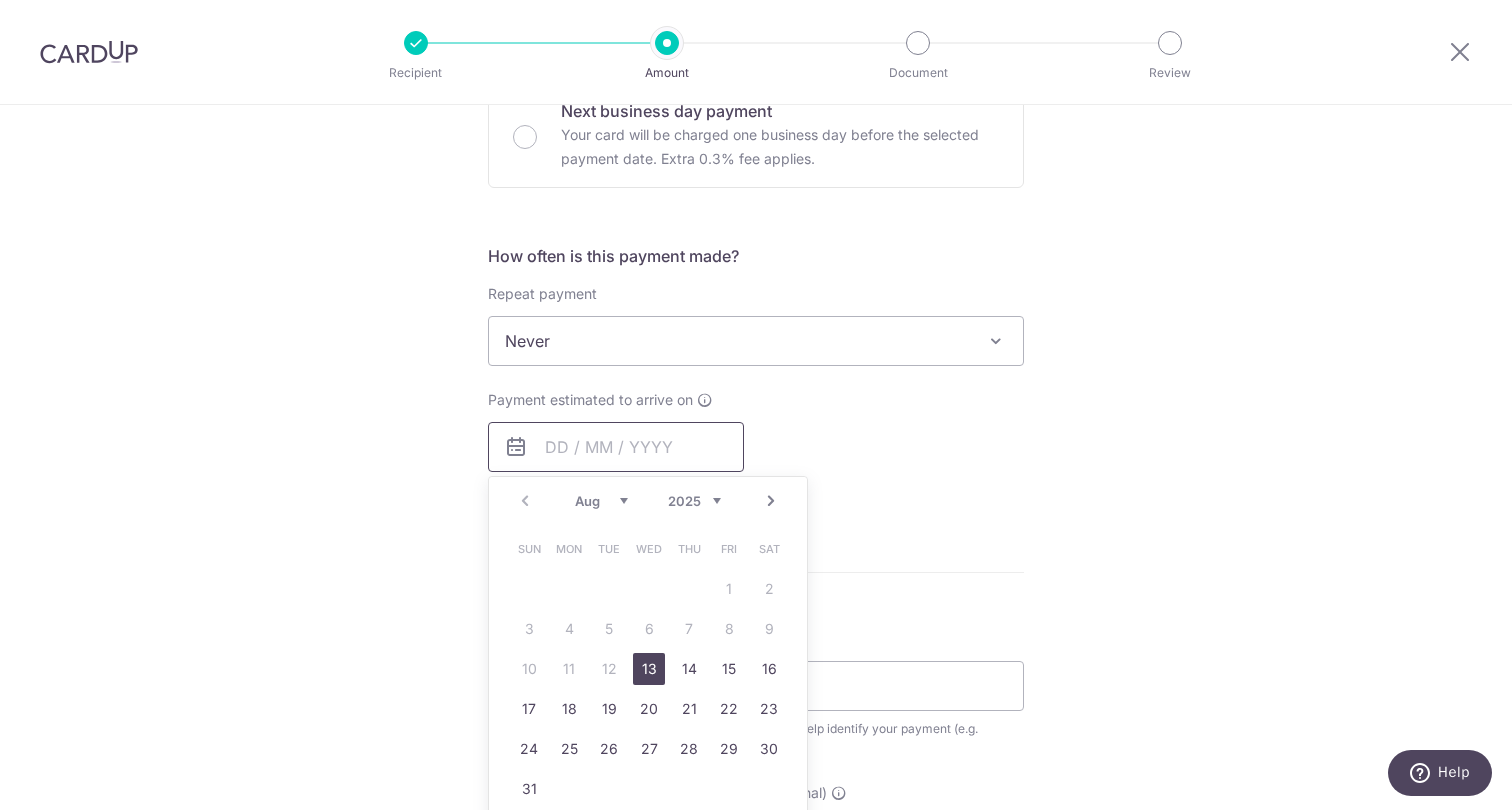 scroll, scrollTop: 702, scrollLeft: 0, axis: vertical 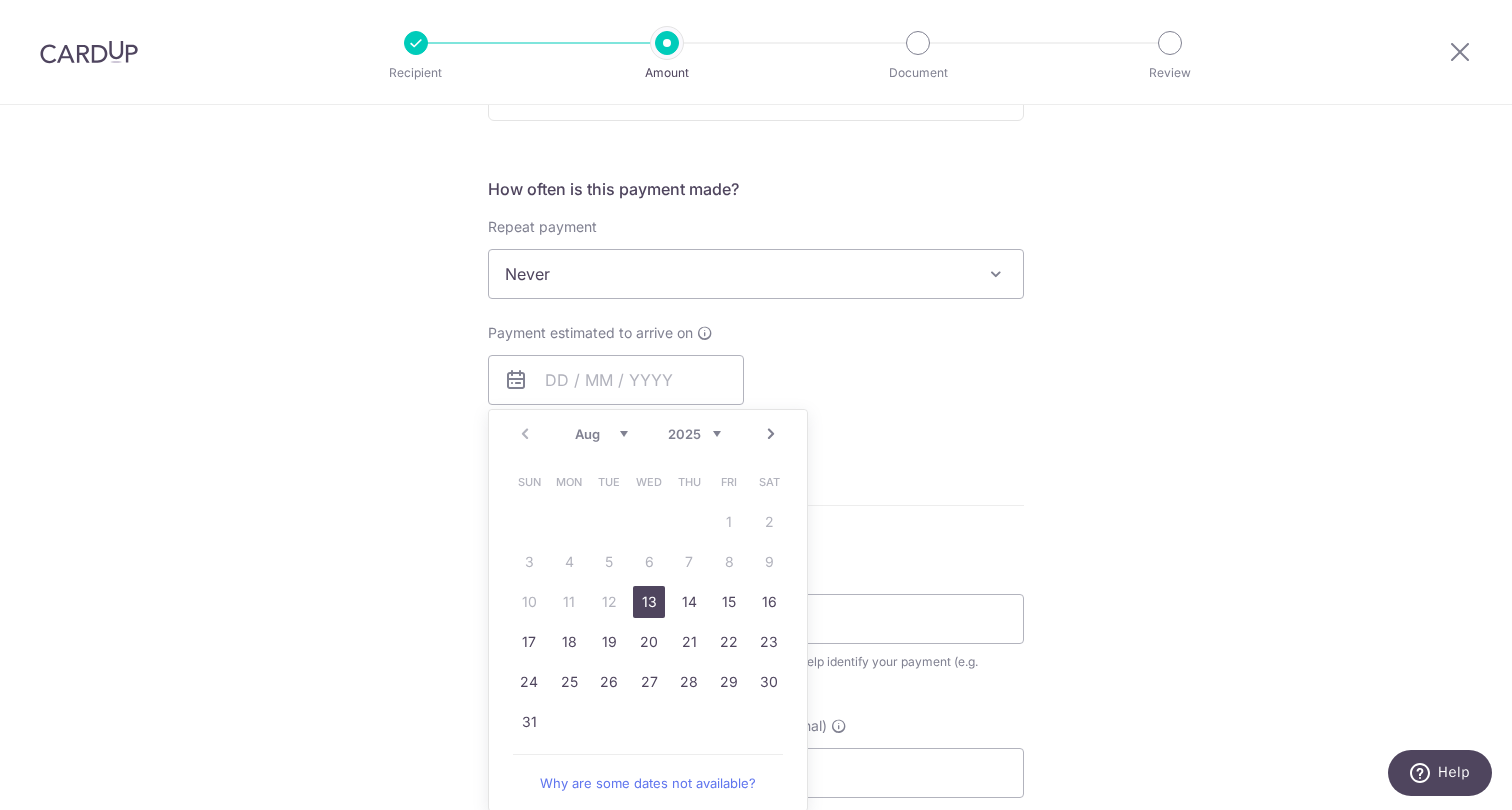 click on "13" at bounding box center (649, 602) 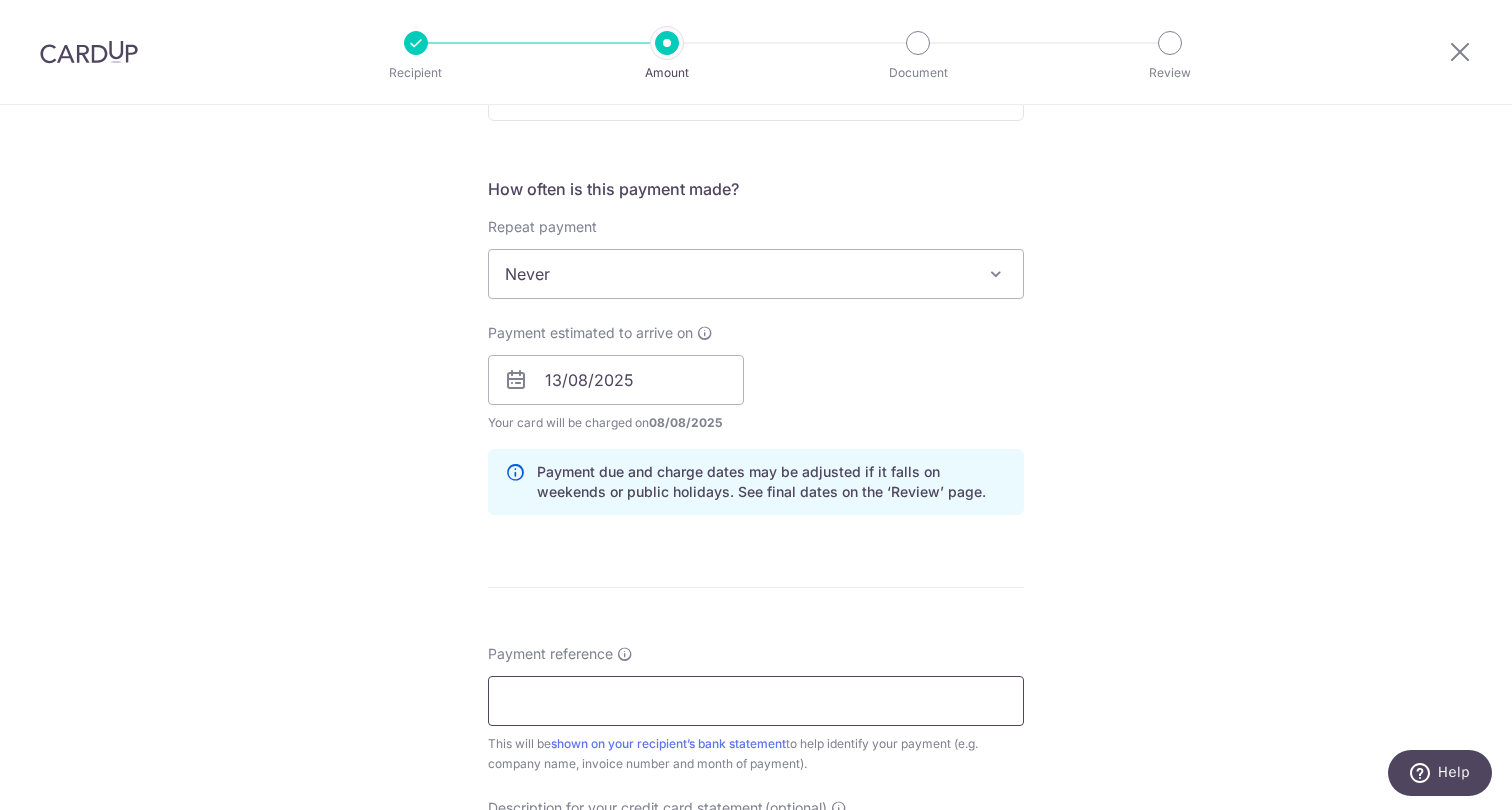 click on "Payment reference" at bounding box center [756, 701] 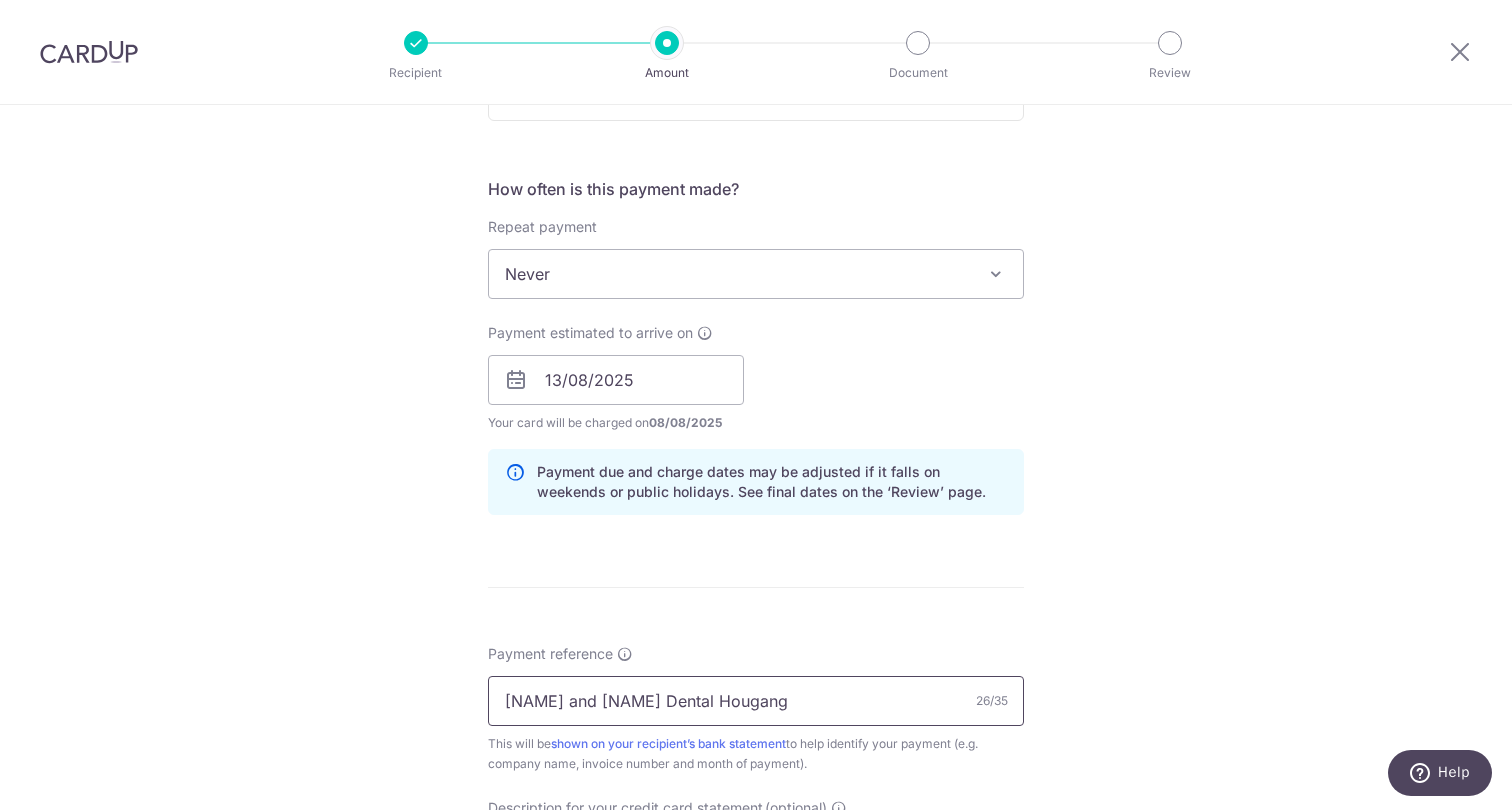 type on "Pang and Ng Dental Hougang" 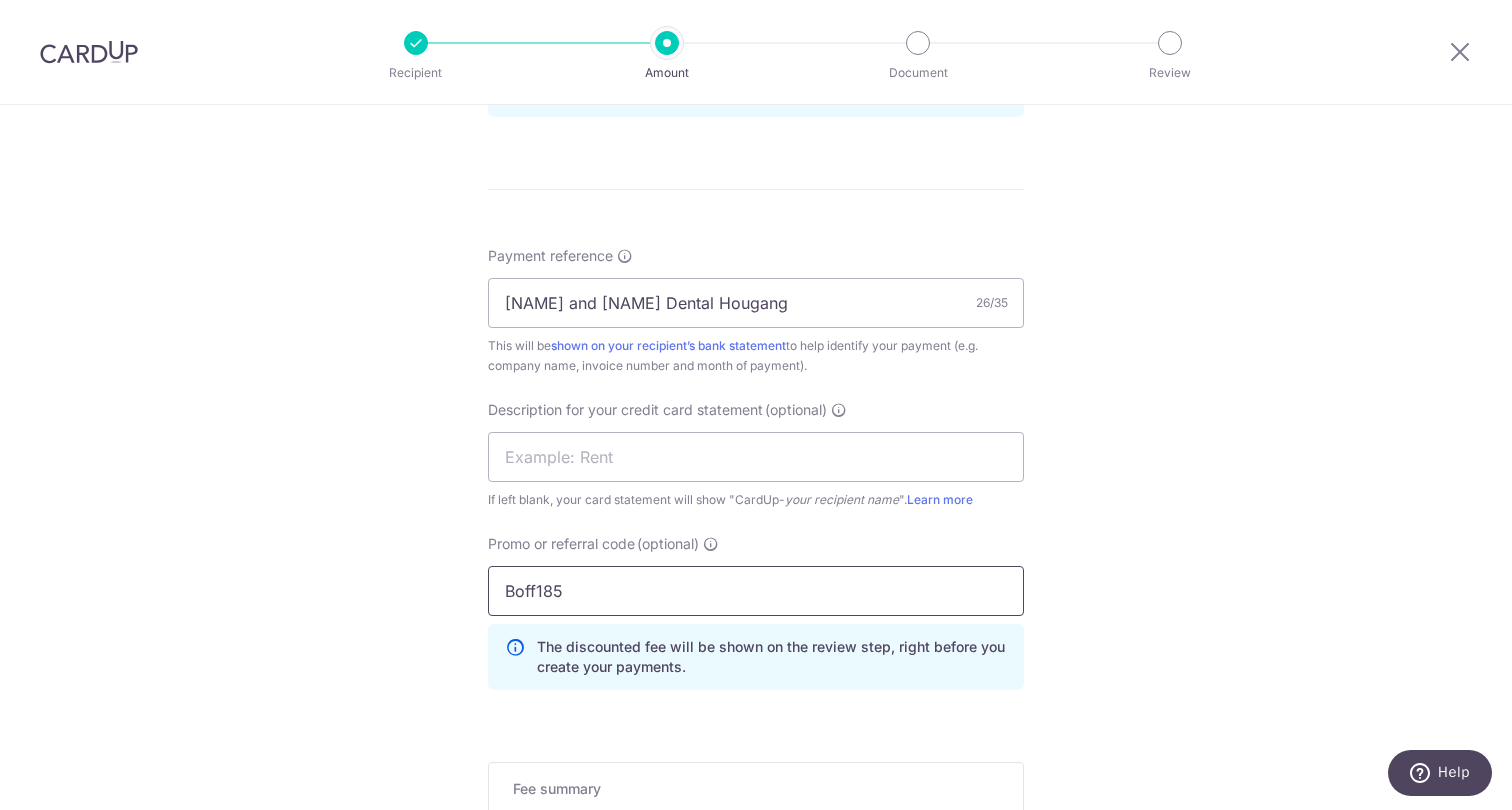 type on "Boff185" 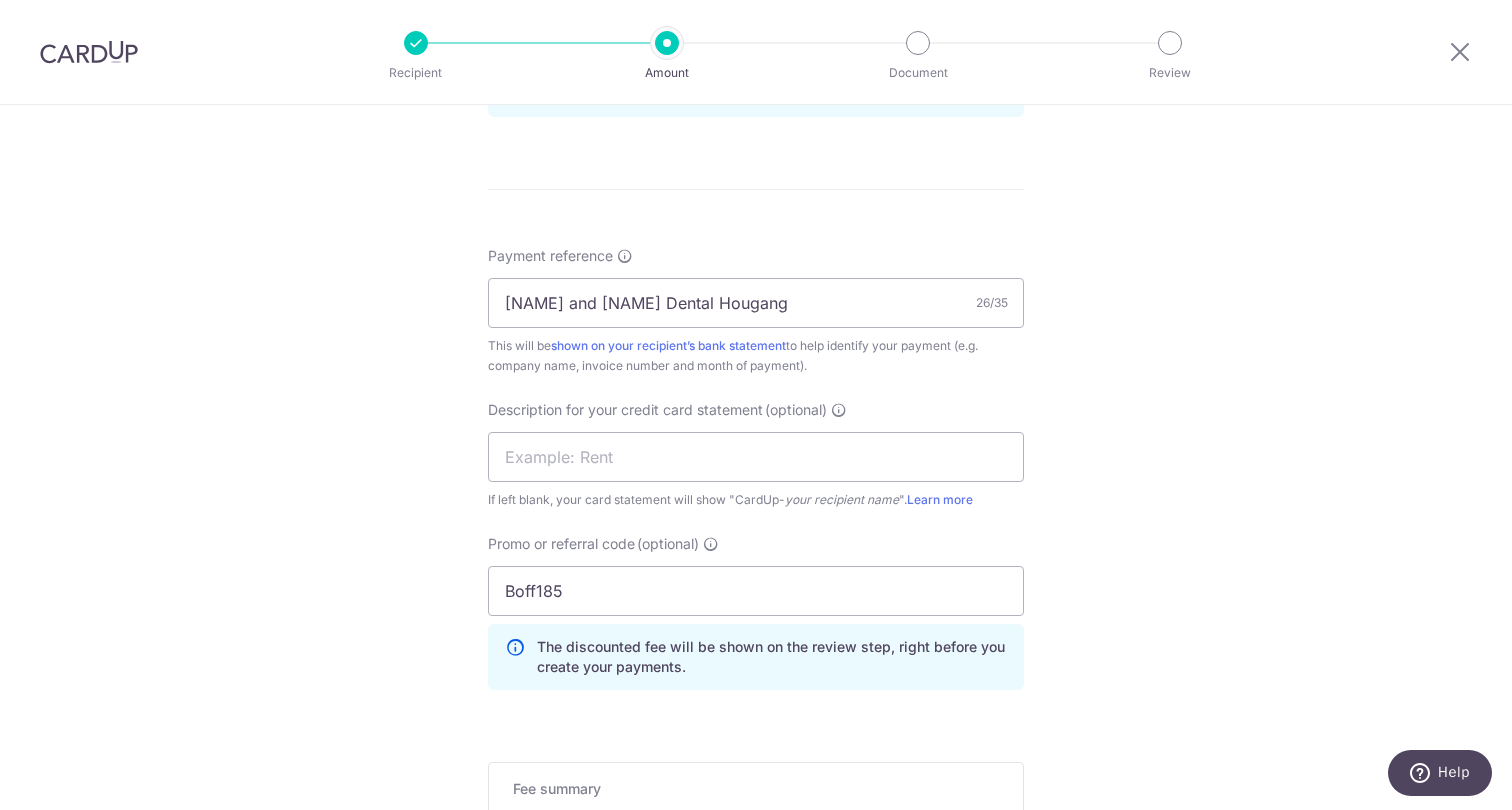 click on "Tell us more about your payment
Enter payment amount
SGD
1,158.52
1158.52
GST
(optional)
SGD
Select Card
**** 5832
Add credit card
Your Cards
**** 4965
**** 5832
**** 7367
**** 6005
Secure 256-bit SSL" at bounding box center [756, 62] 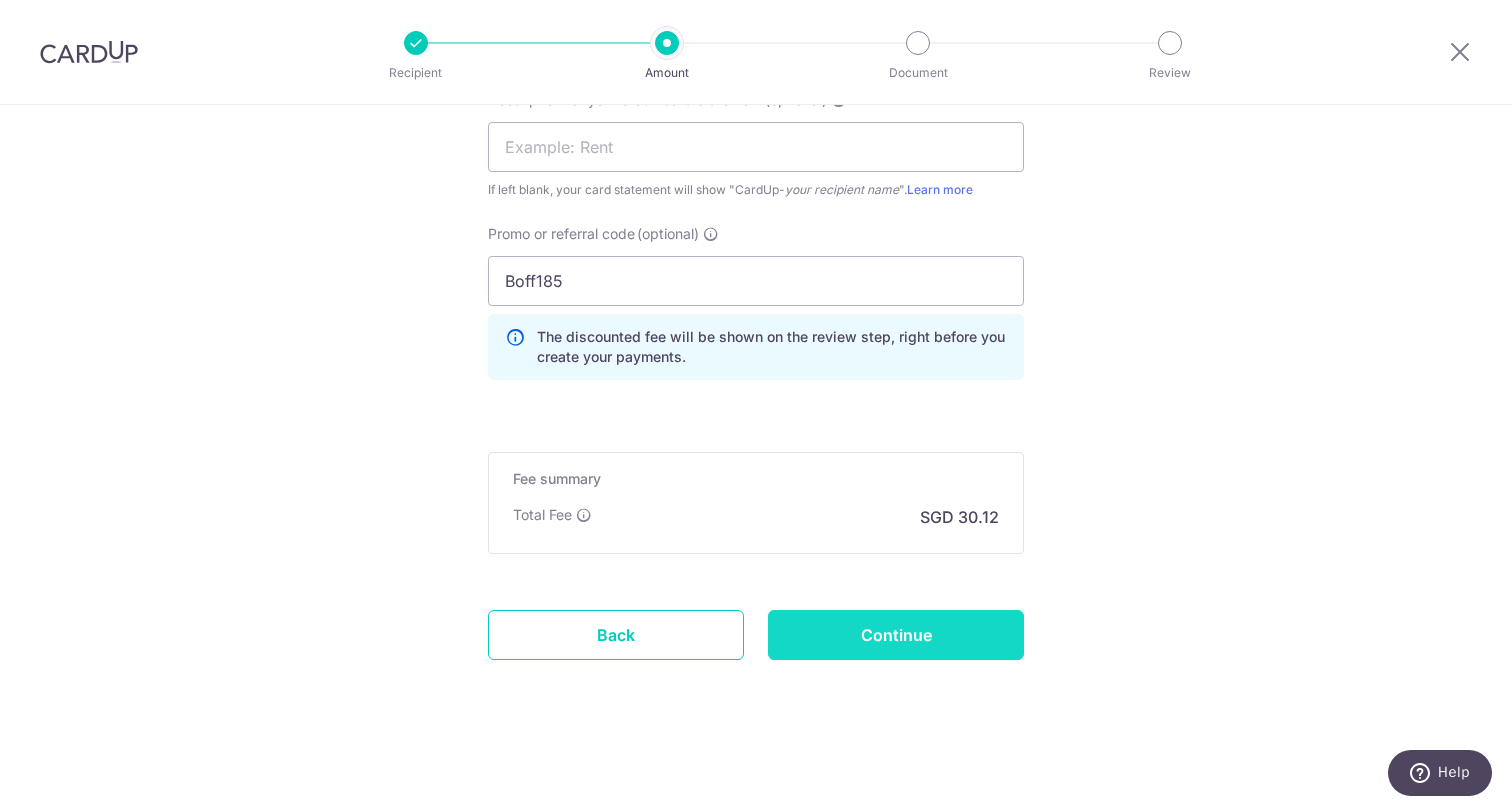 scroll, scrollTop: 1410, scrollLeft: 0, axis: vertical 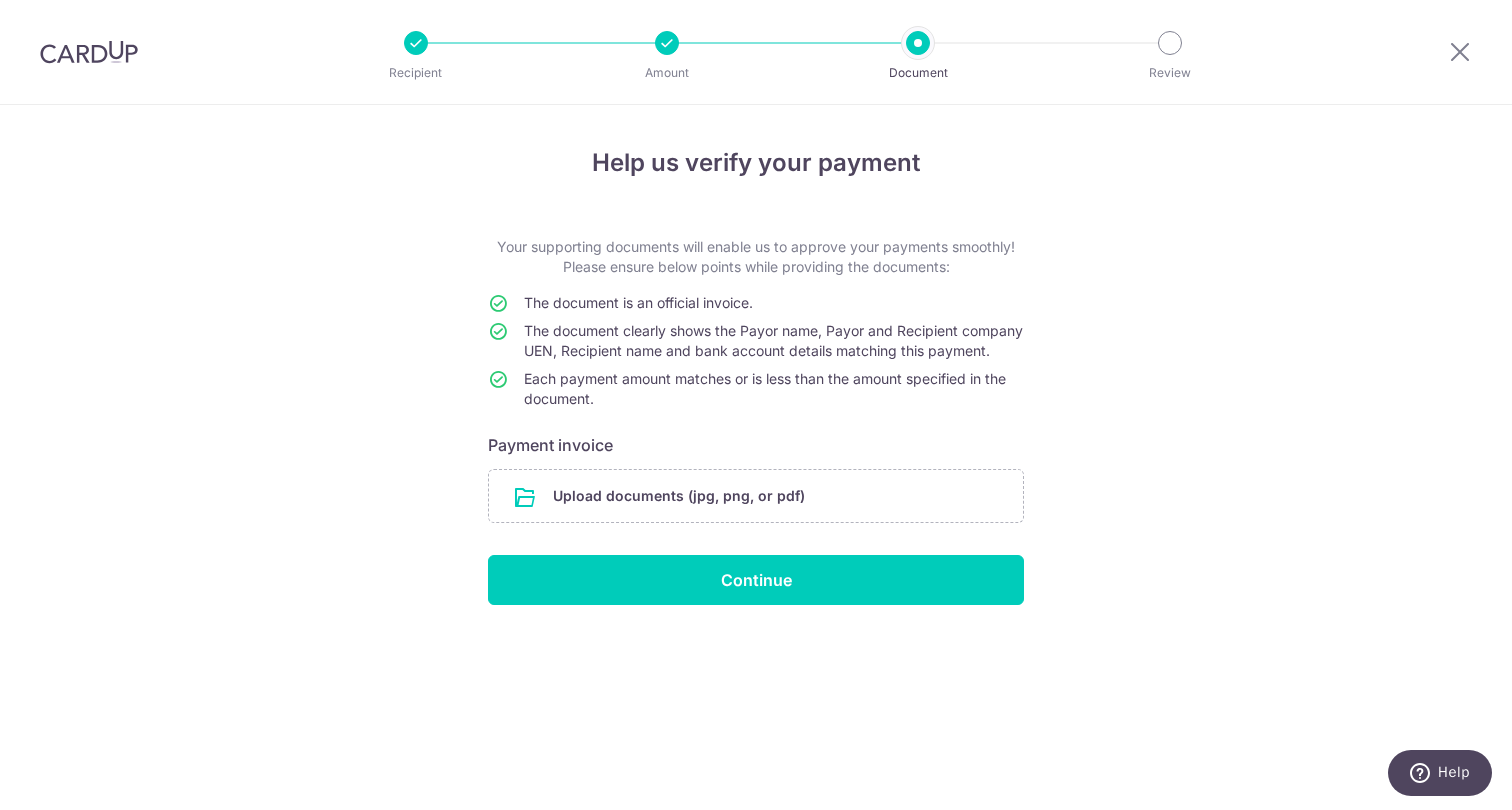 click at bounding box center [0, 810] 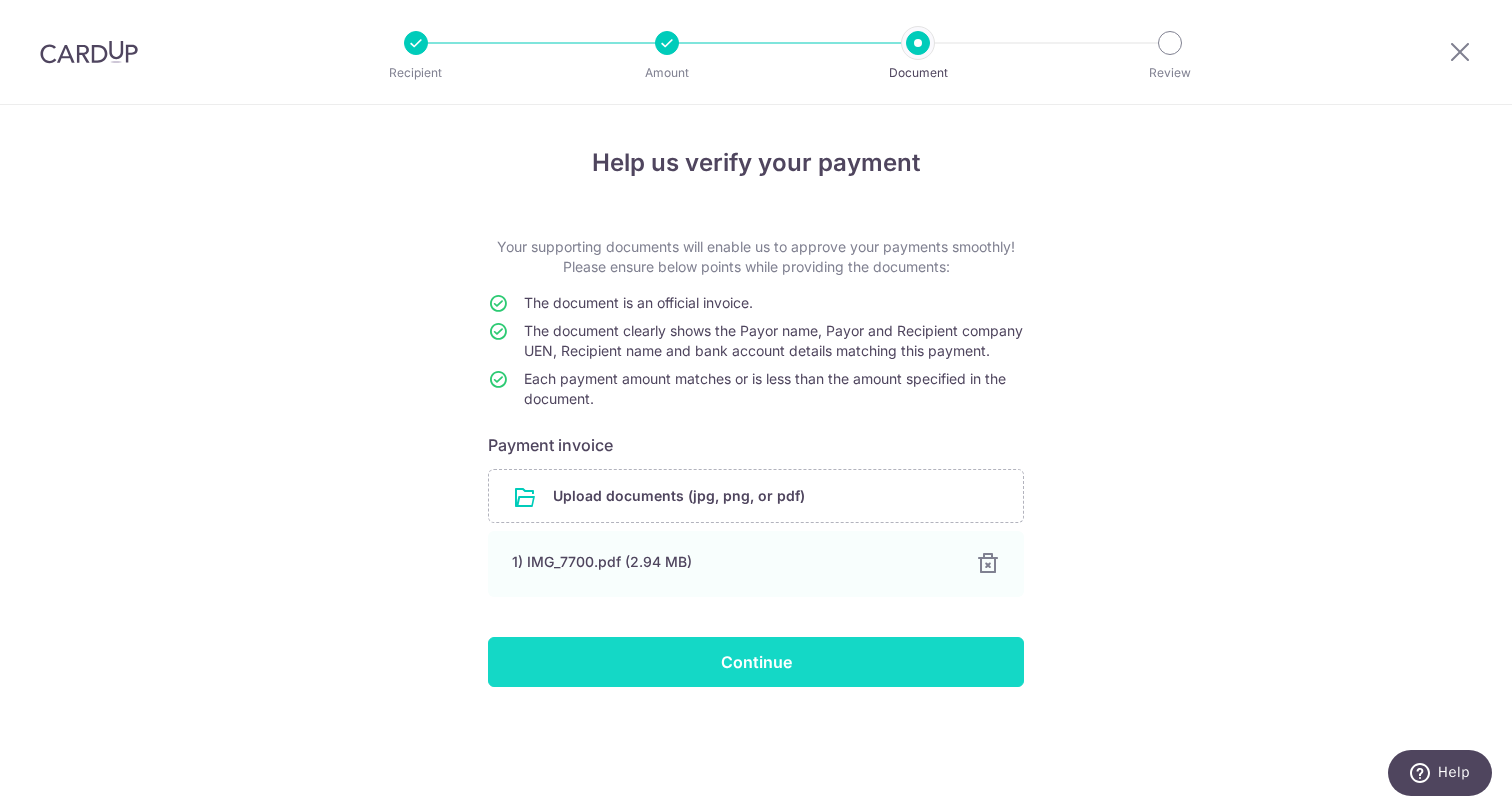 click on "Continue" at bounding box center (756, 662) 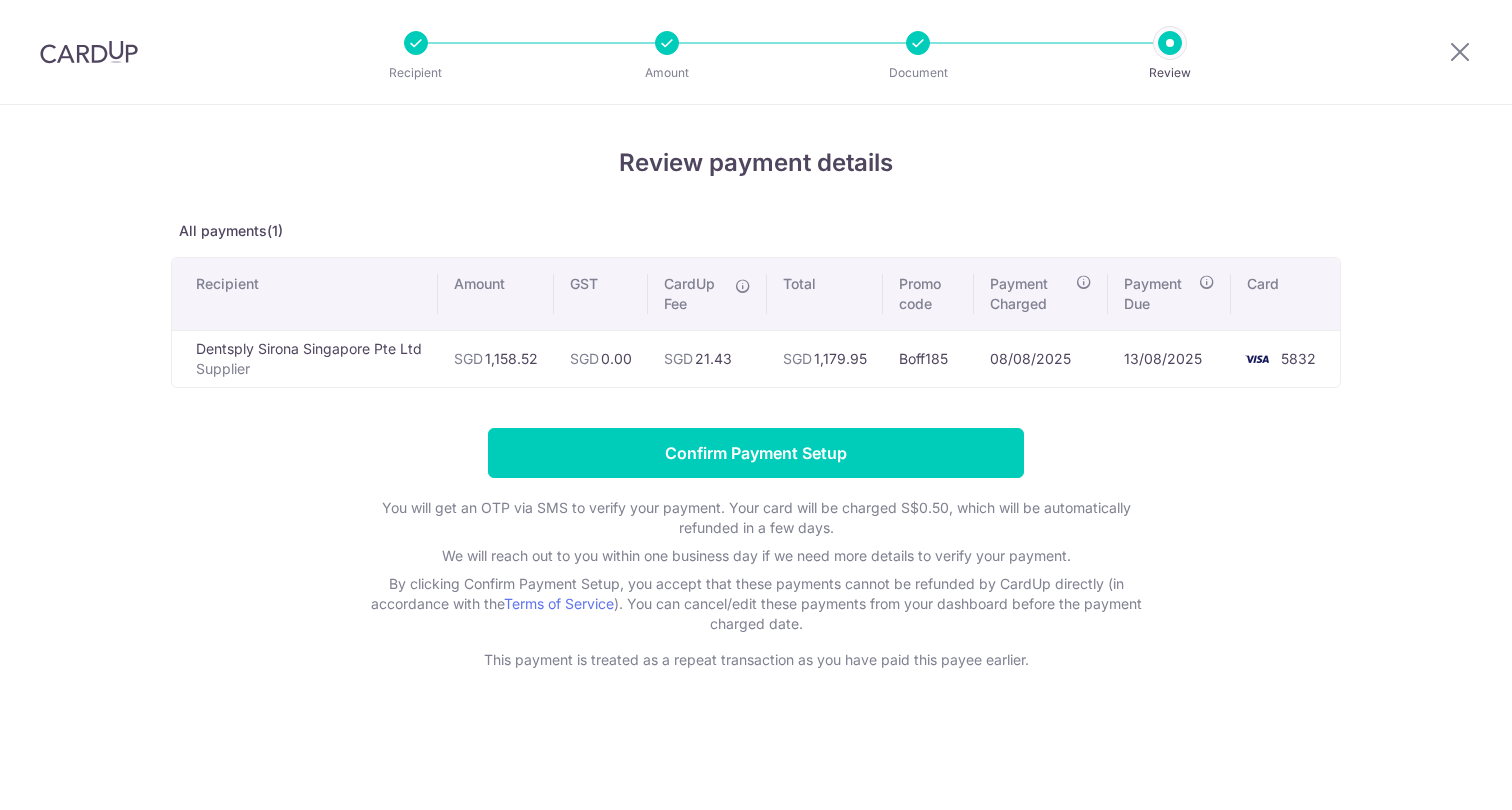 scroll, scrollTop: 0, scrollLeft: 0, axis: both 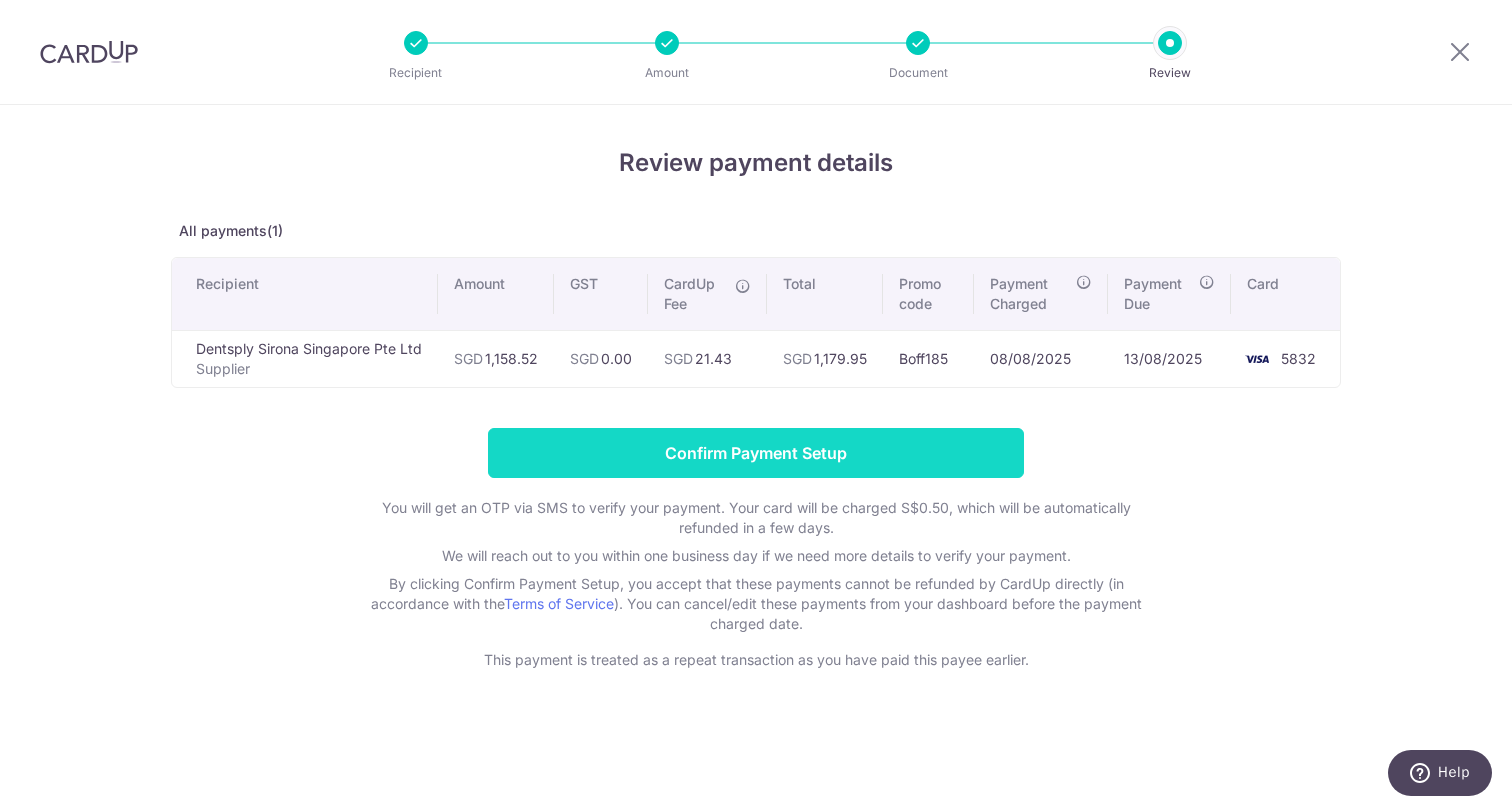 click on "Confirm Payment Setup" at bounding box center [756, 453] 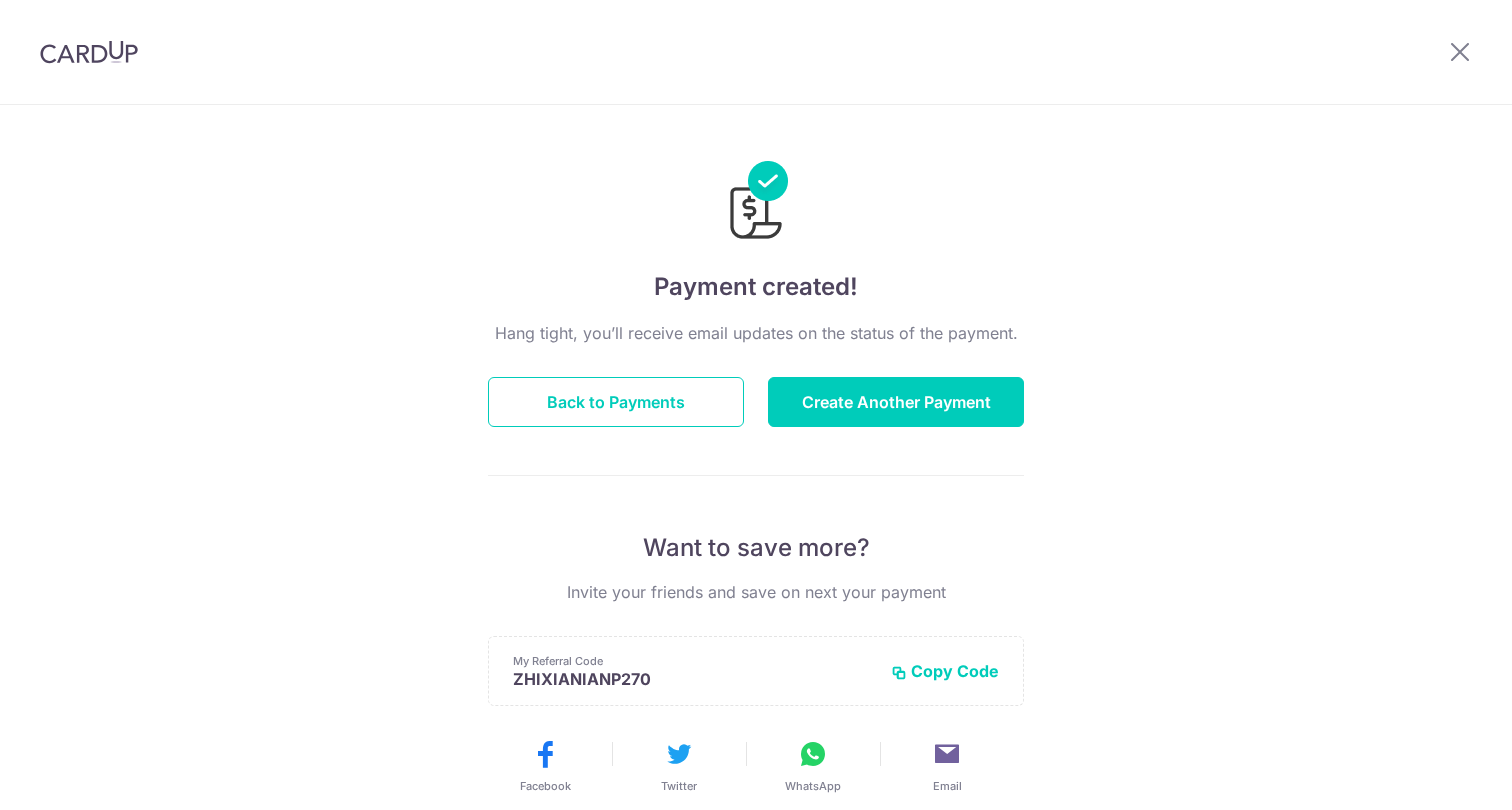 scroll, scrollTop: 0, scrollLeft: 0, axis: both 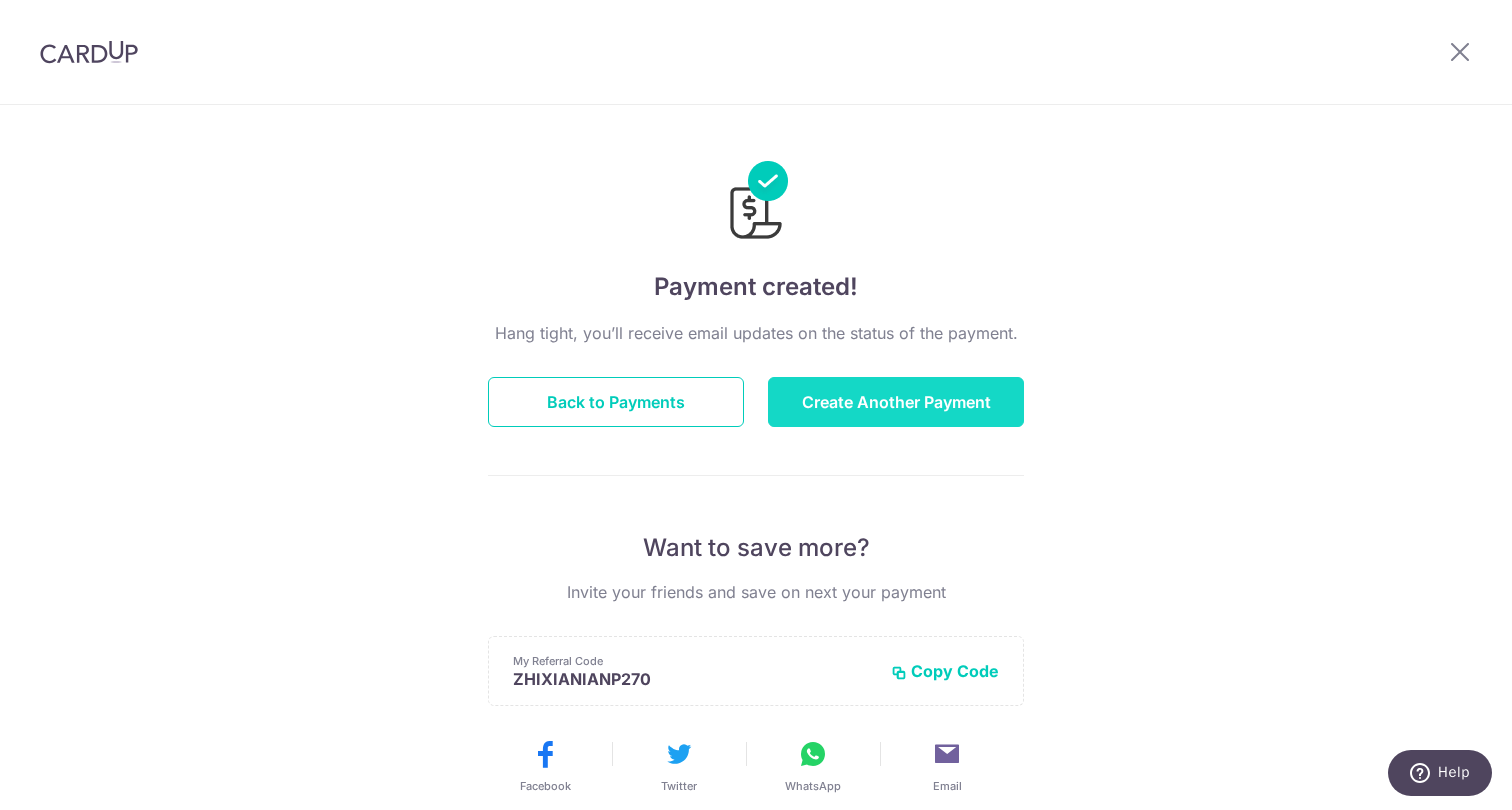 click on "Create Another Payment" at bounding box center [896, 402] 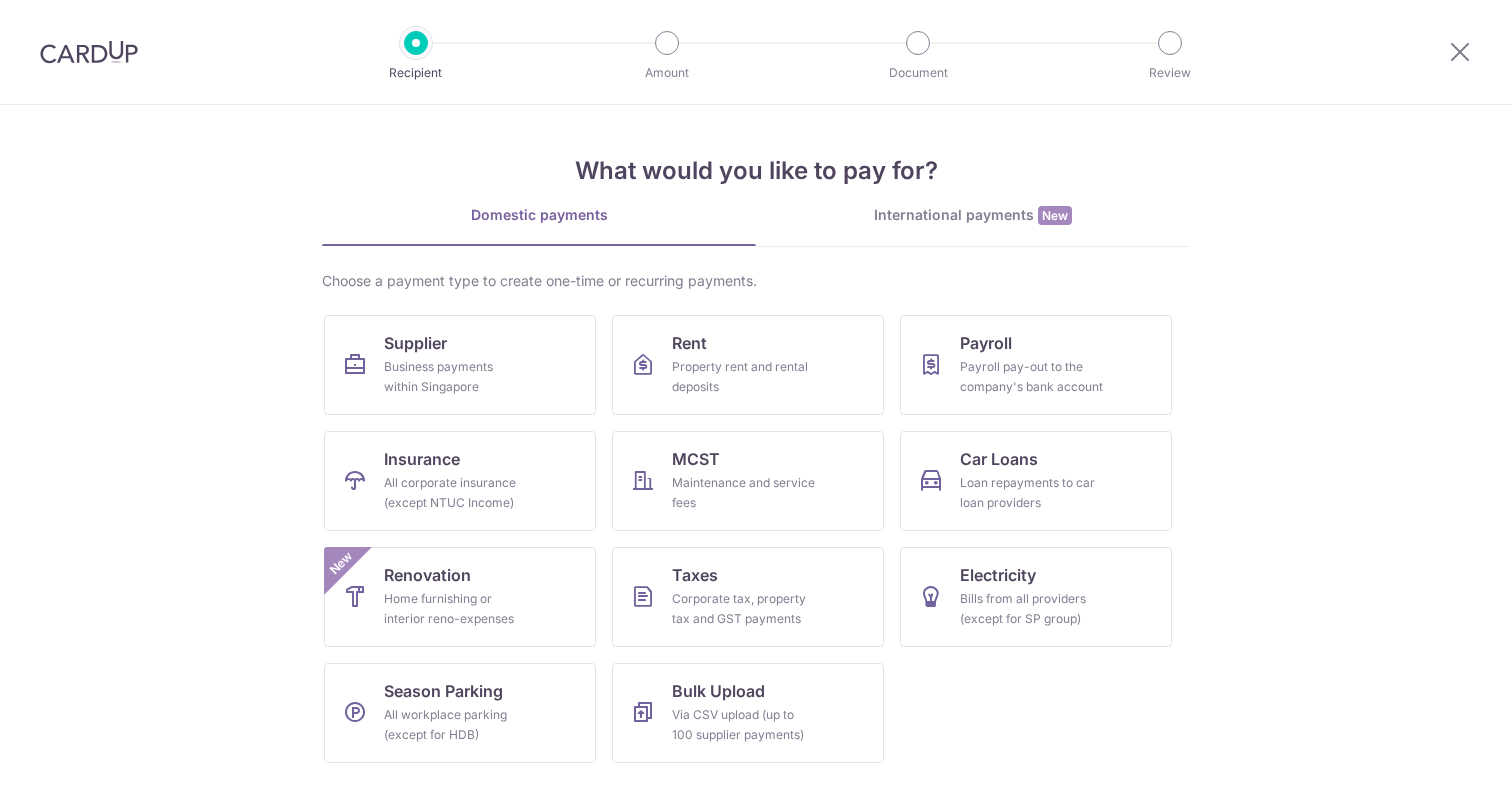 scroll, scrollTop: 0, scrollLeft: 0, axis: both 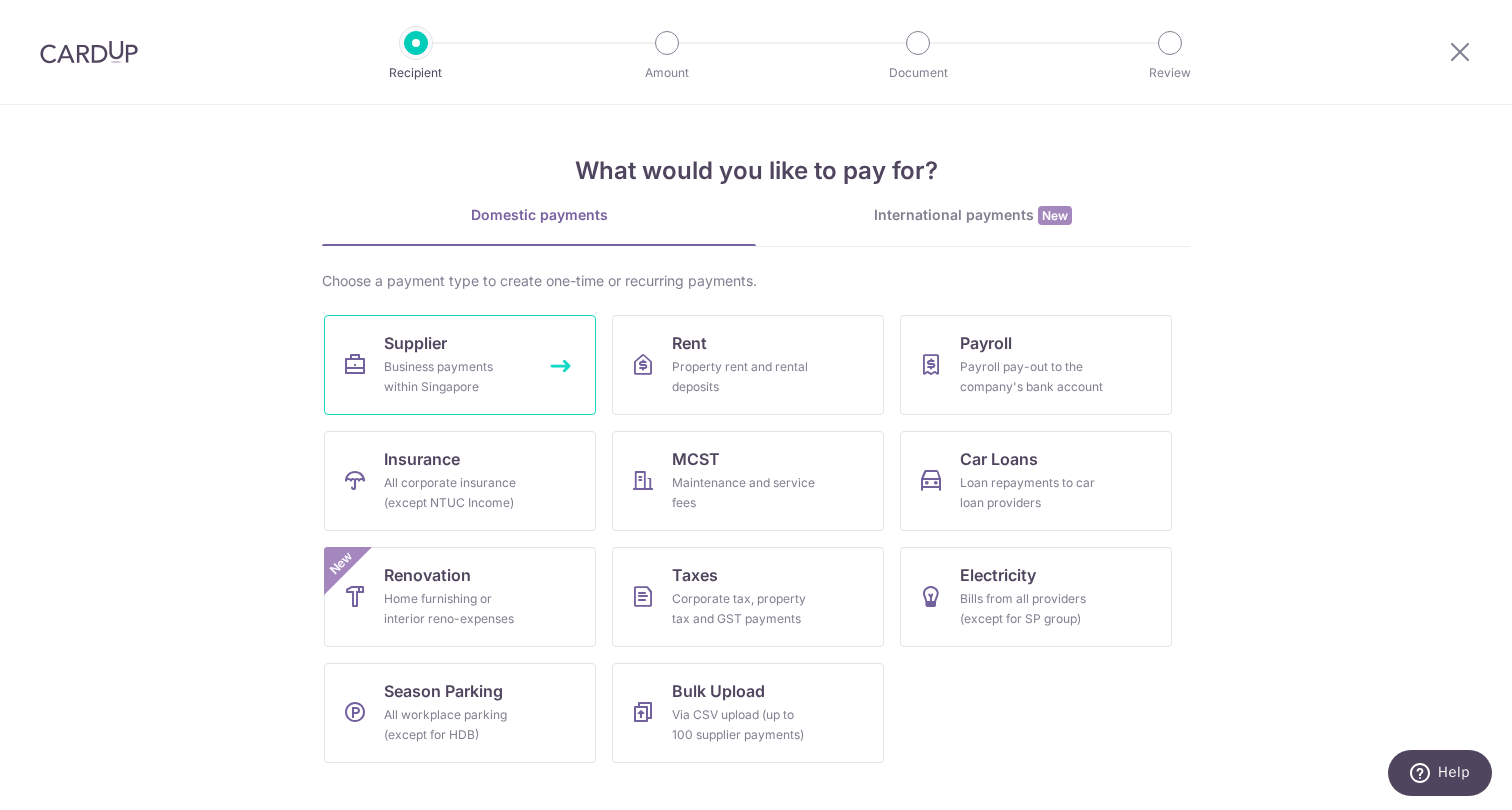 click on "Supplier Business payments within Singapore" at bounding box center (460, 365) 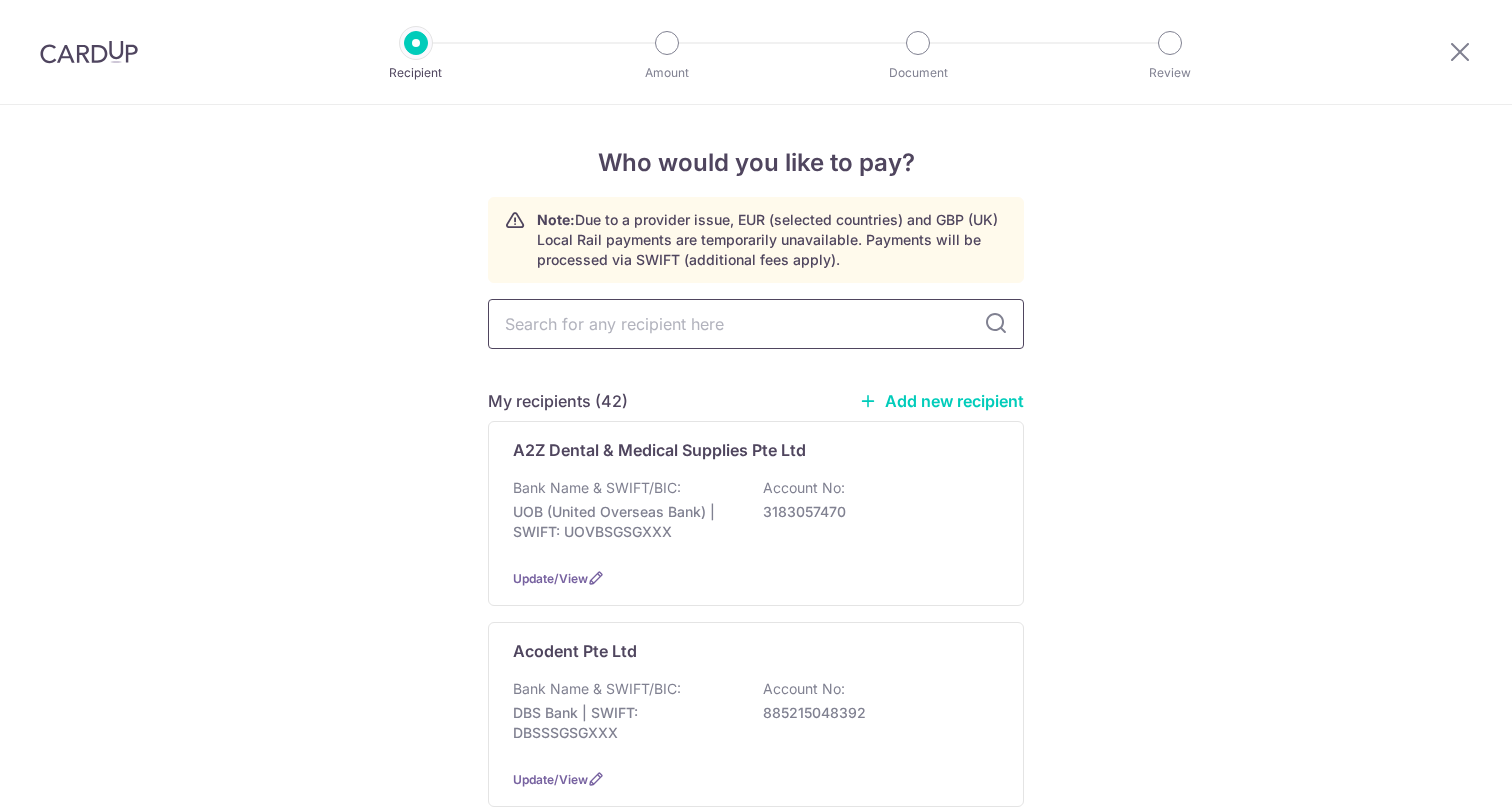 scroll, scrollTop: 0, scrollLeft: 0, axis: both 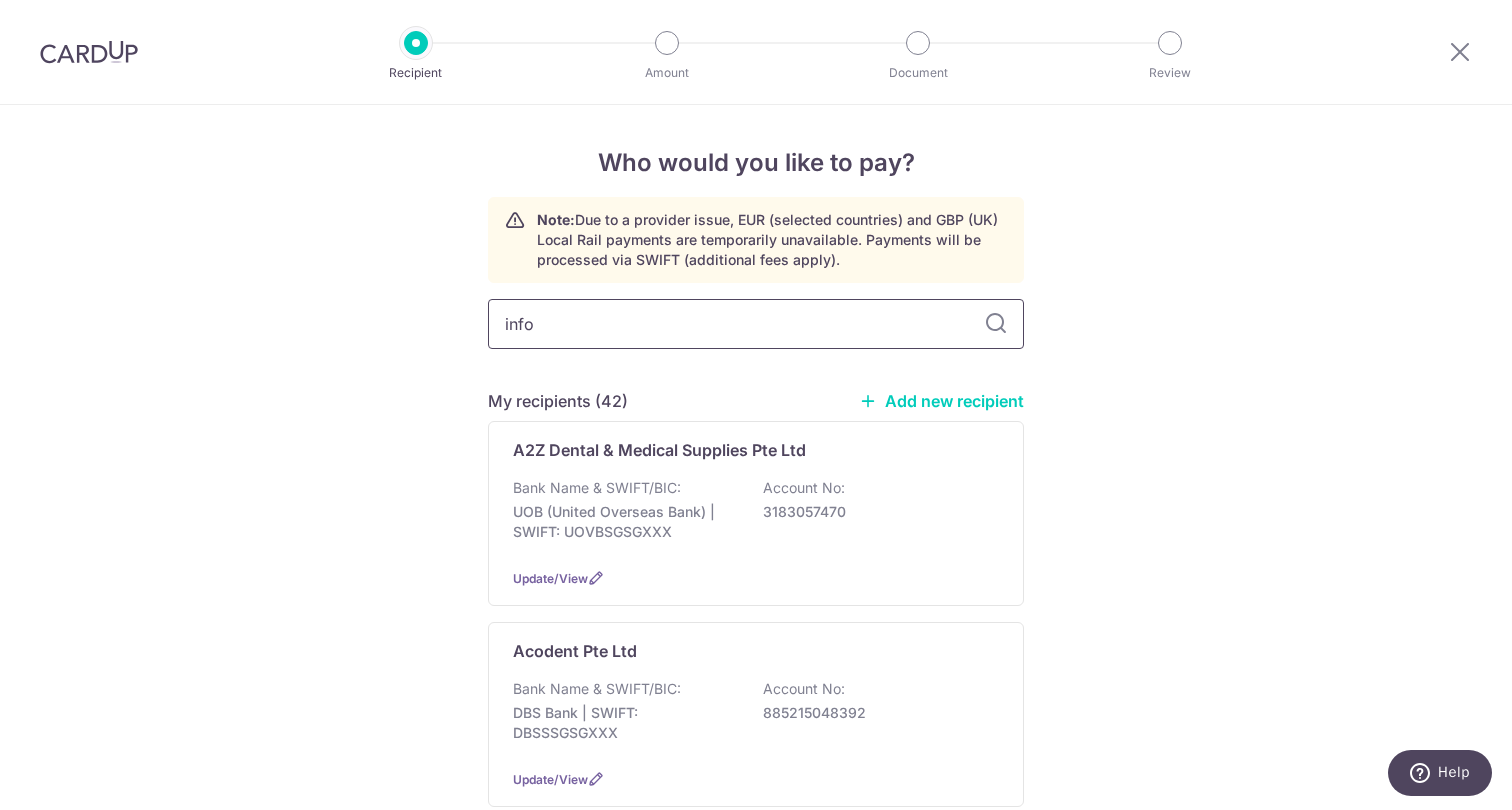 type on "info" 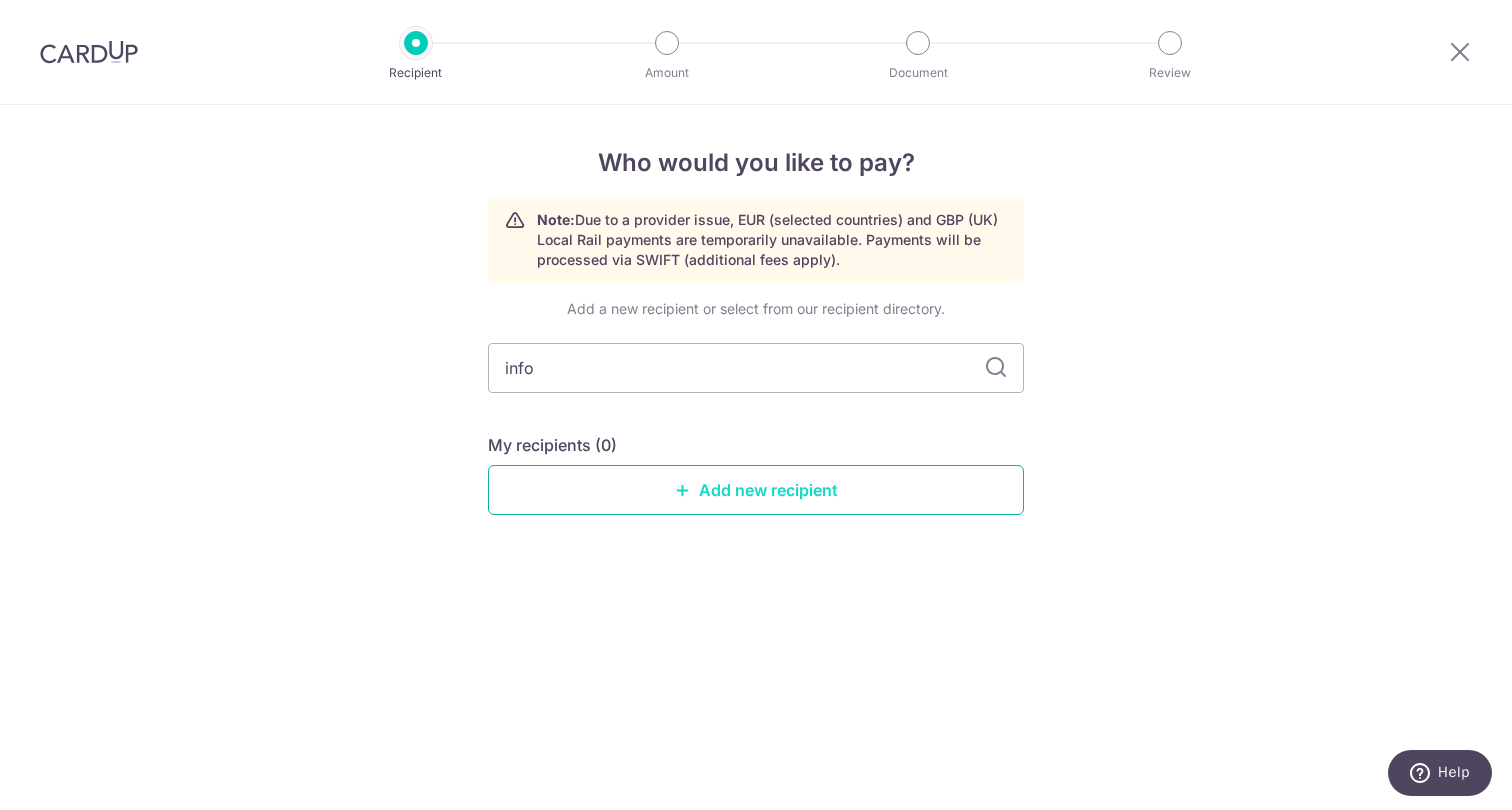click on "Add new recipient" at bounding box center [756, 490] 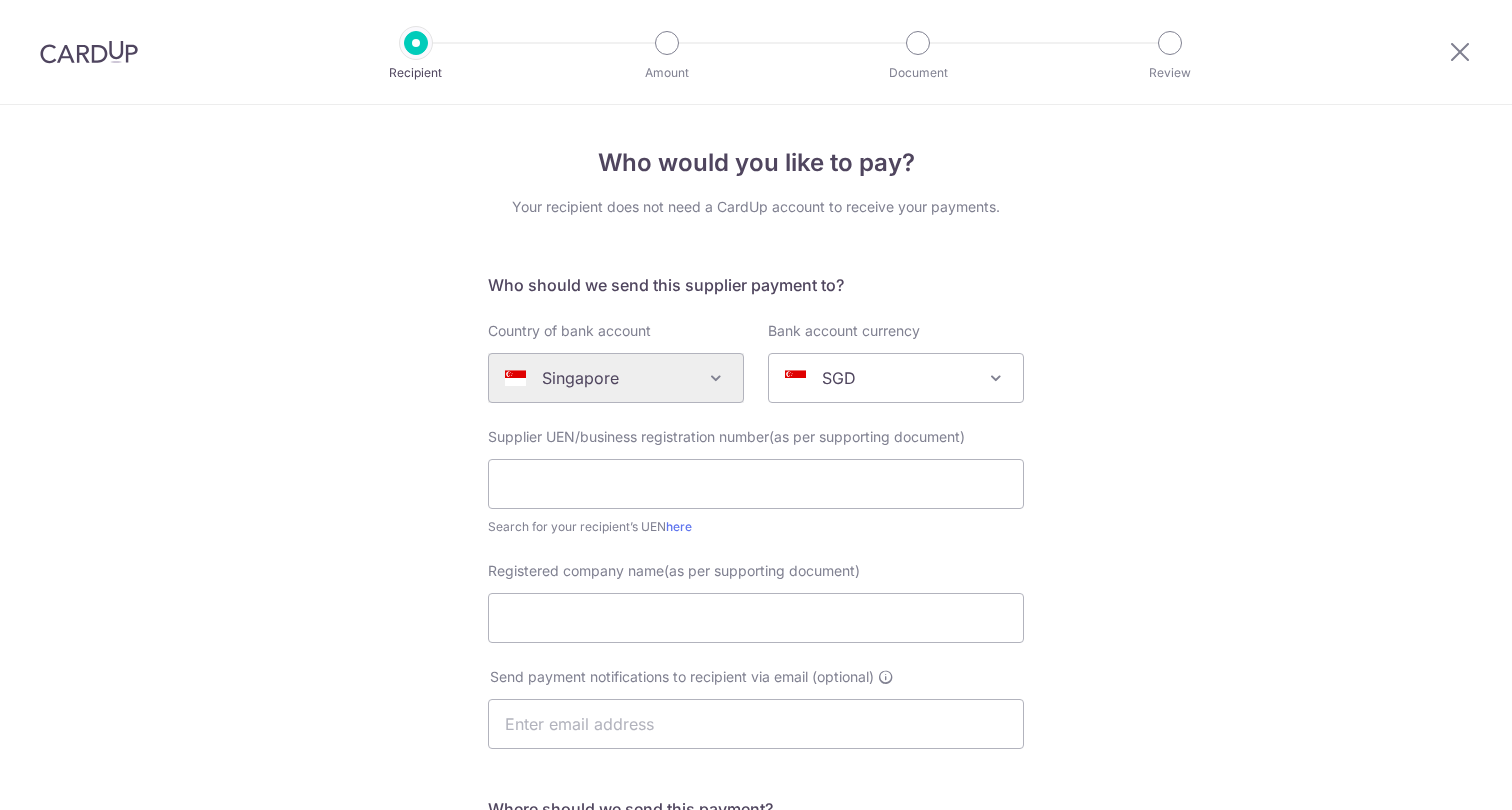 scroll, scrollTop: 0, scrollLeft: 0, axis: both 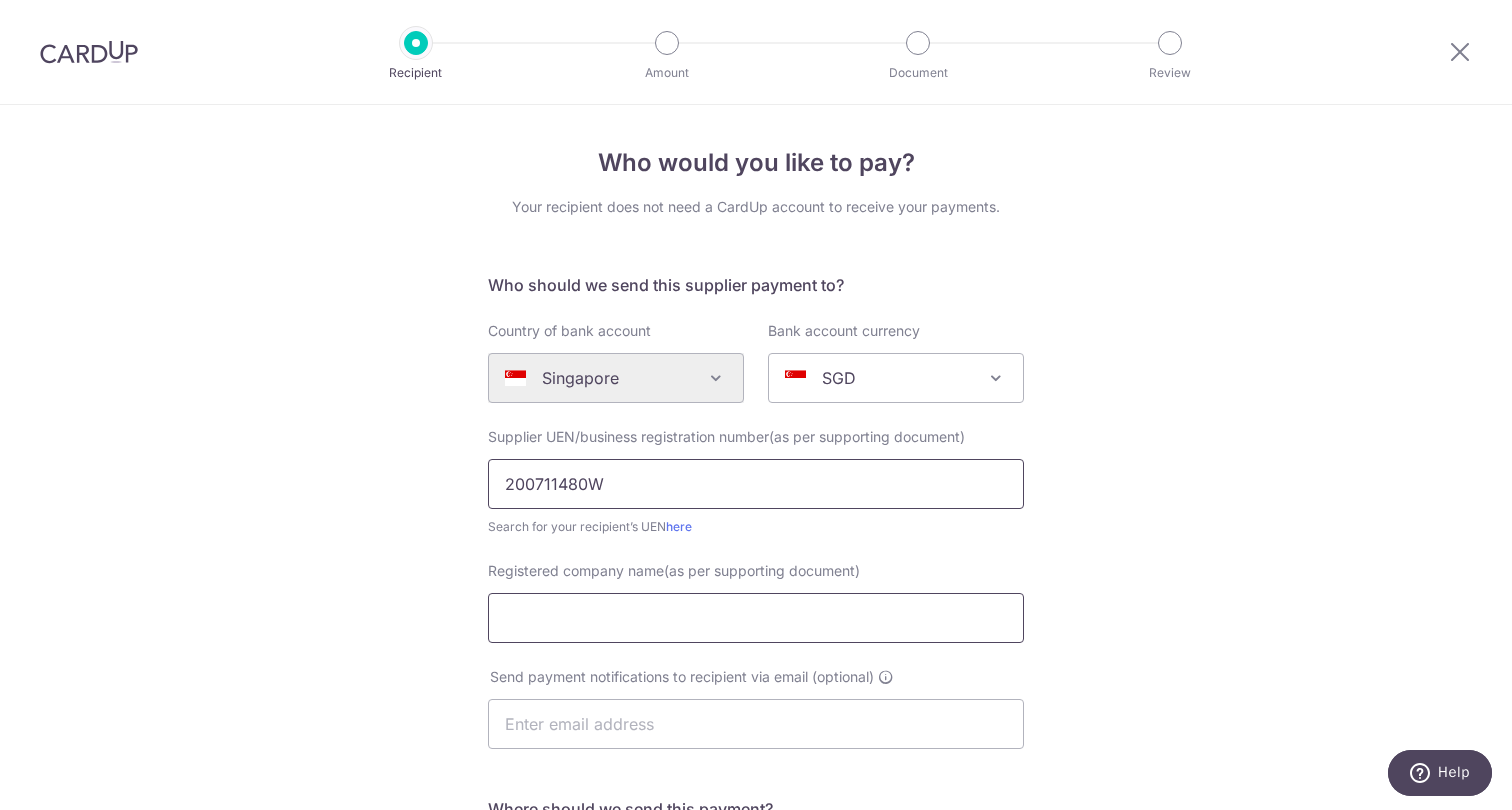 type on "200711480W" 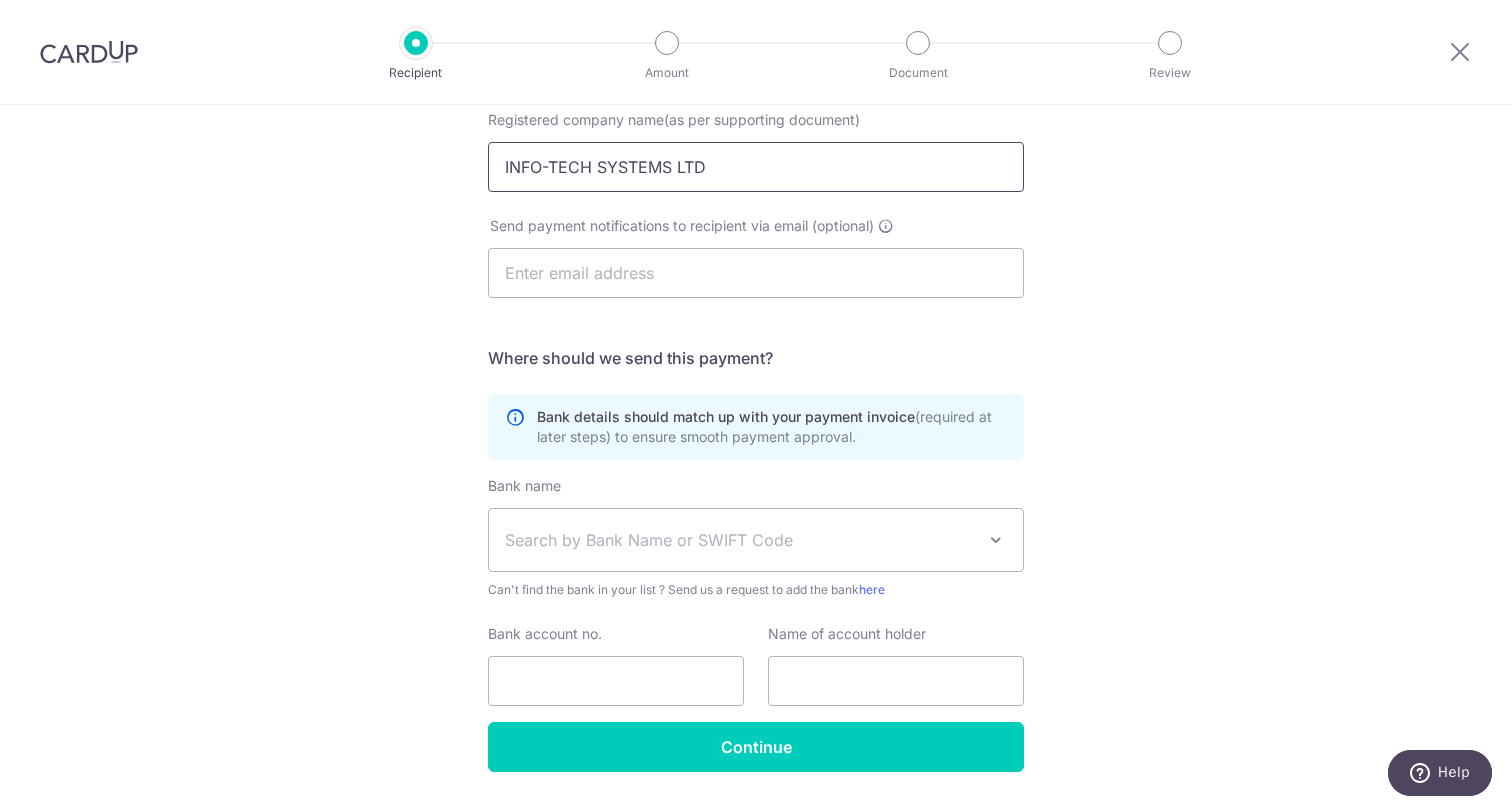 scroll, scrollTop: 499, scrollLeft: 0, axis: vertical 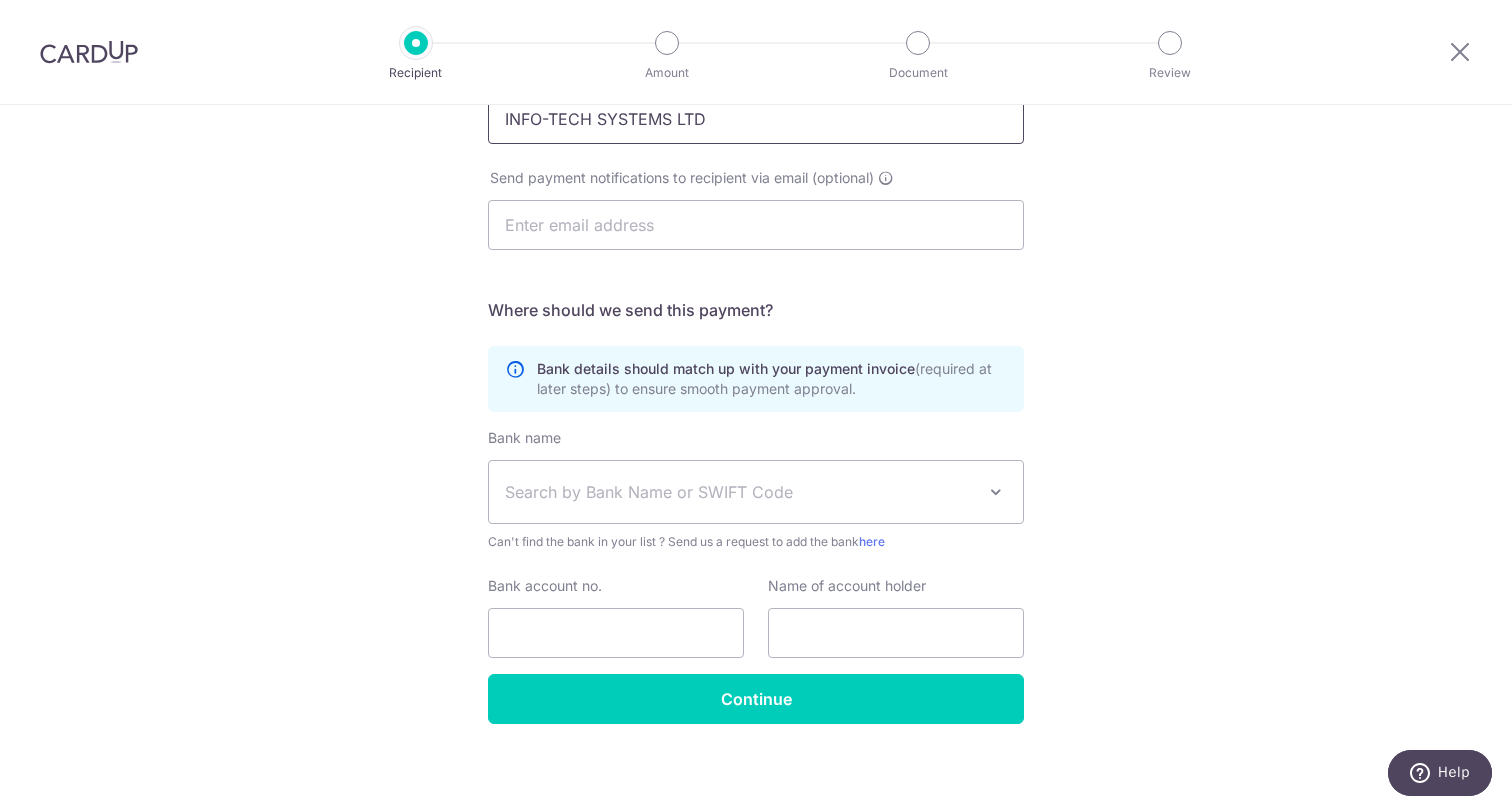 type on "INFO-TECH SYSTEMS LTD" 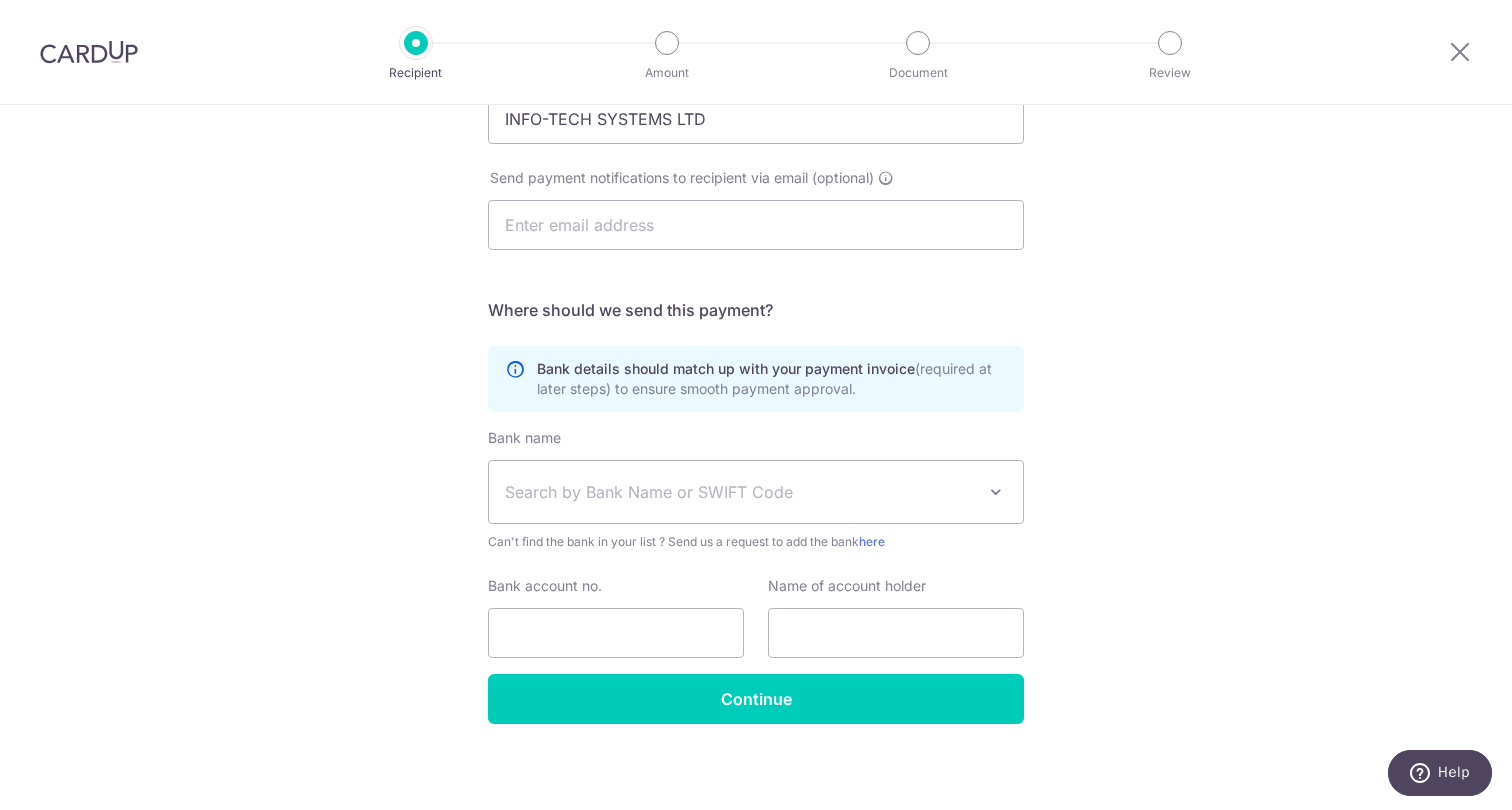 click on "Search by Bank Name or SWIFT Code" at bounding box center (740, 492) 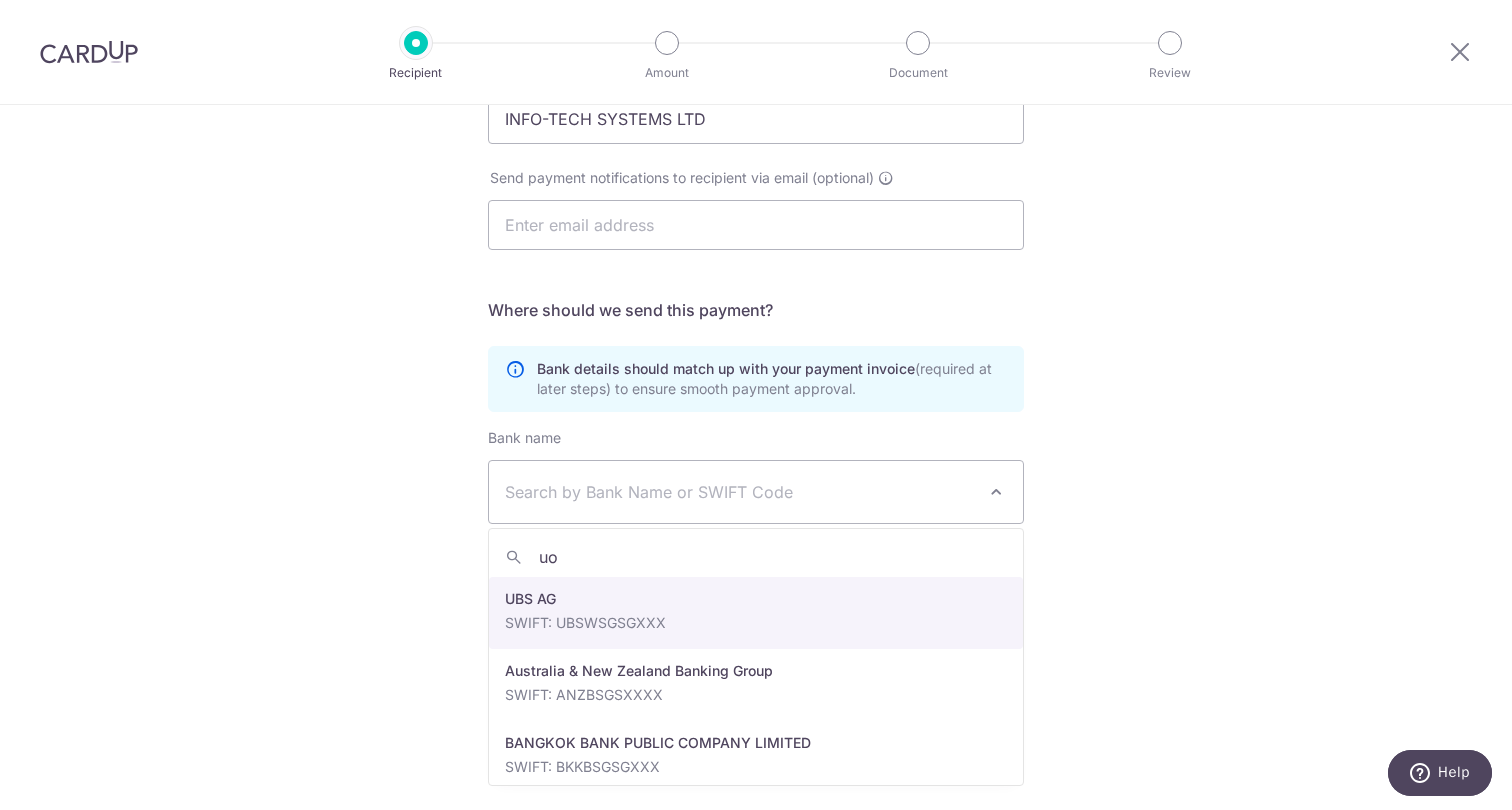 type on "uob" 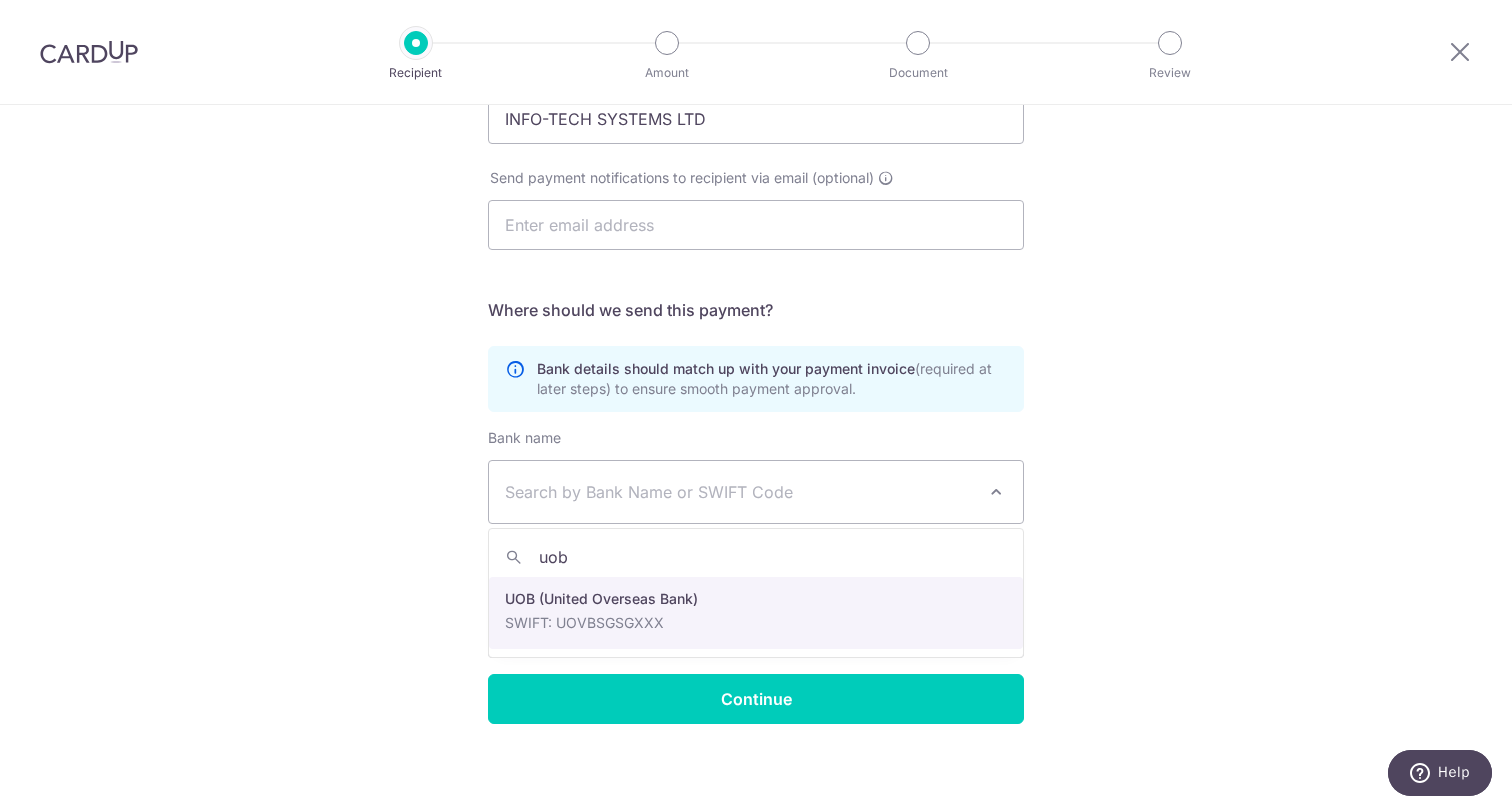 select on "18" 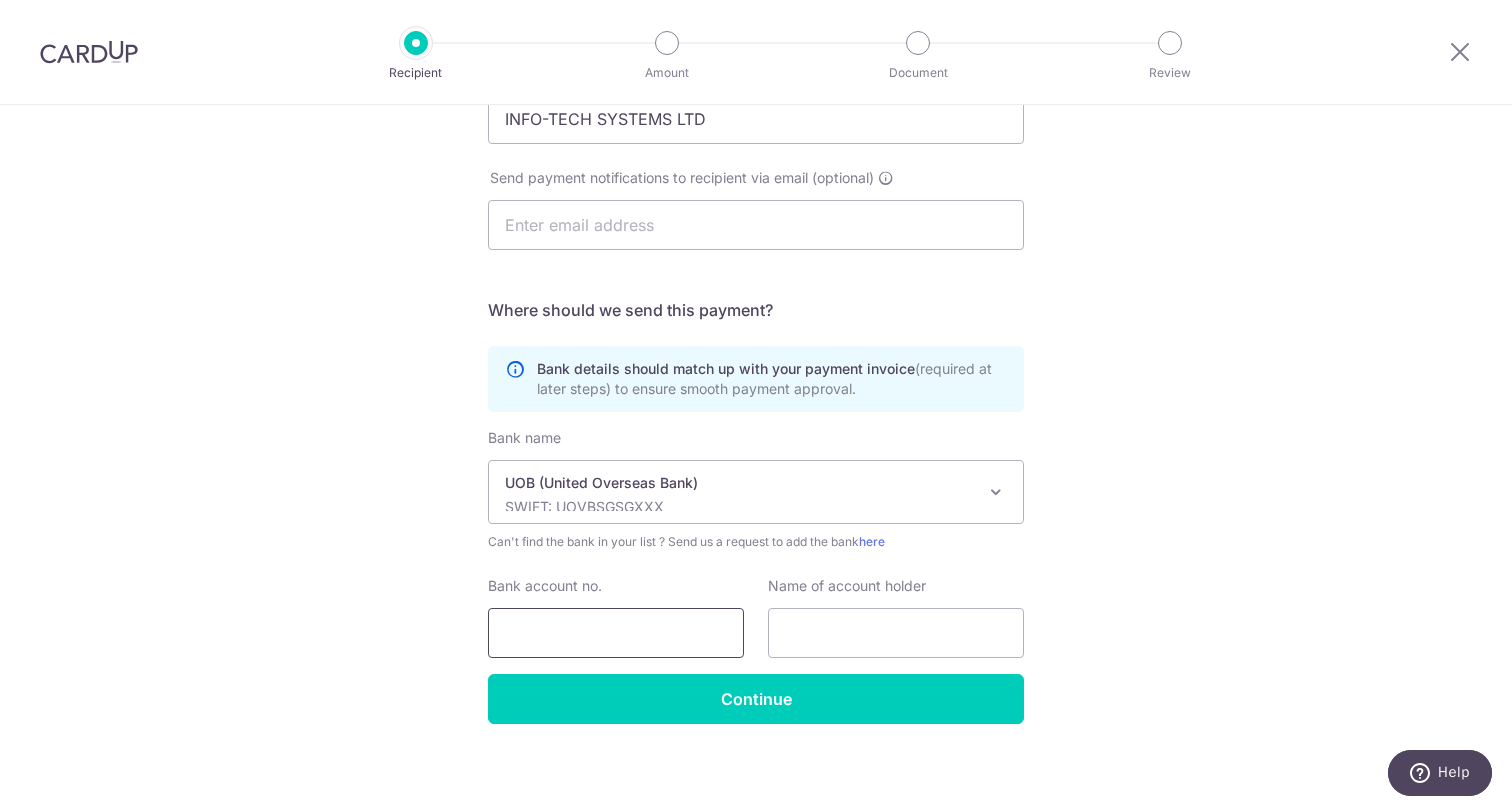 click on "Bank account no." at bounding box center [616, 633] 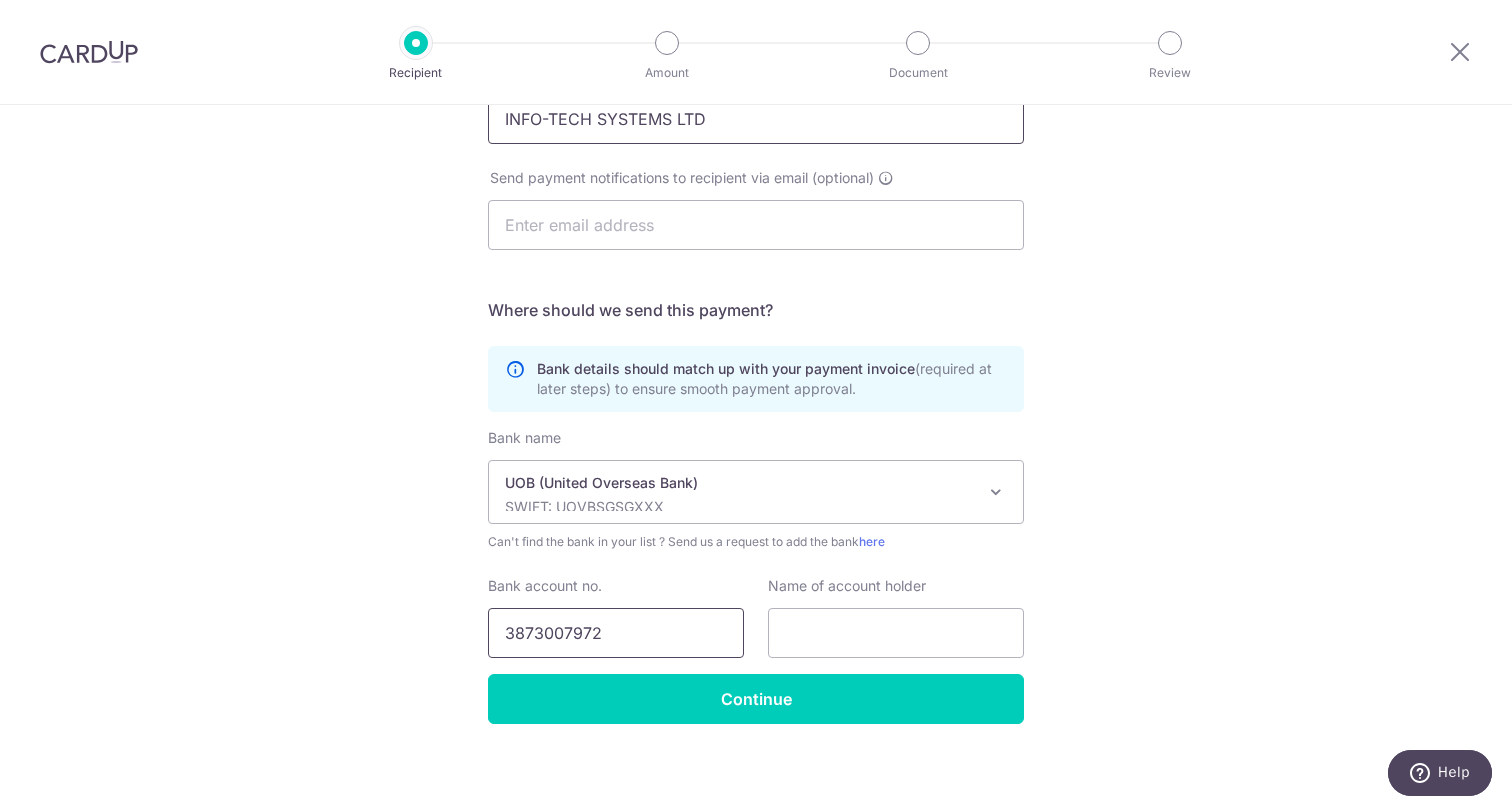 type on "3873007972" 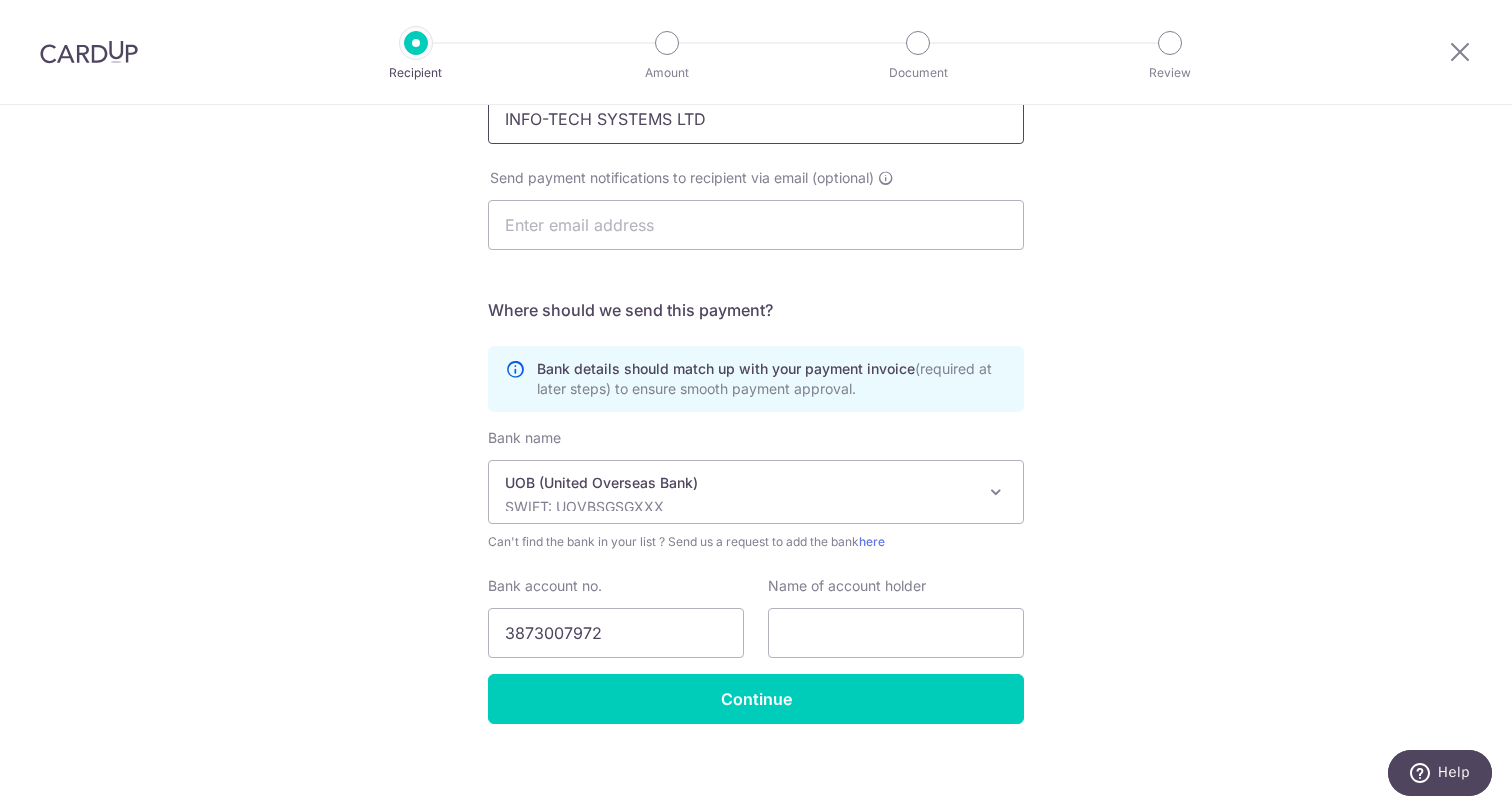 click on "INFO-TECH SYSTEMS LTD" at bounding box center [756, 119] 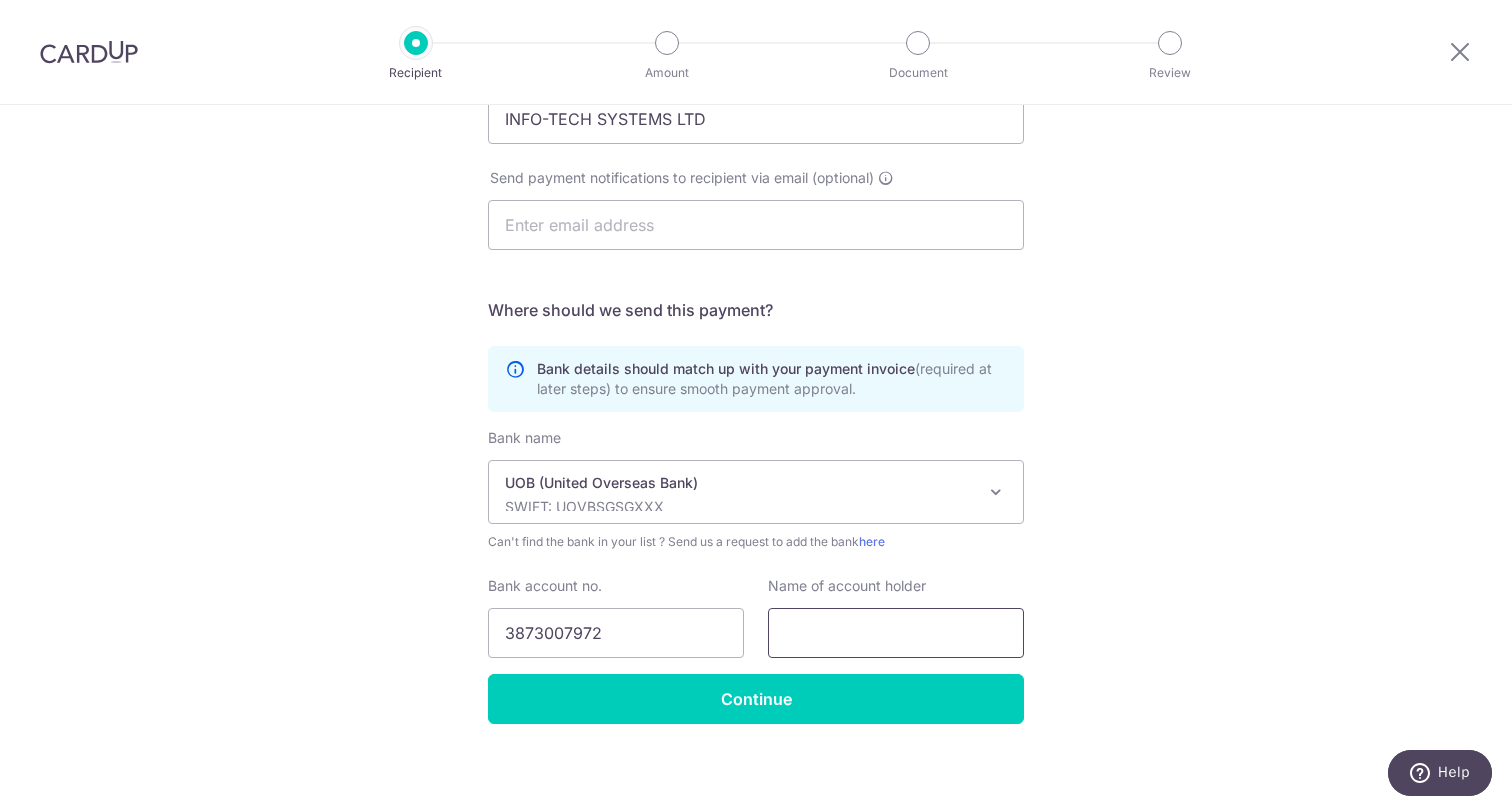 paste on "INFO-TECH SYSTEMS LTD" 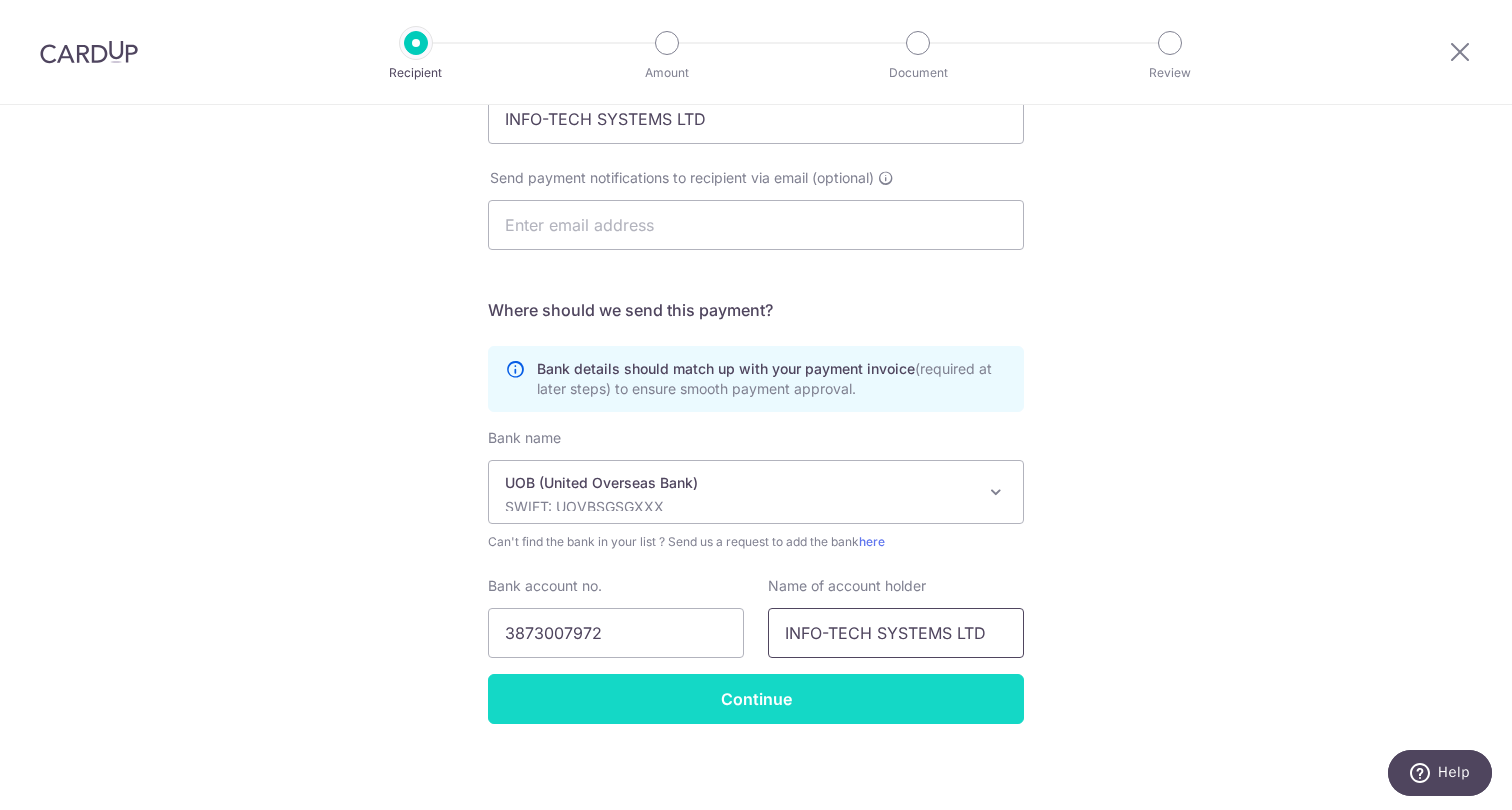 type on "INFO-TECH SYSTEMS LTD" 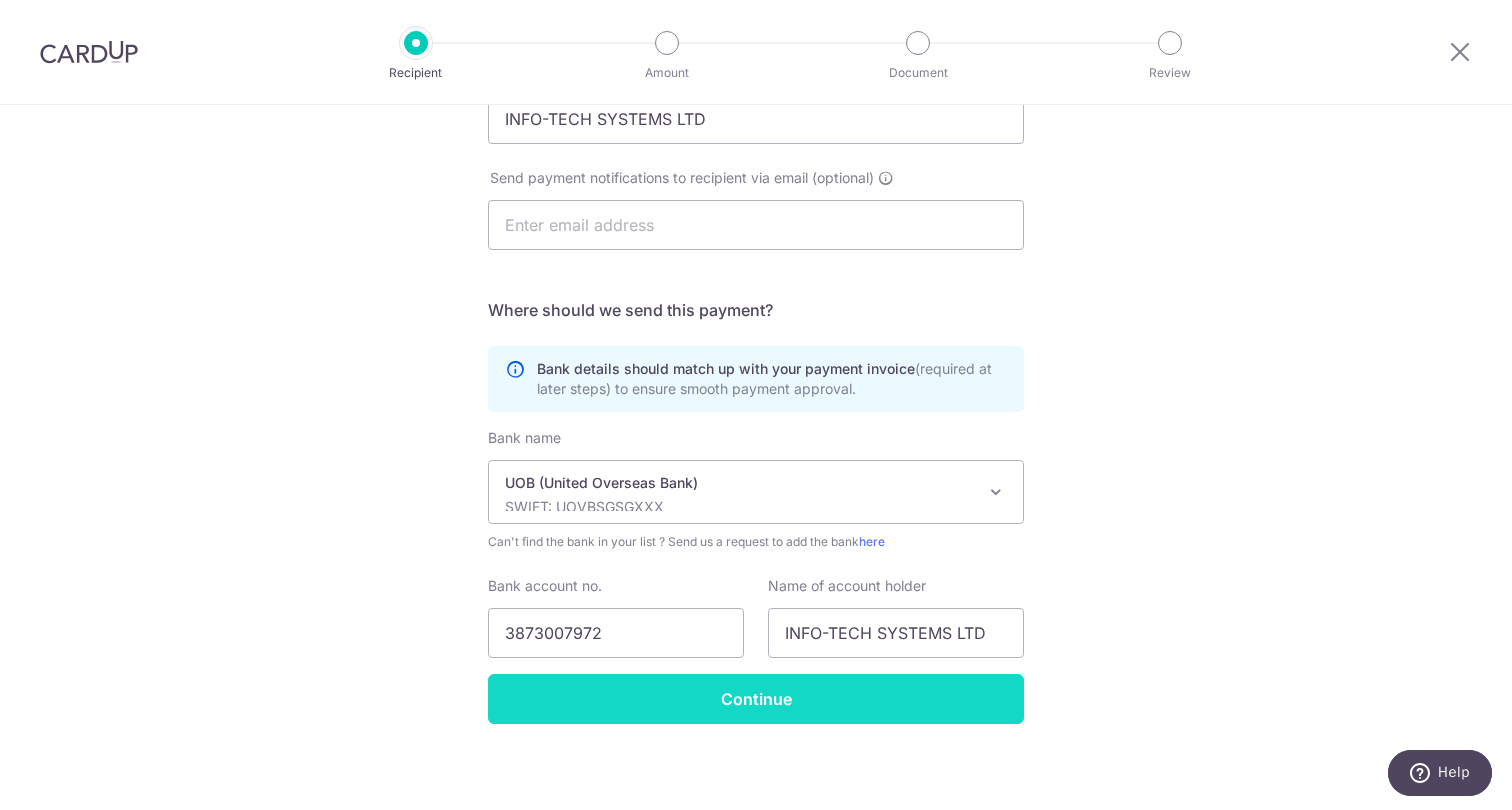 click on "Continue" at bounding box center (756, 699) 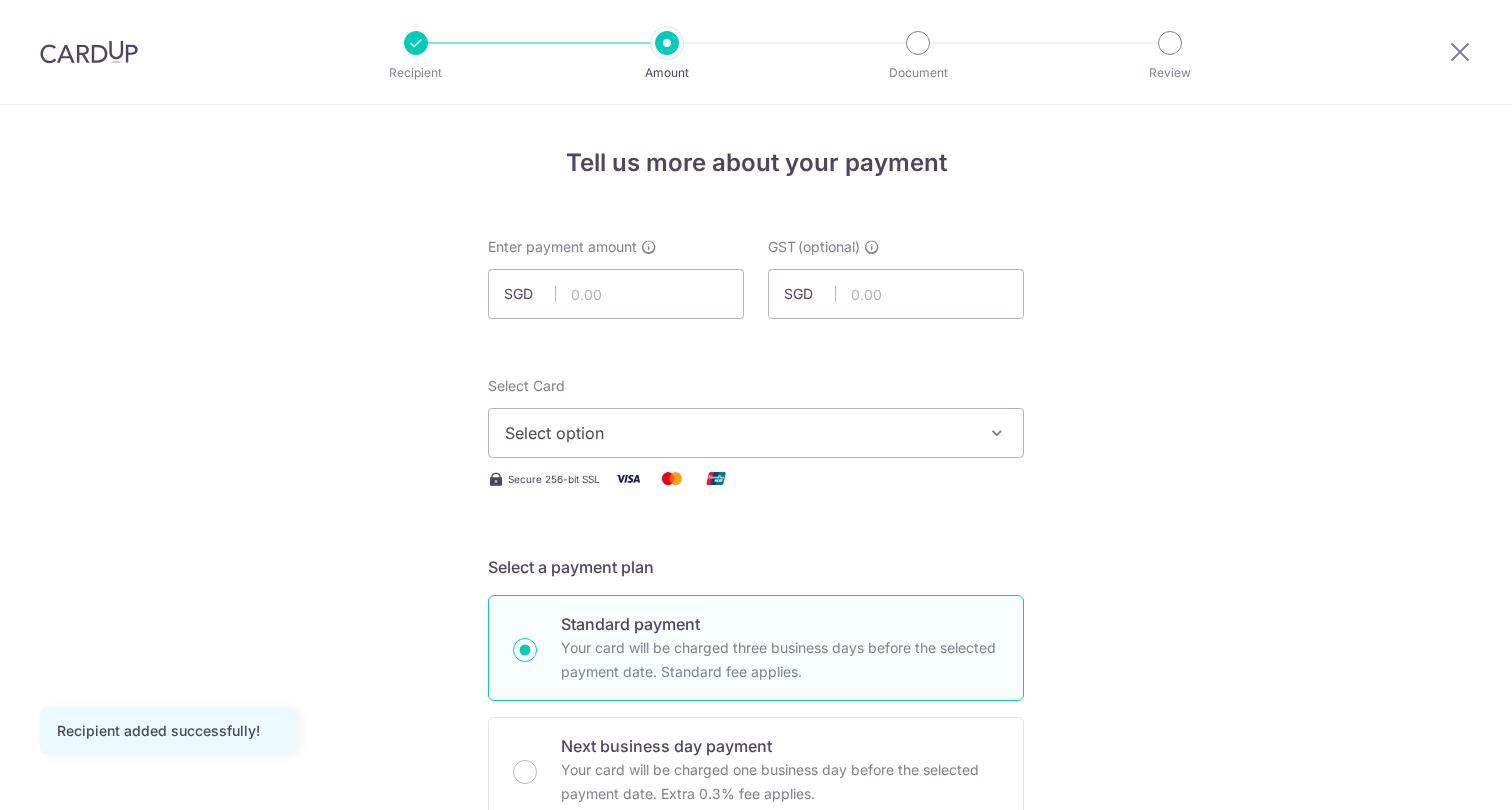 scroll, scrollTop: 0, scrollLeft: 0, axis: both 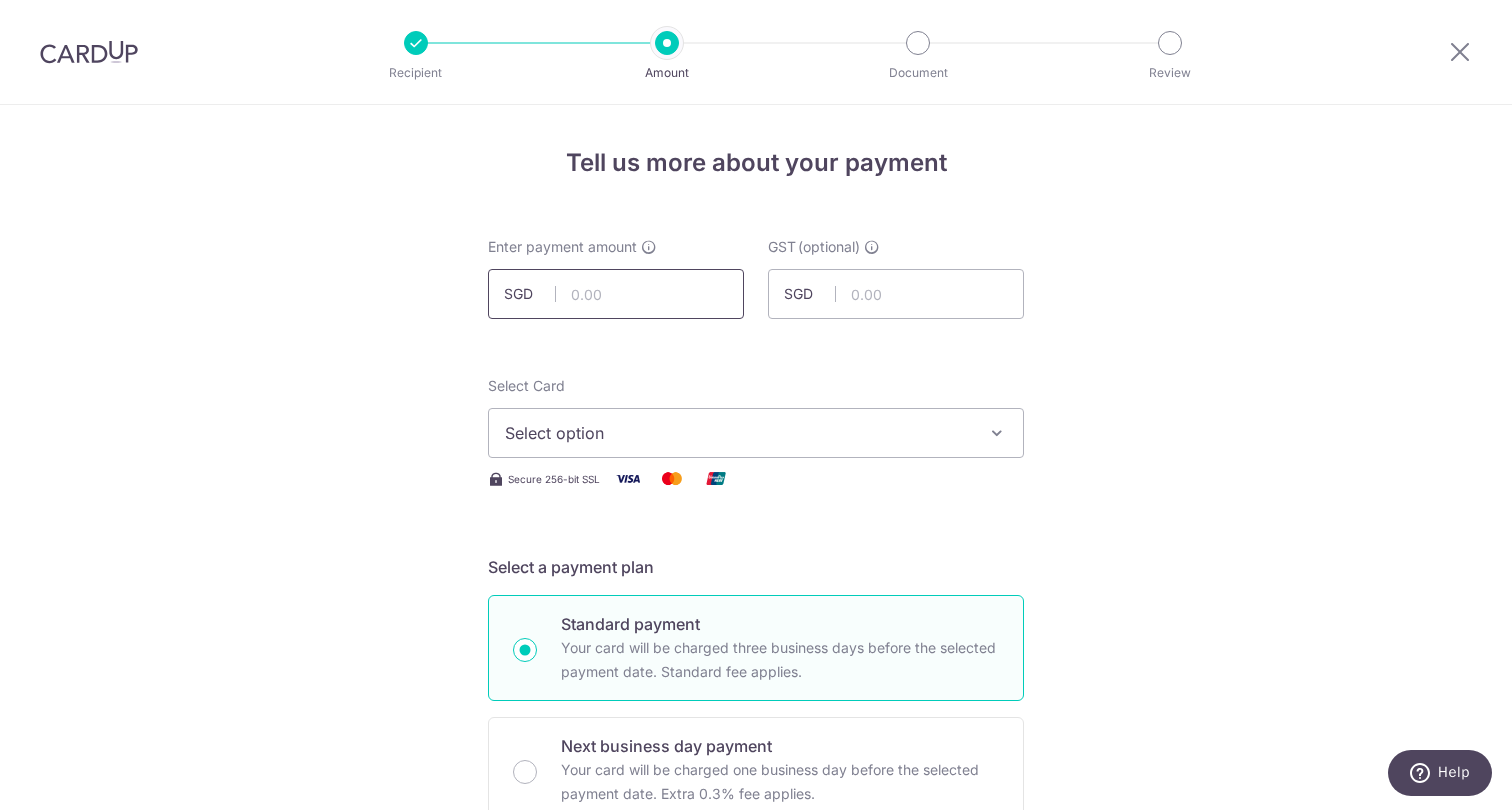 click at bounding box center (616, 294) 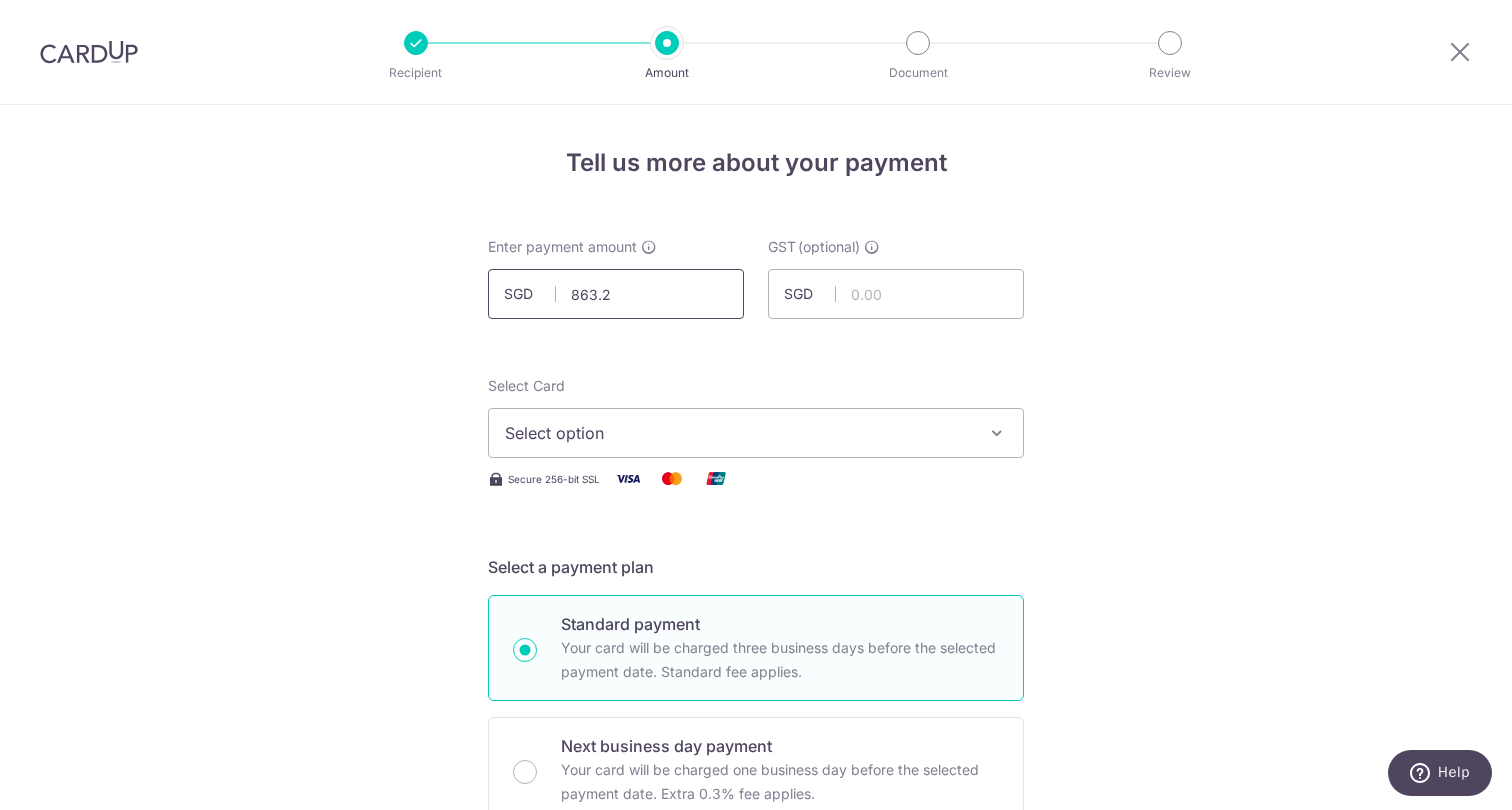 type on "863.28" 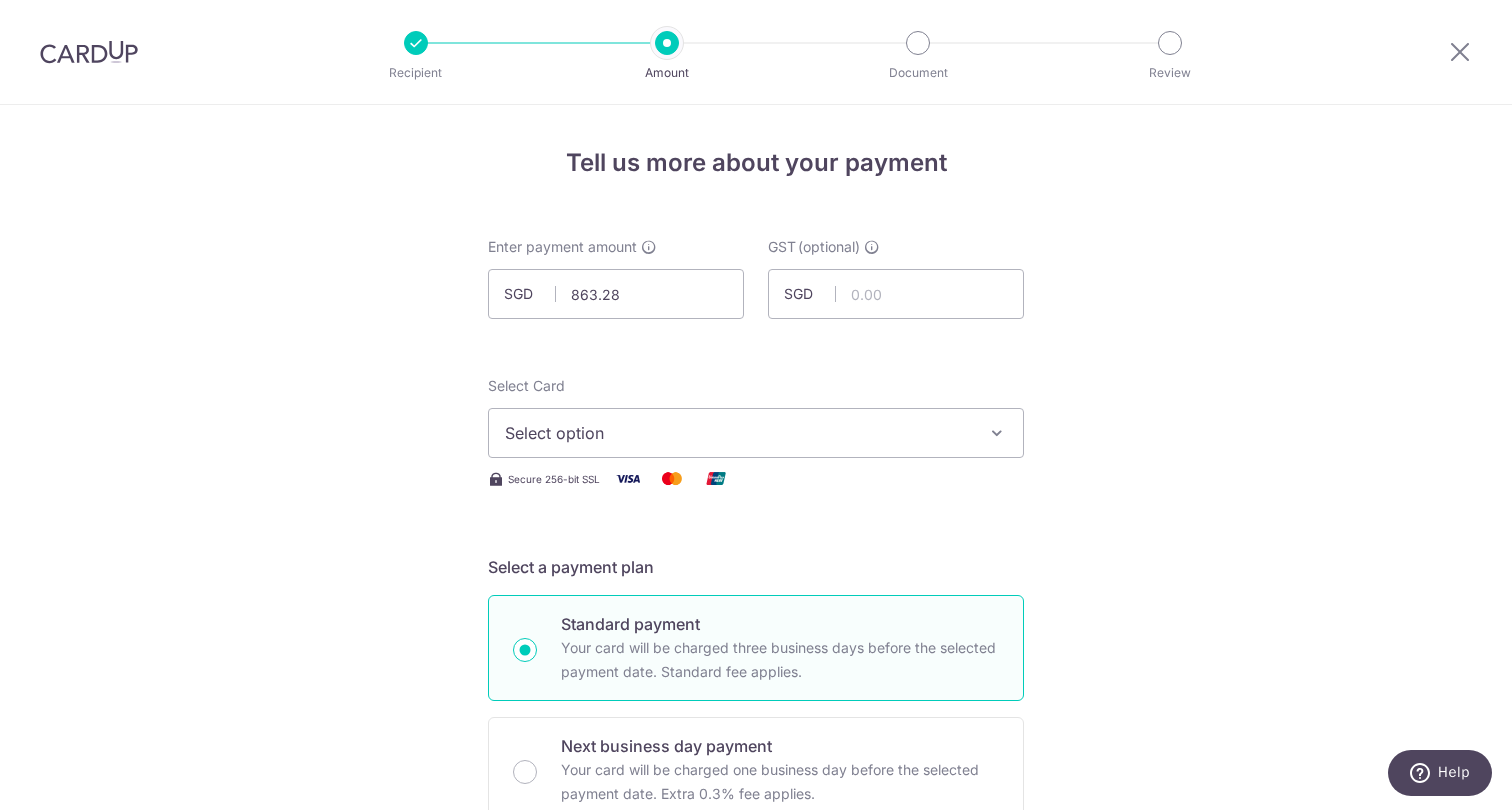 click on "Select option" at bounding box center (738, 433) 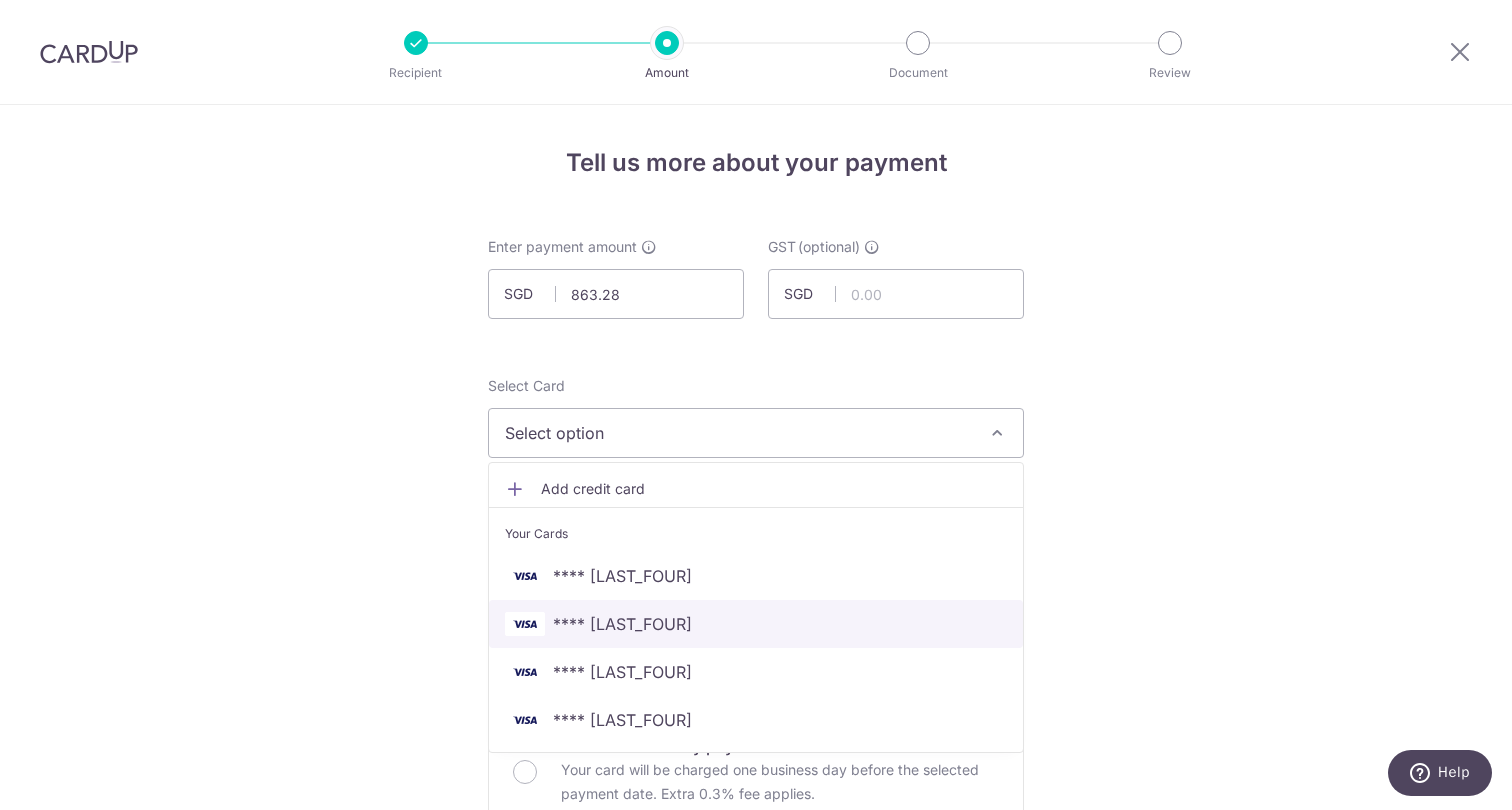 click on "**** 5832" at bounding box center (622, 624) 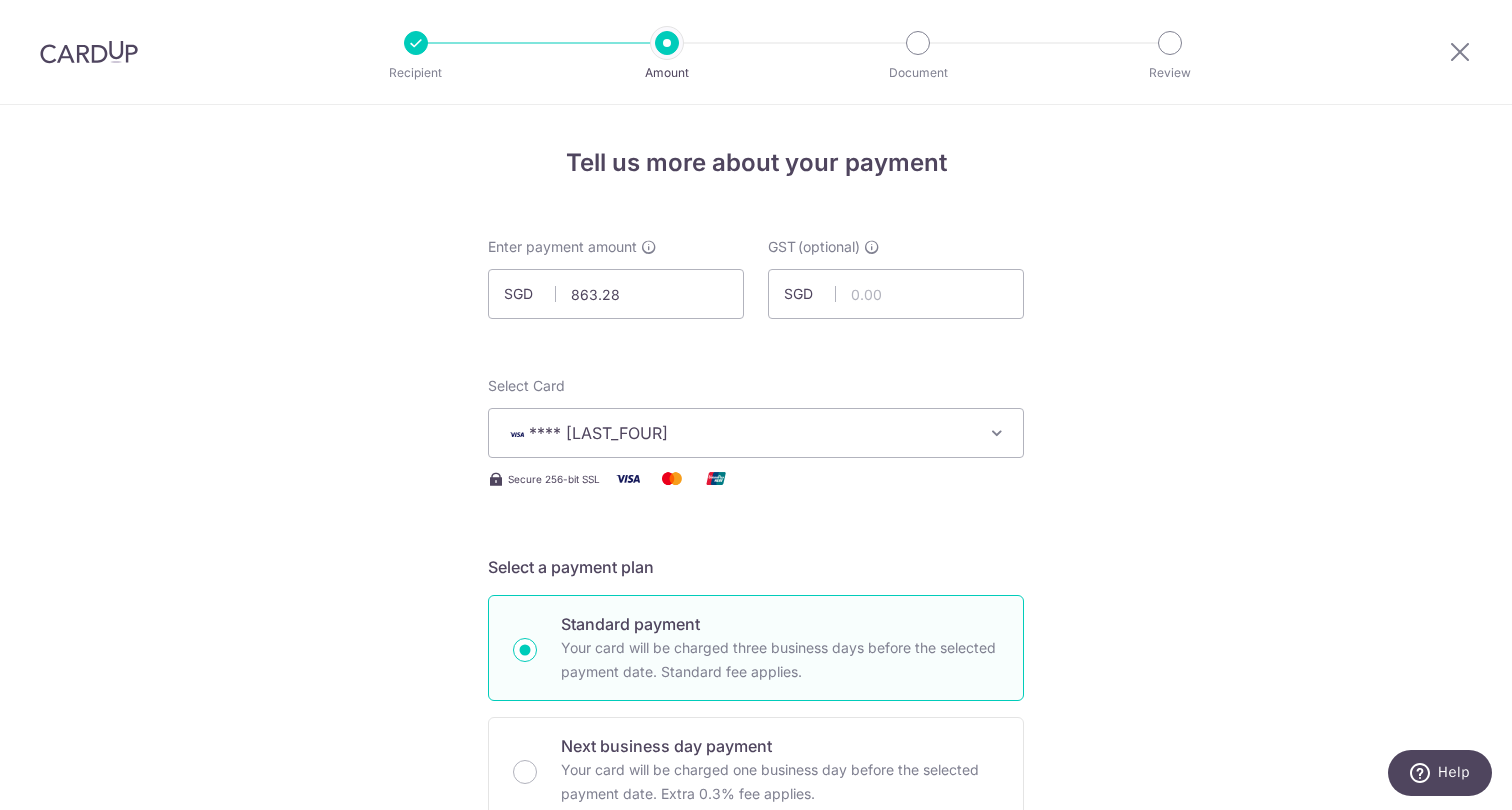 click on "Enter payment amount
SGD
863.28
863.28
GST
(optional)
SGD
Recipient added successfully!
Select Card
**** 5832
Add credit card
Your Cards
**** 4965
**** 5832
**** 7367
**** 6005
Secure 256-bit SSL" at bounding box center [756, 1095] 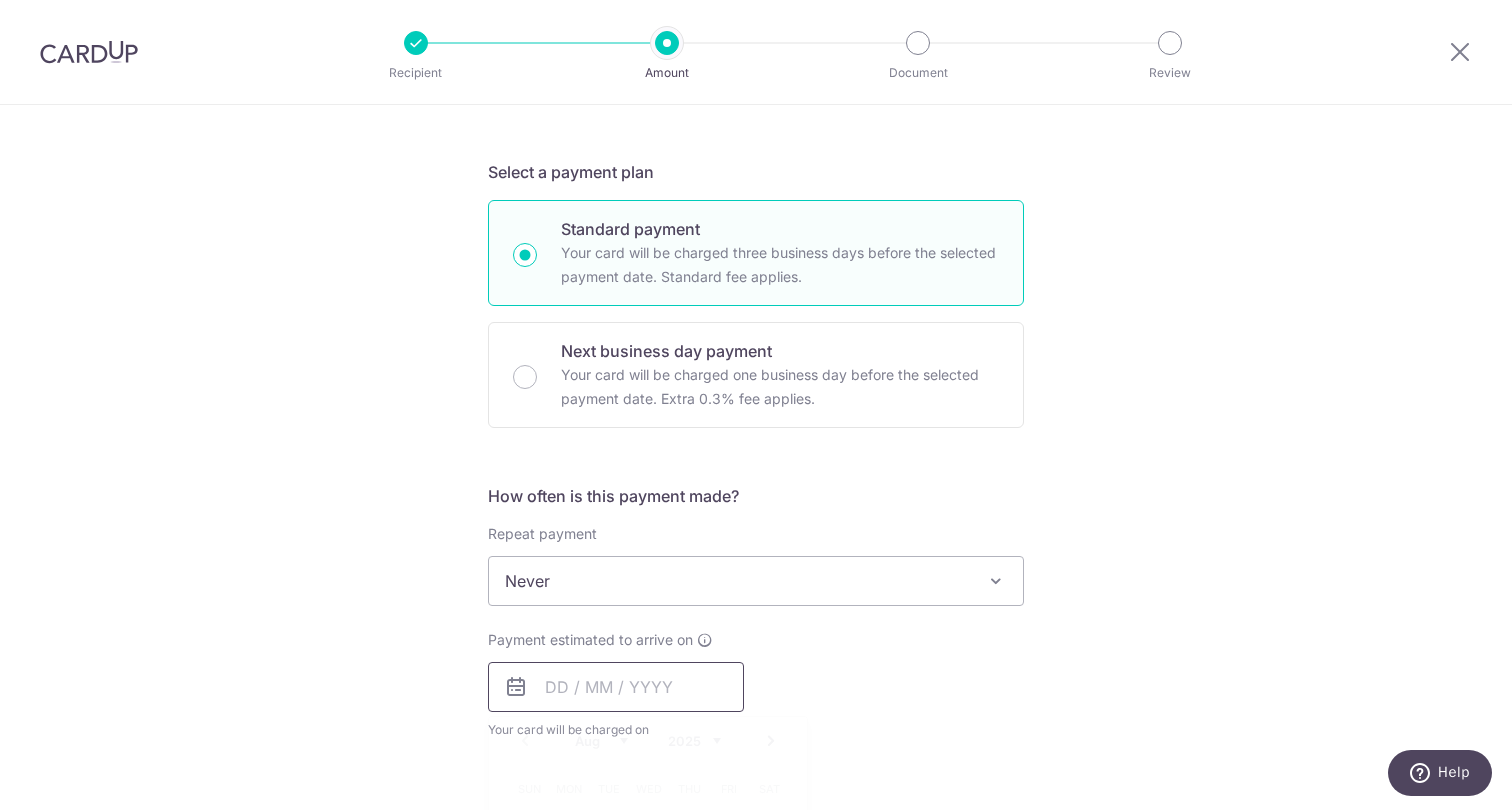 click at bounding box center [616, 687] 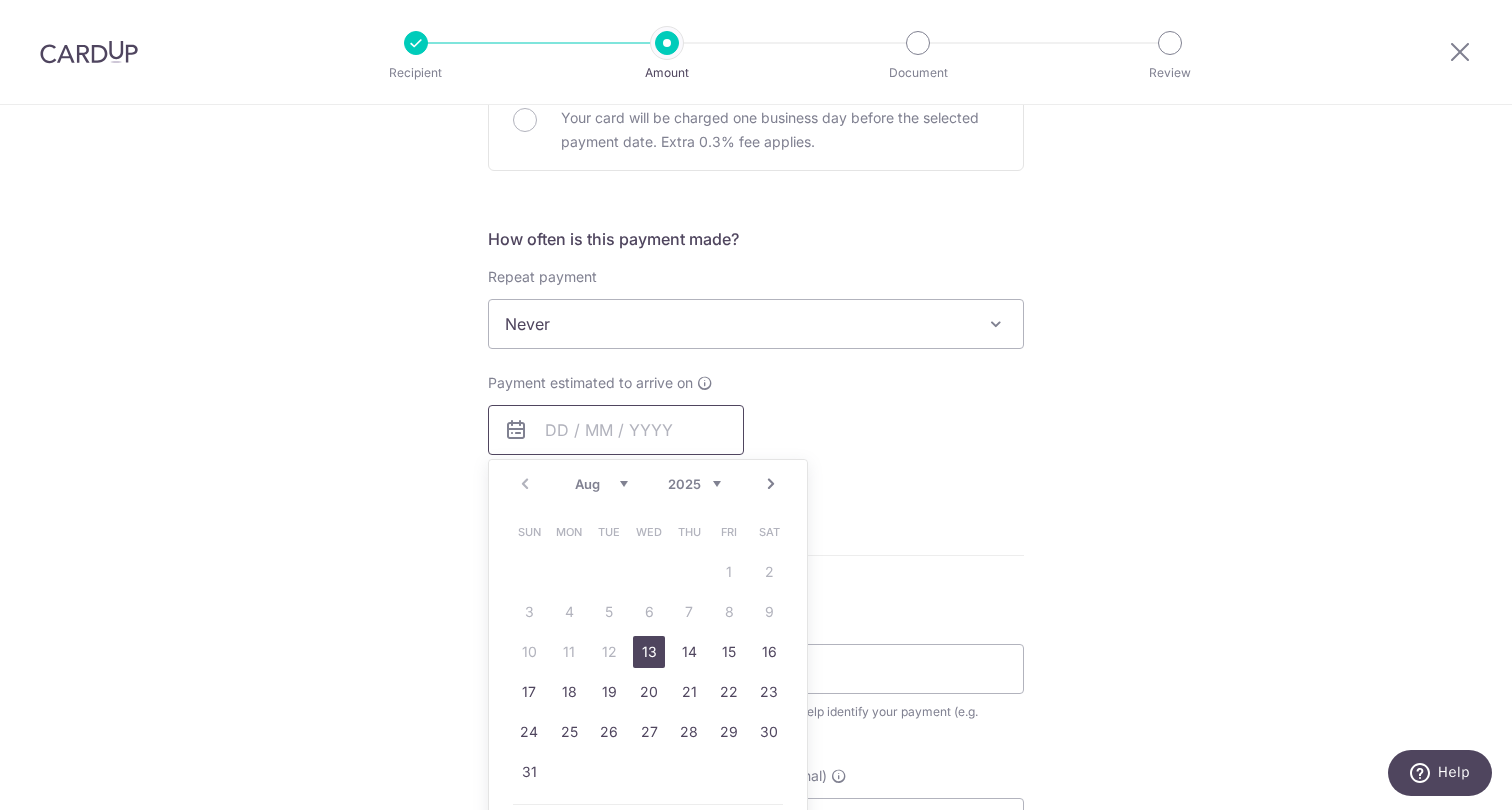 scroll, scrollTop: 669, scrollLeft: 0, axis: vertical 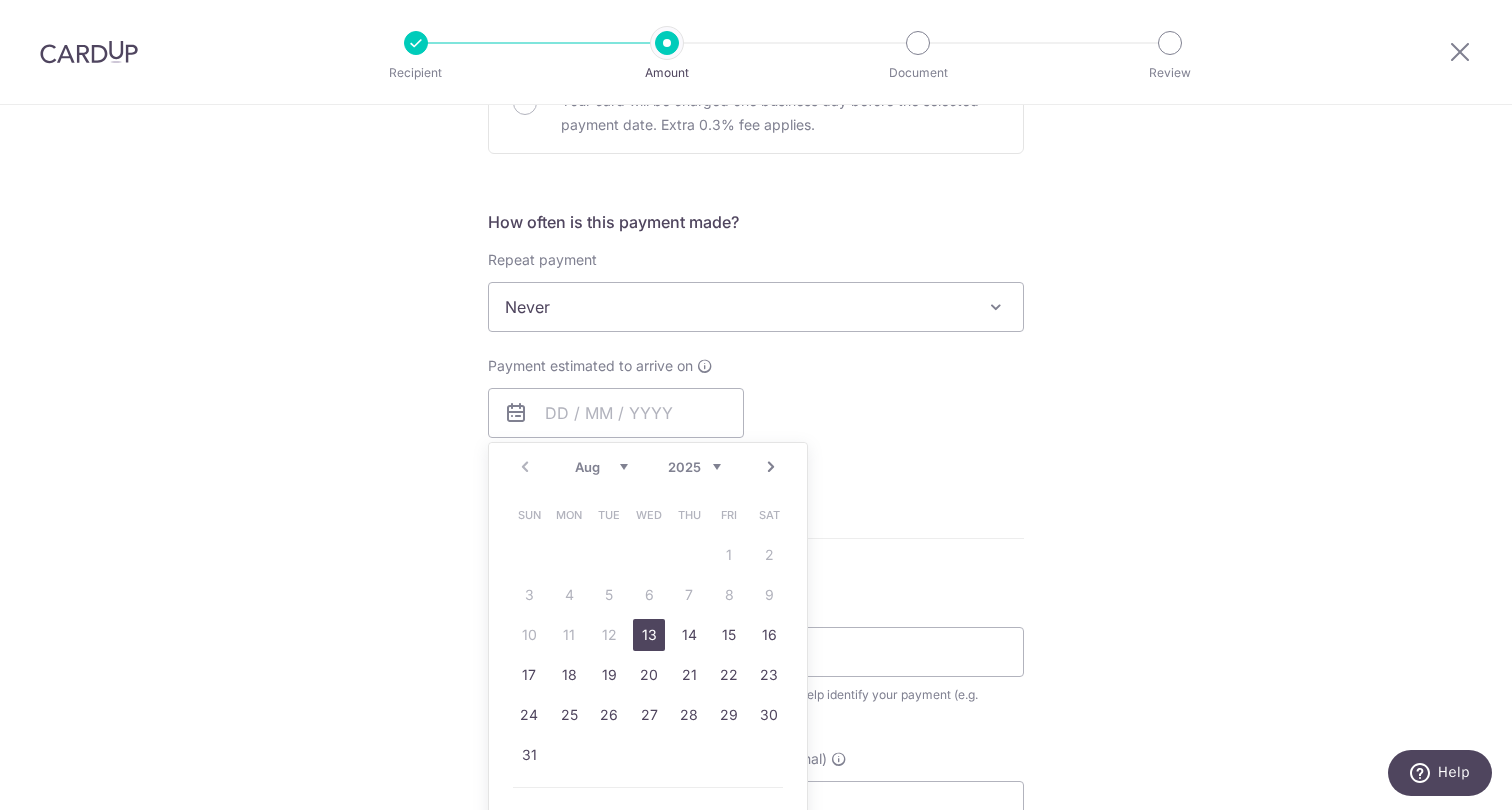 click on "13" at bounding box center [649, 635] 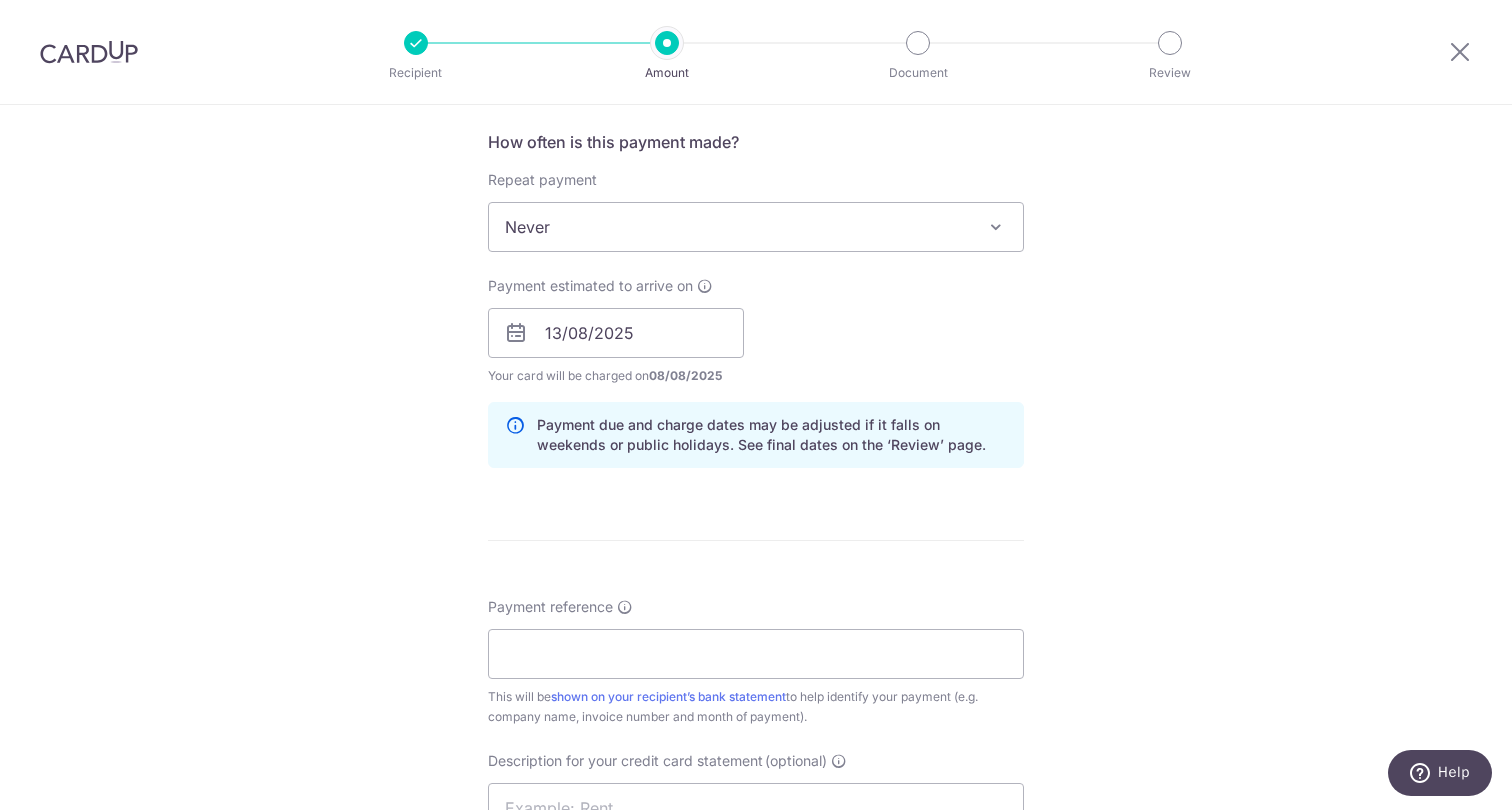 scroll, scrollTop: 765, scrollLeft: 0, axis: vertical 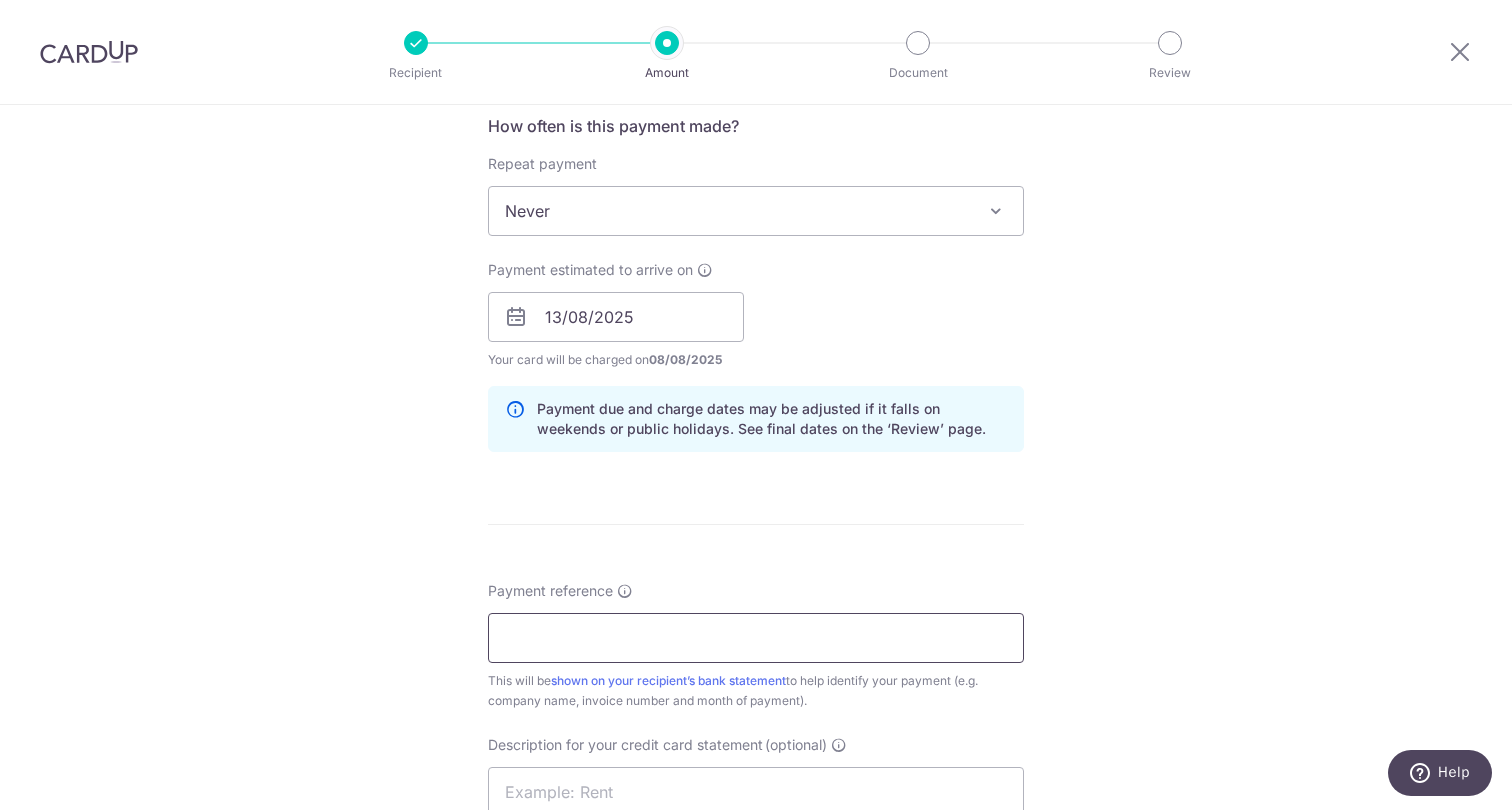 click on "Payment reference" at bounding box center [756, 638] 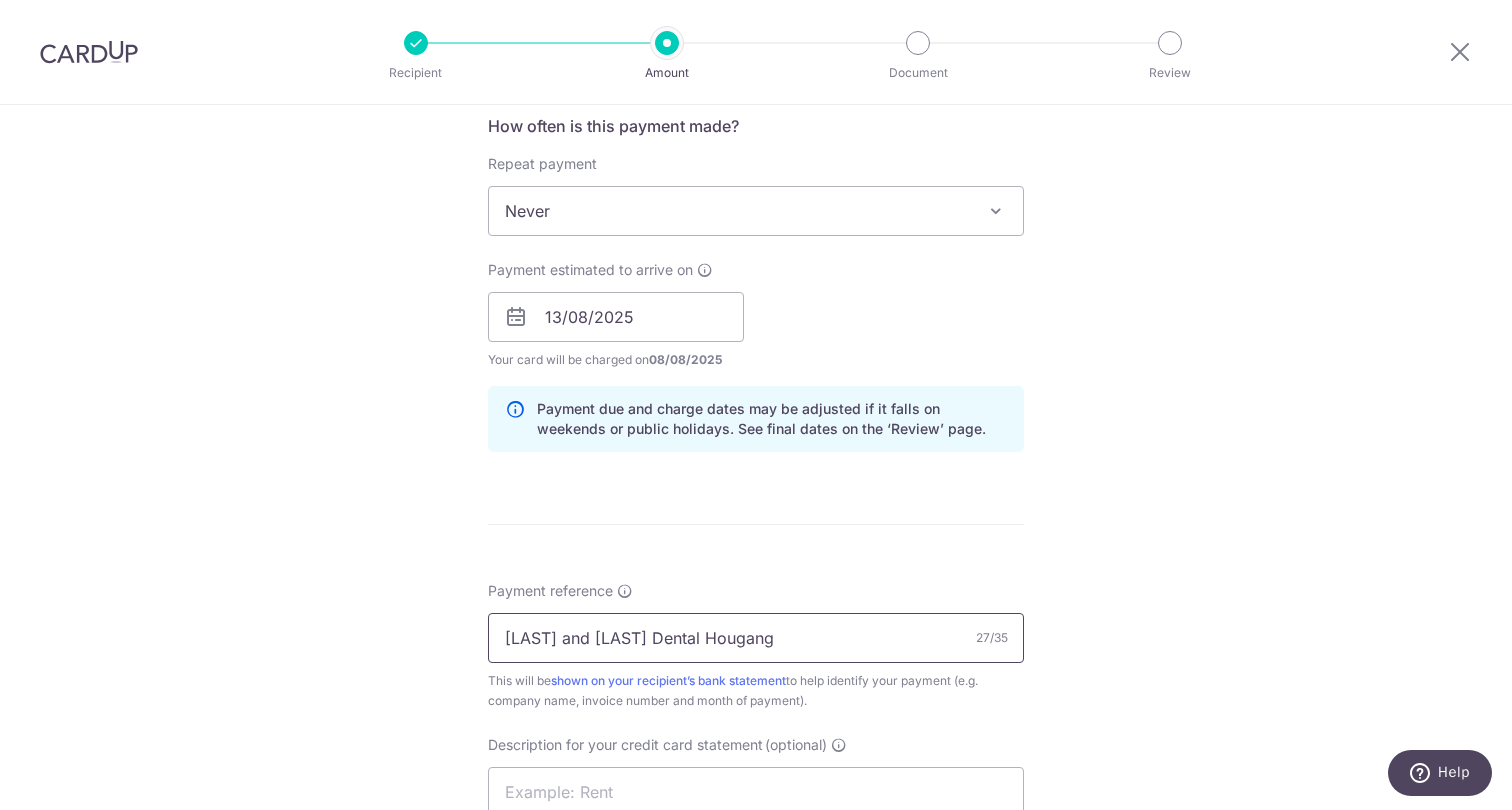 type on "Pang and Ng Dental Hougang" 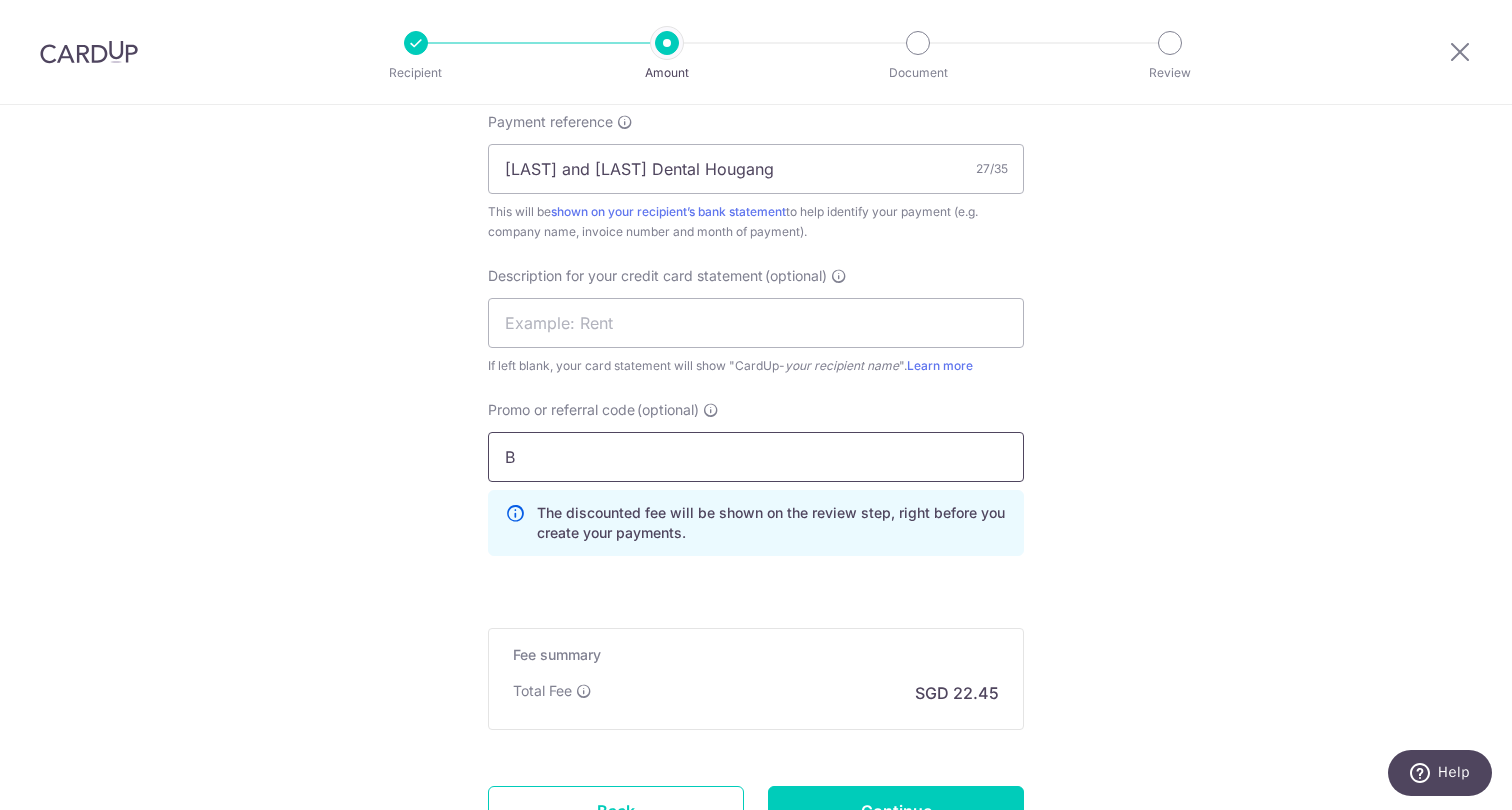 type on "Boff185" 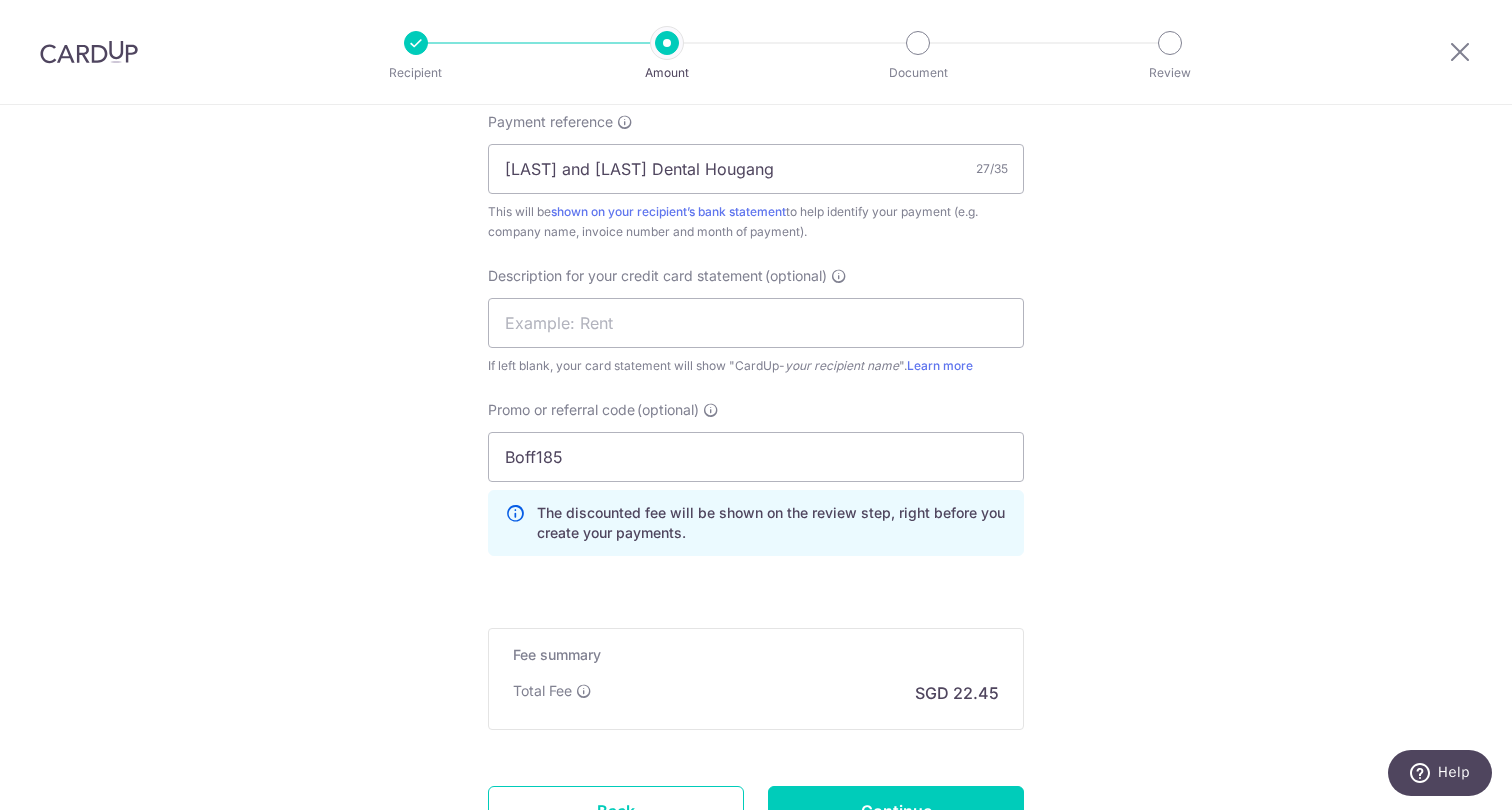 click on "Enter payment amount
SGD
863.28
863.28
GST
(optional)
SGD
Recipient added successfully!
Select Card
**** 5832
Add credit card
Your Cards
**** 4965
**** 5832
**** 7367
**** 6005
Secure 256-bit SSL" at bounding box center [756, -53] 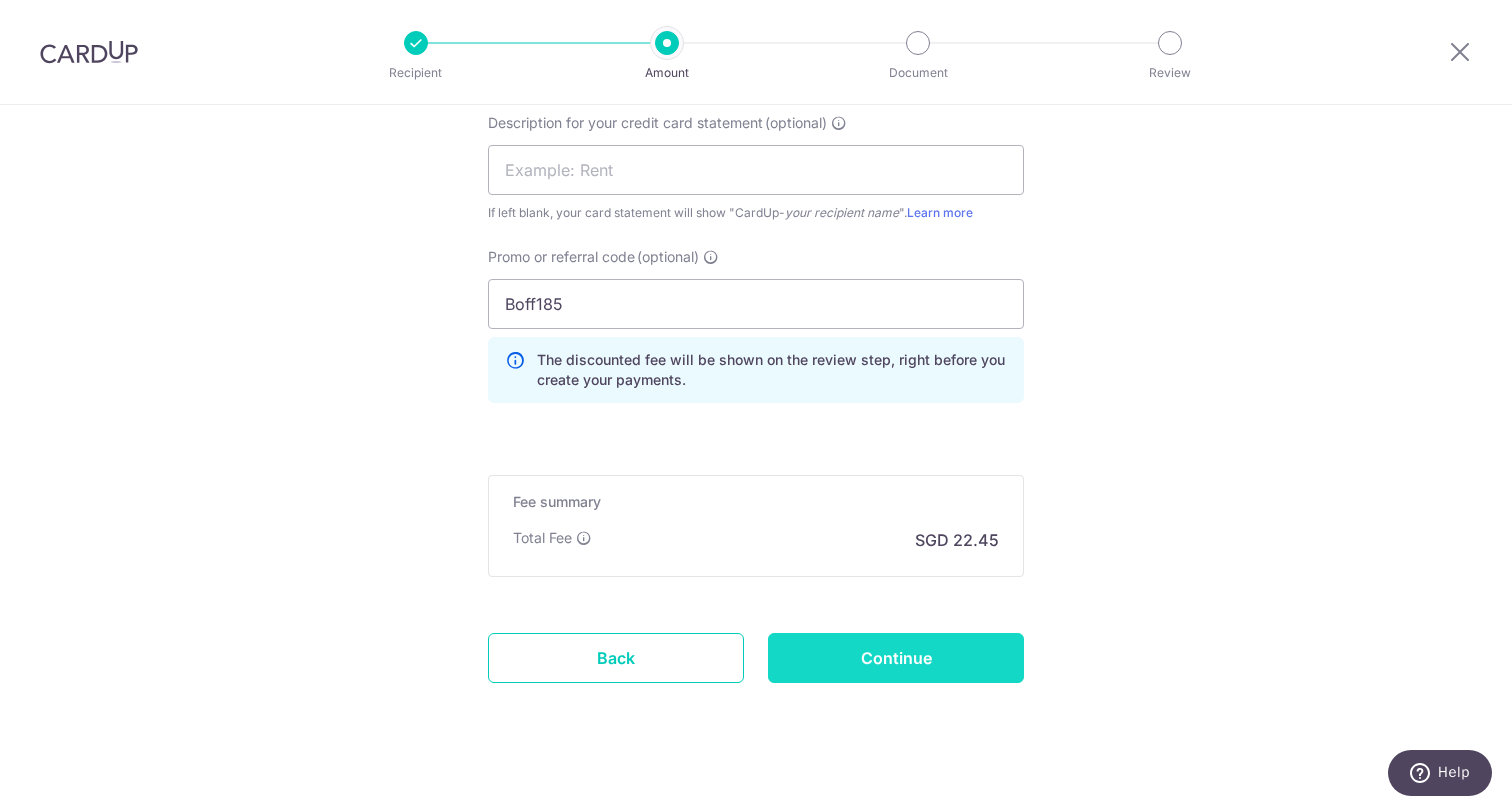 scroll, scrollTop: 1393, scrollLeft: 0, axis: vertical 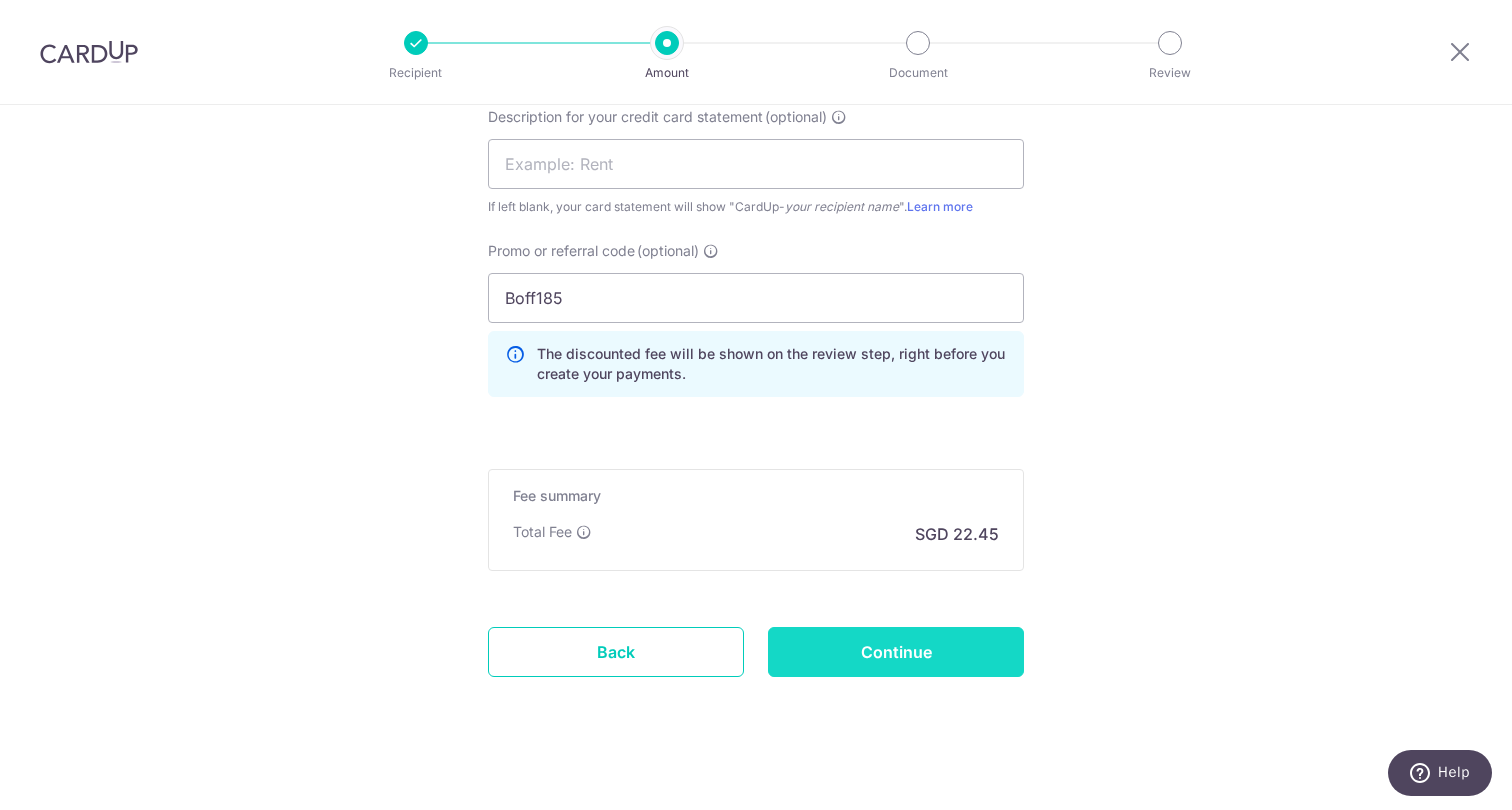 click on "Continue" at bounding box center (896, 652) 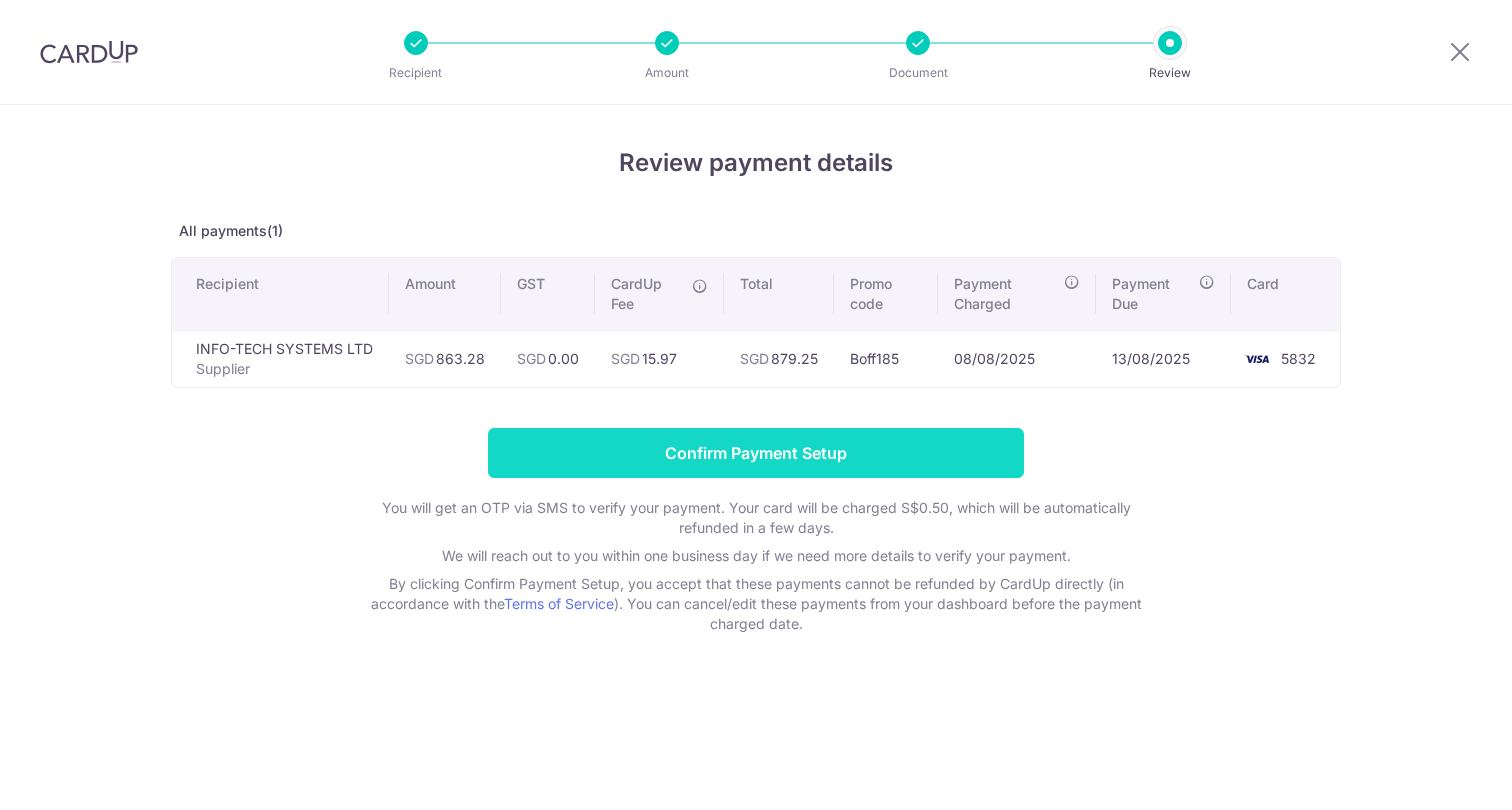 scroll, scrollTop: 0, scrollLeft: 0, axis: both 